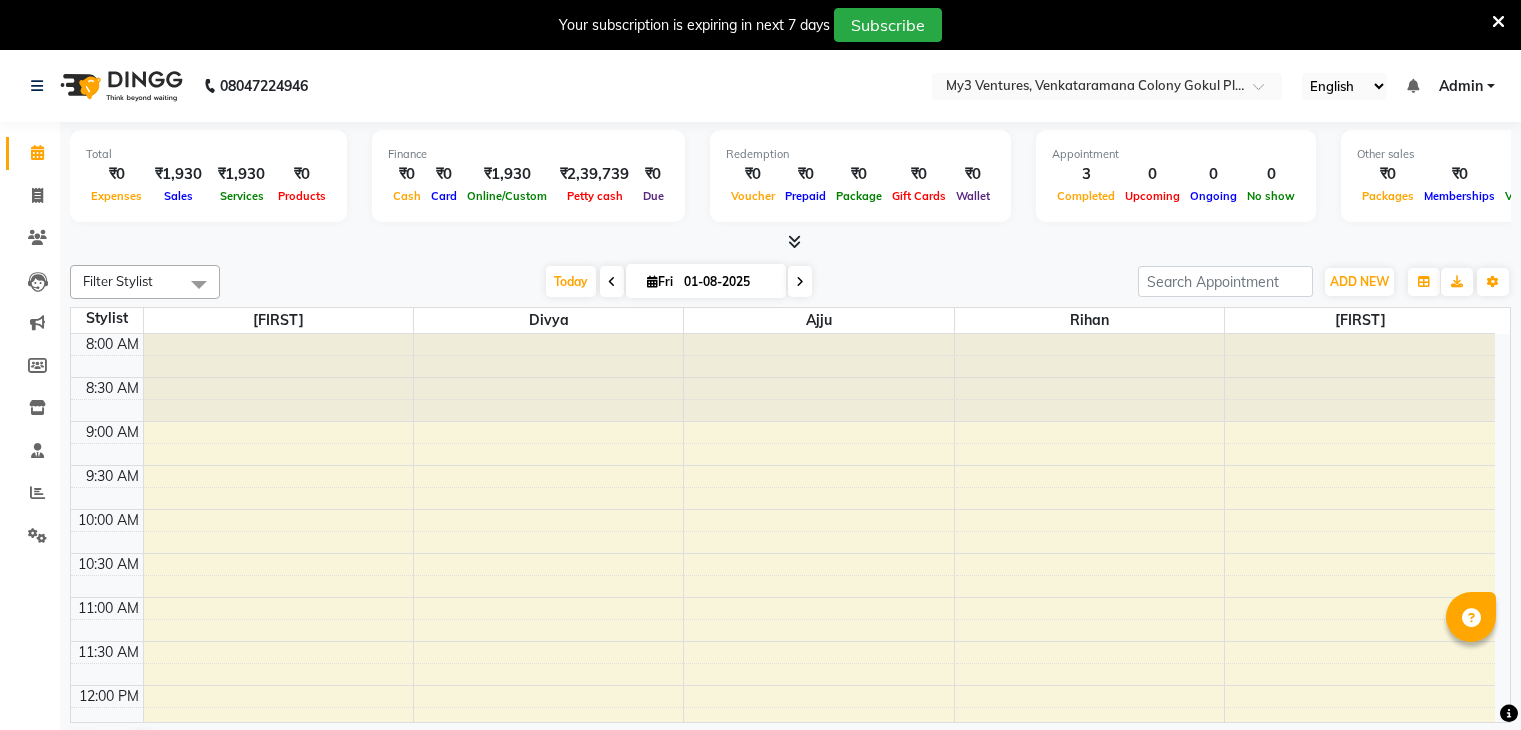 scroll, scrollTop: 0, scrollLeft: 0, axis: both 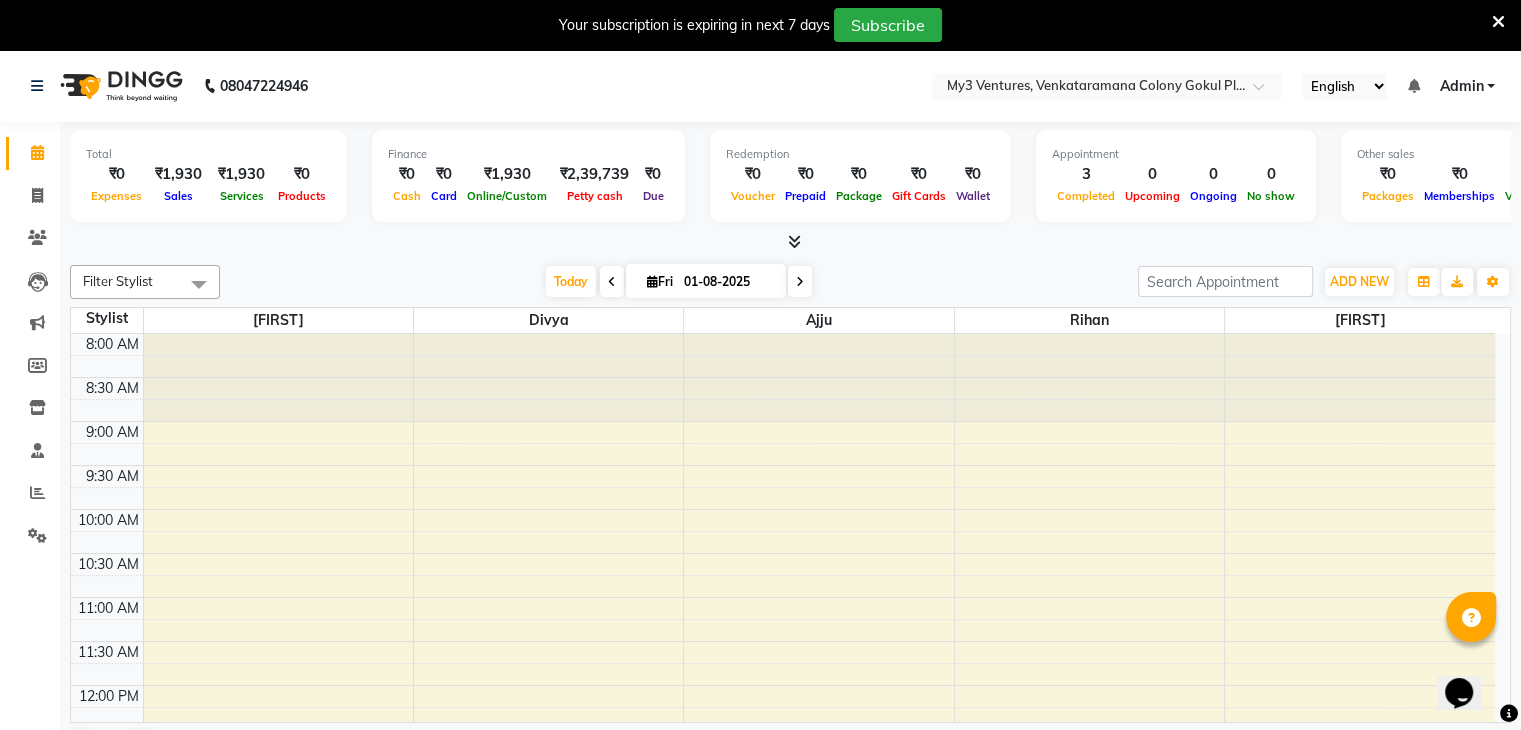 click on "Products" at bounding box center [302, 196] 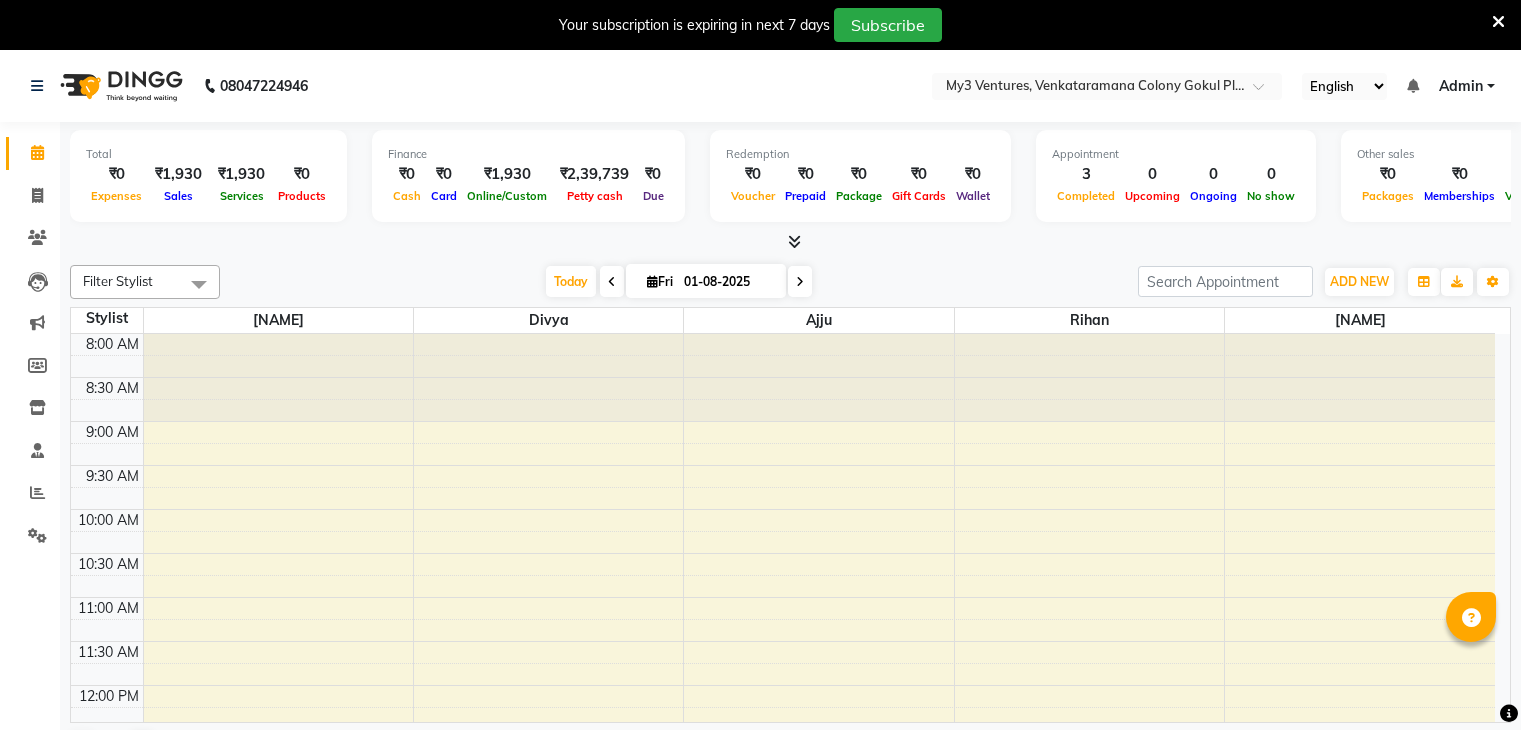 scroll, scrollTop: 0, scrollLeft: 0, axis: both 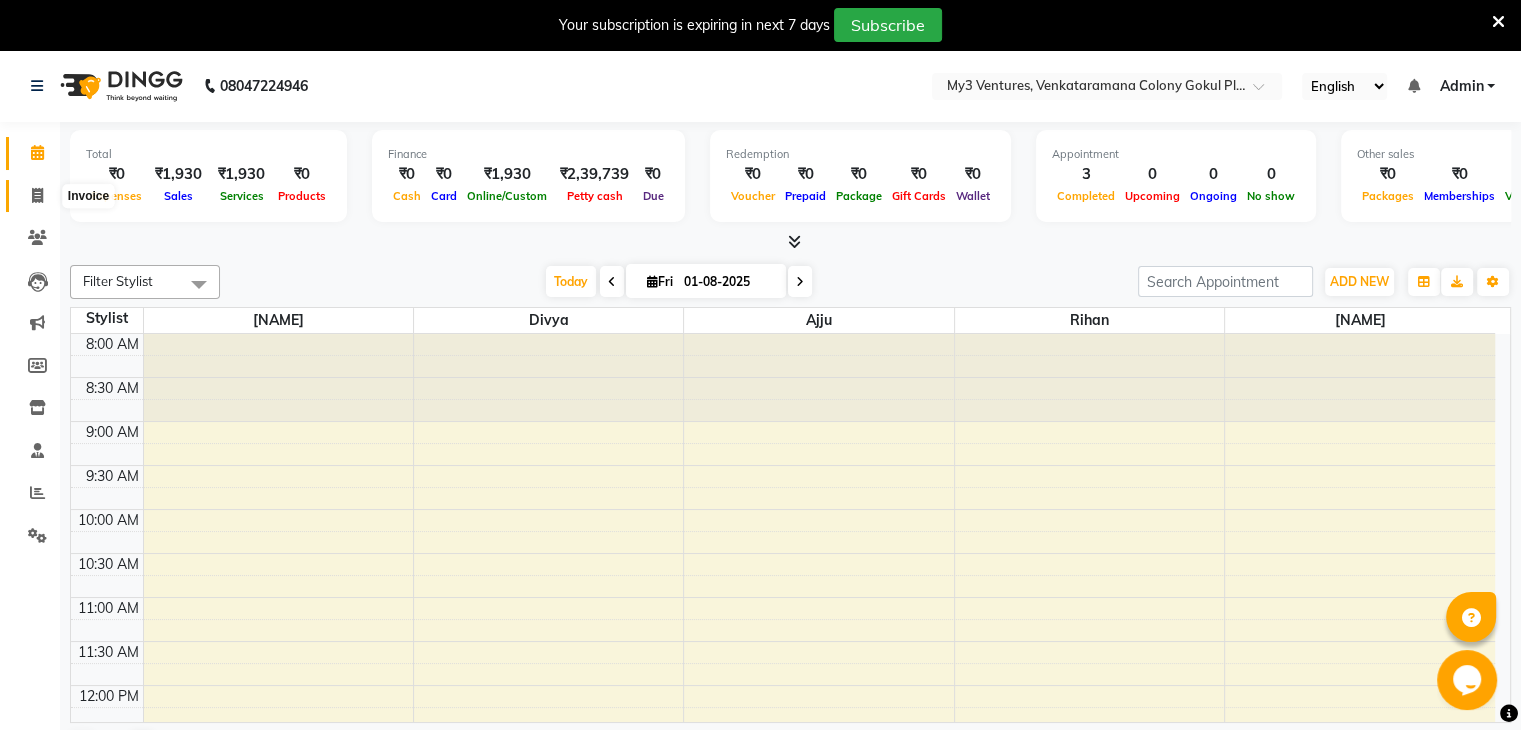 click 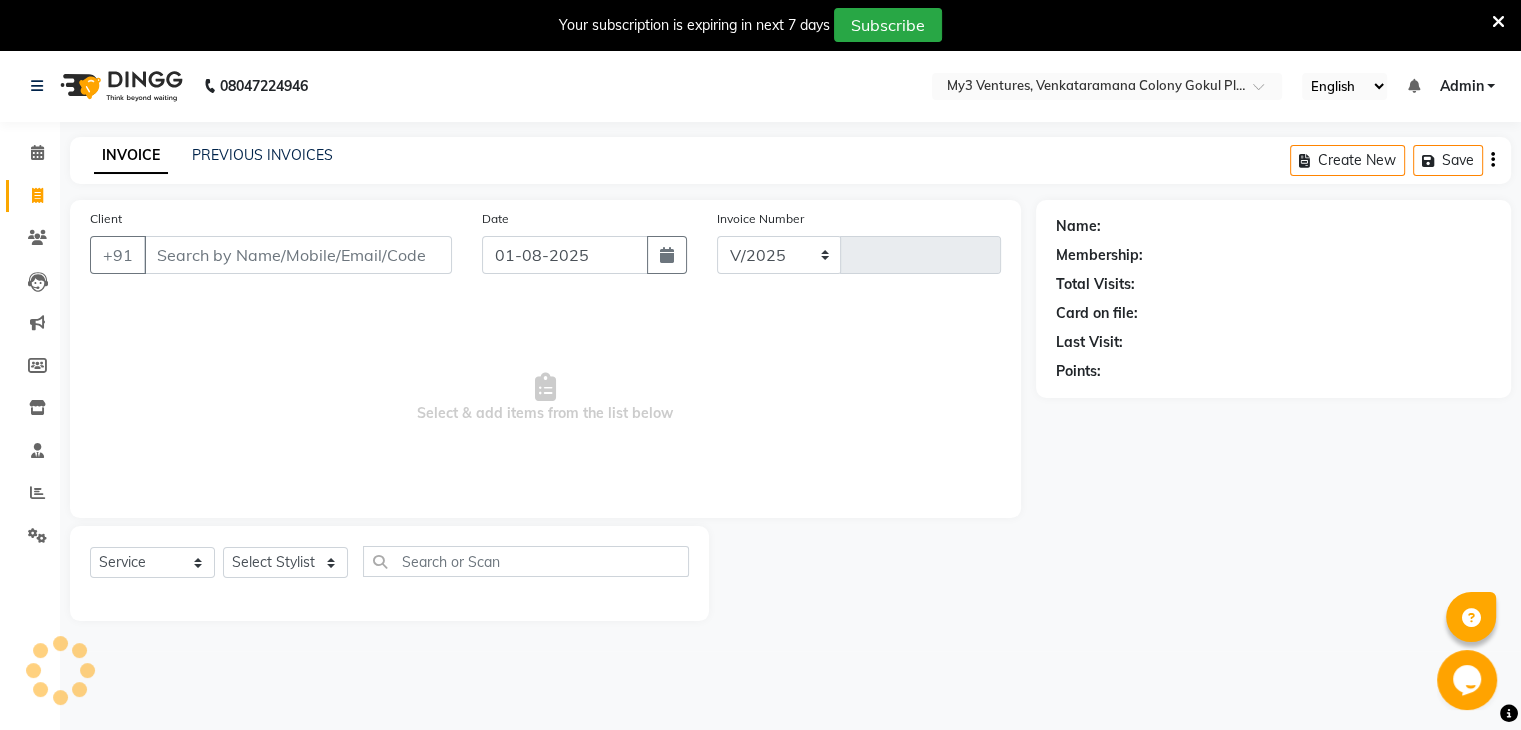 select on "6707" 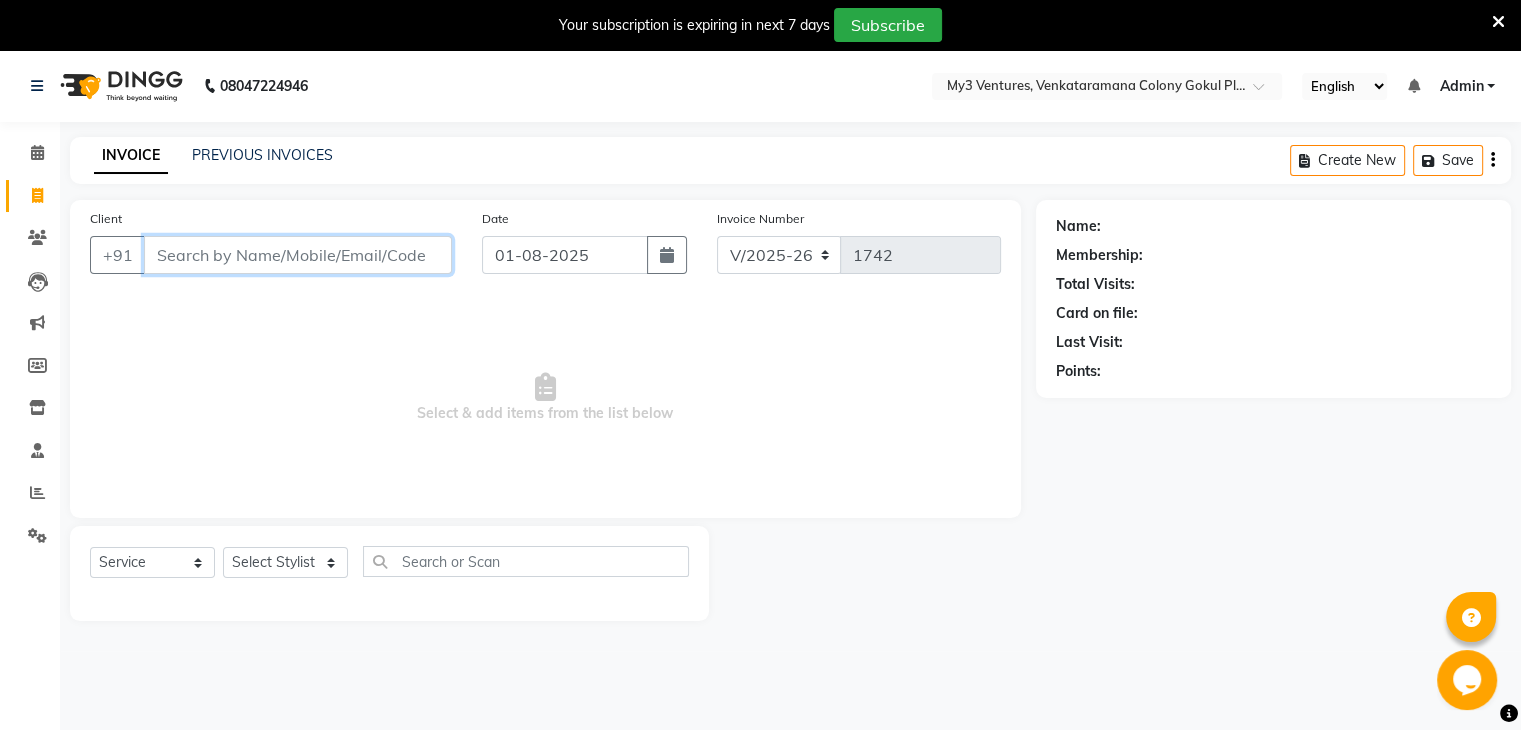 click on "Client" at bounding box center (298, 255) 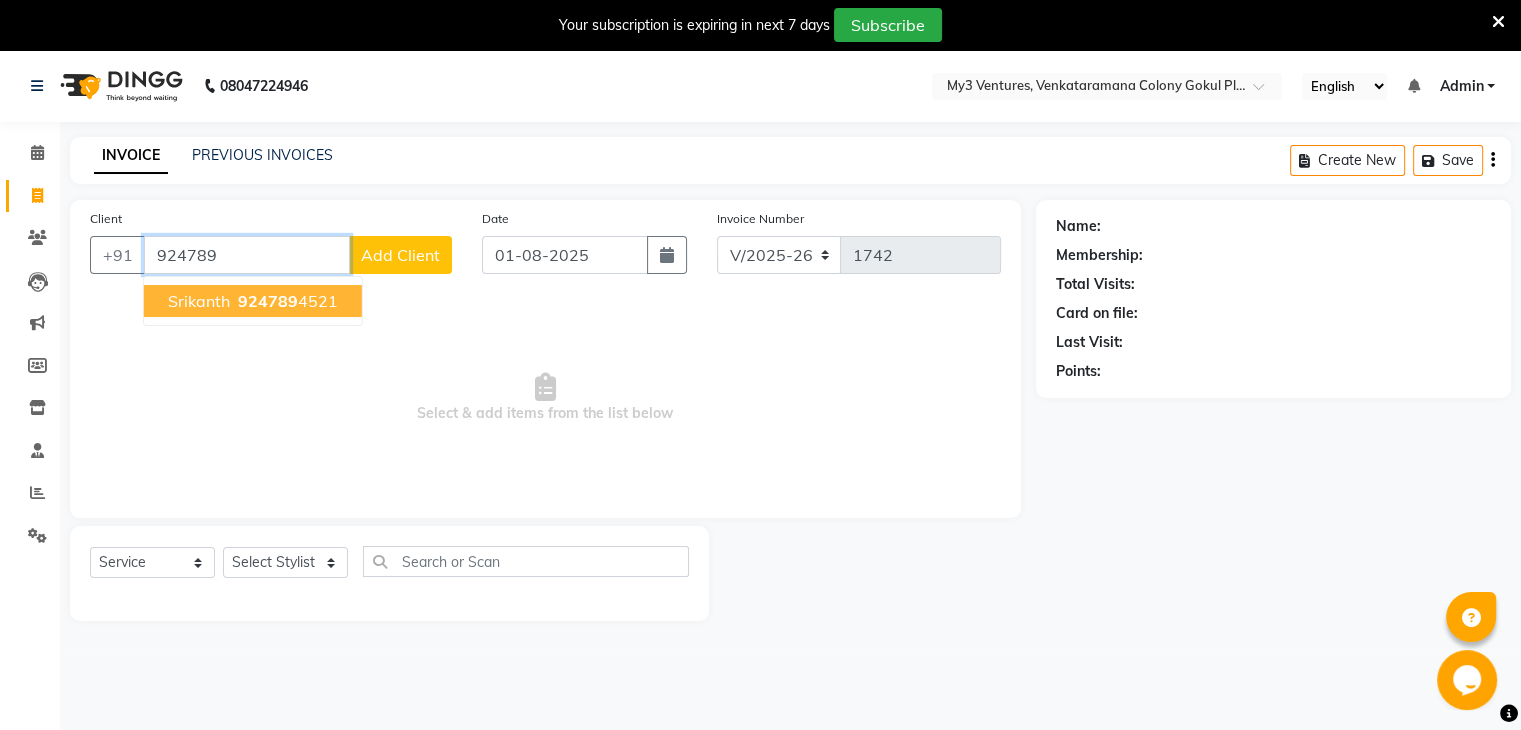click on "924789" at bounding box center (268, 301) 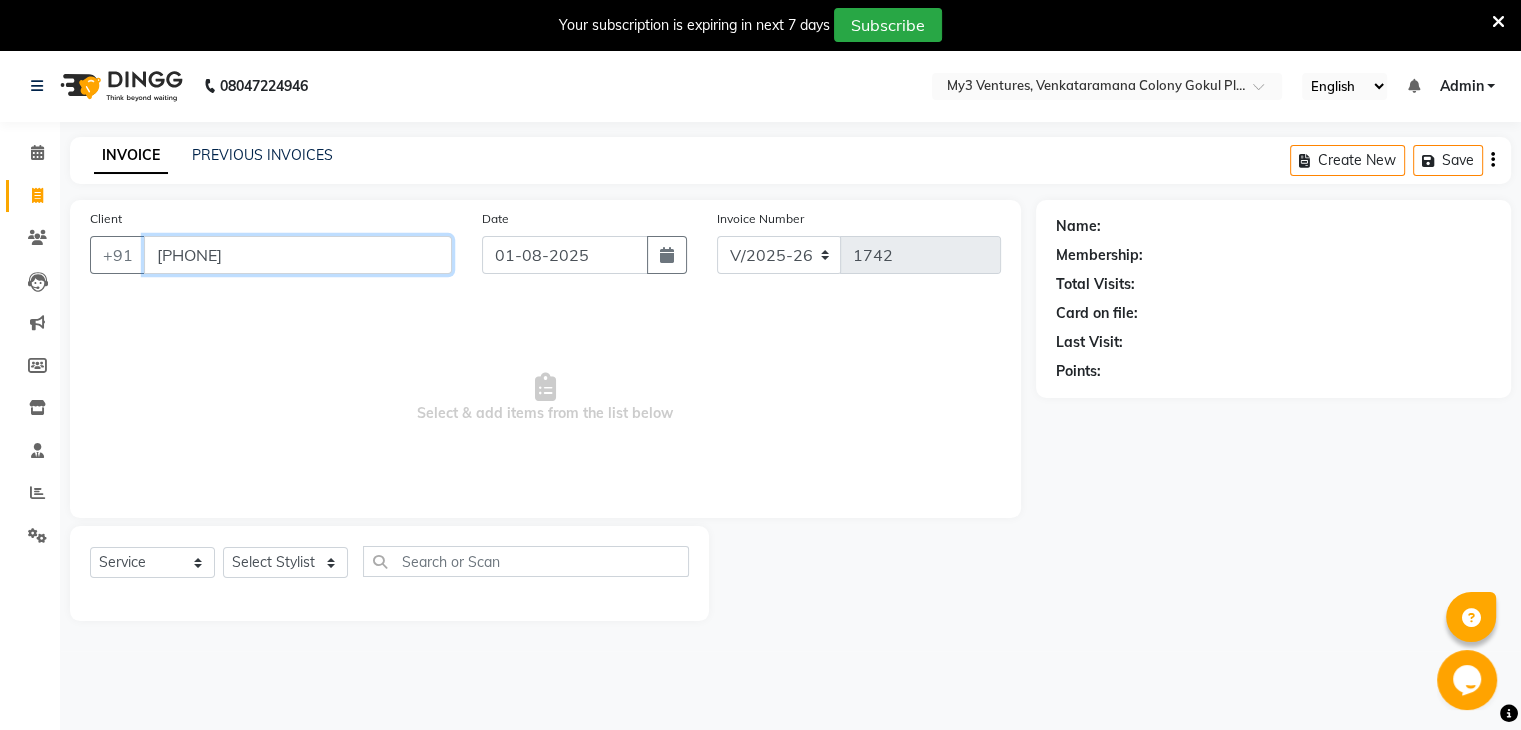 type on "[PHONE]" 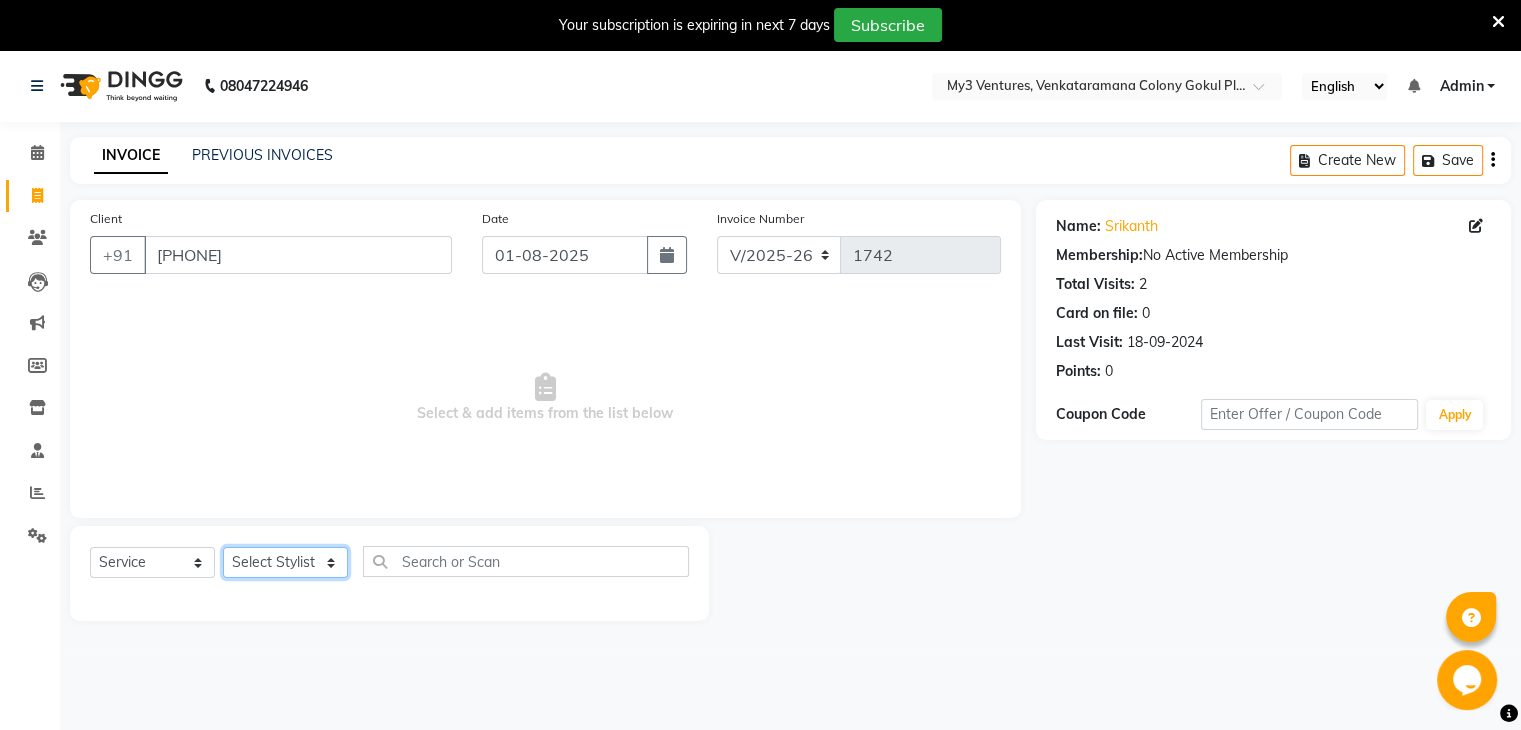 click on "Select Stylist ajju azam divya rihan Sahzad sowjanya srilatha Swapna Zeeshan" 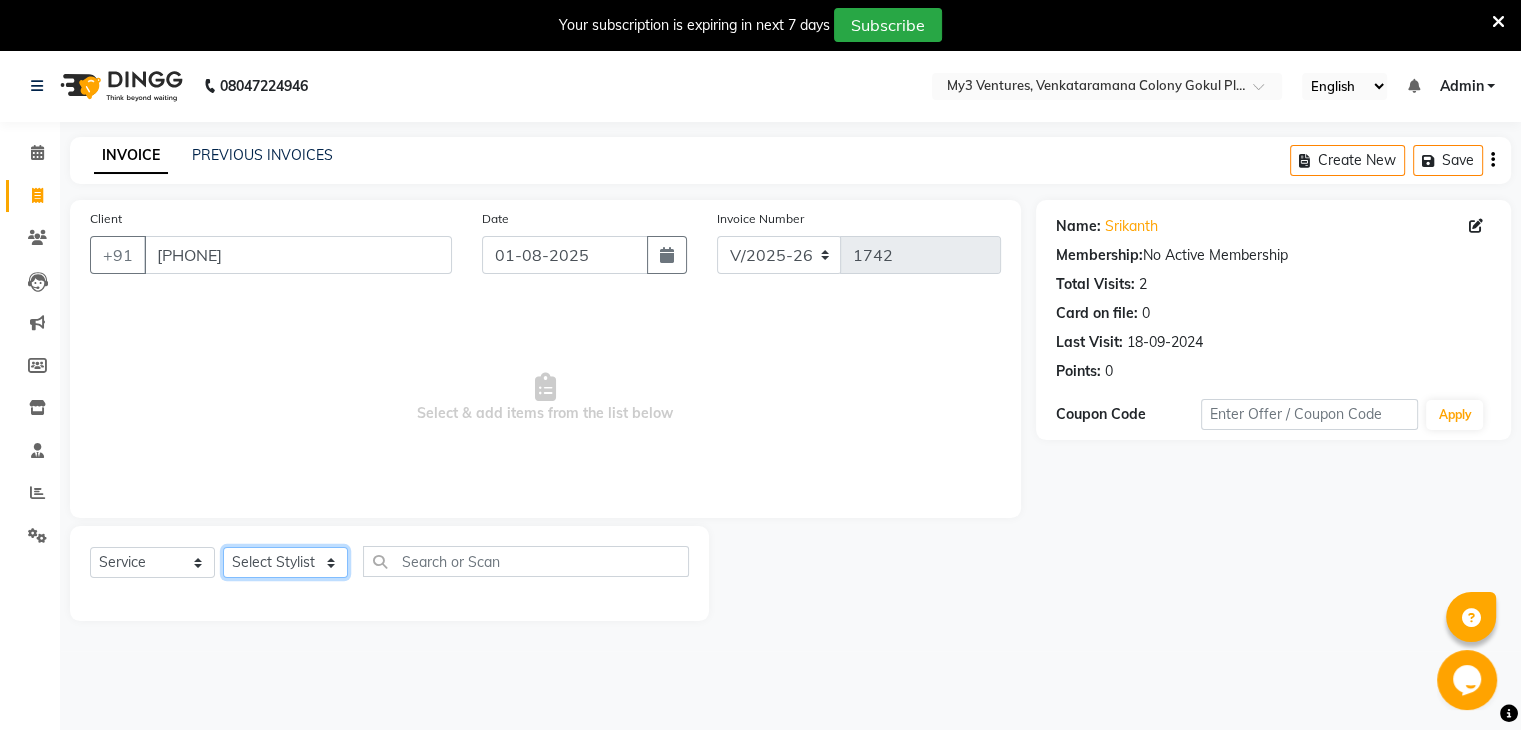 select on "85425" 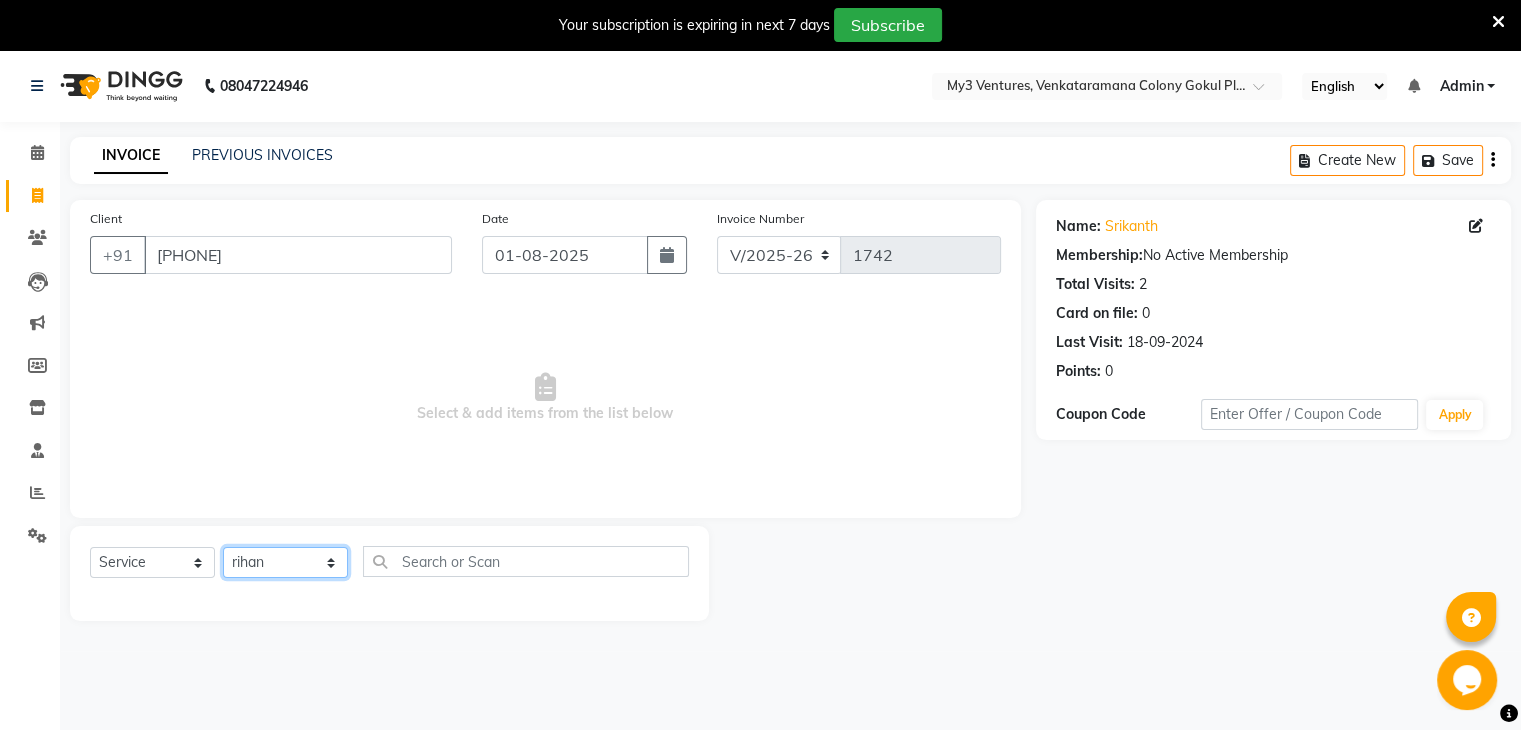 click on "Select Stylist ajju azam divya rihan Sahzad sowjanya srilatha Swapna Zeeshan" 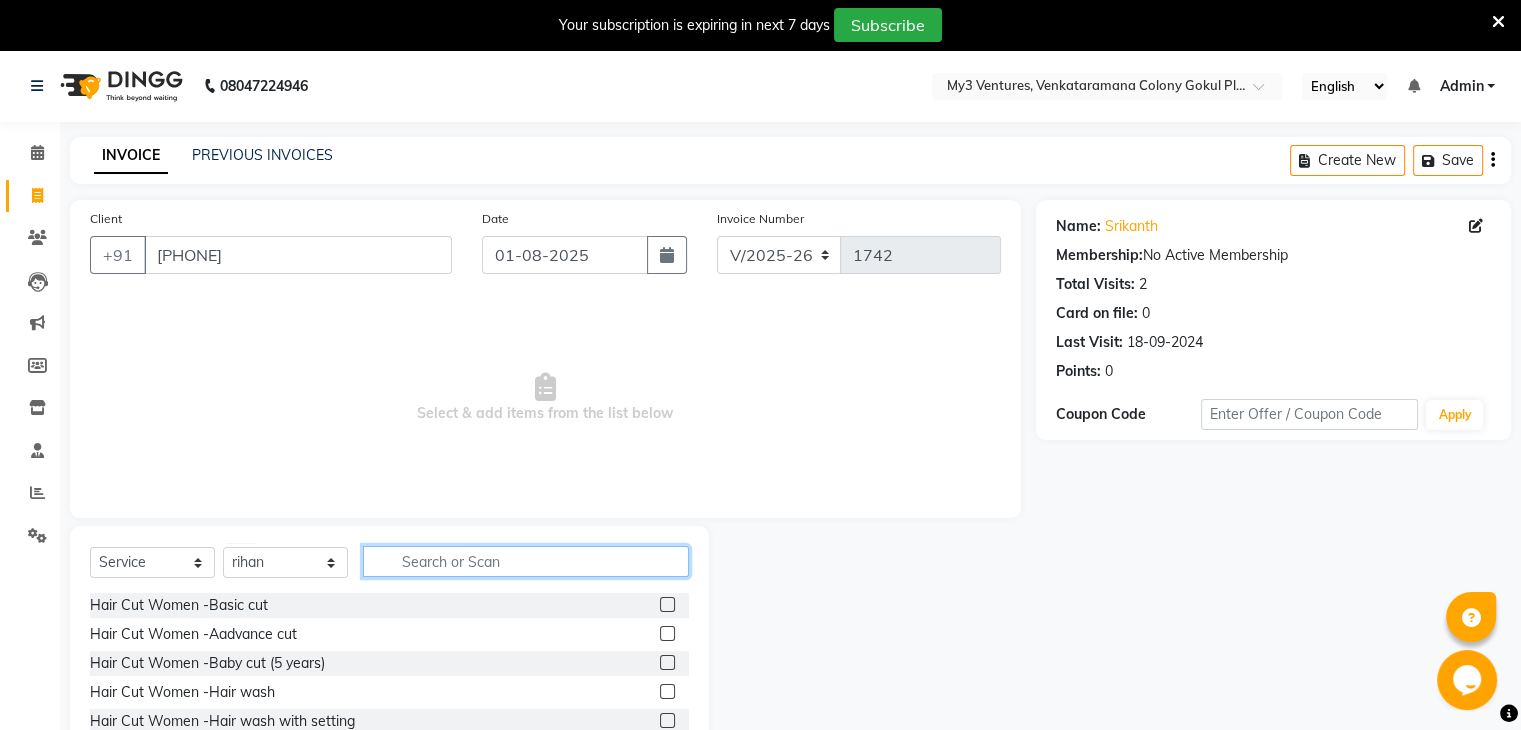 click 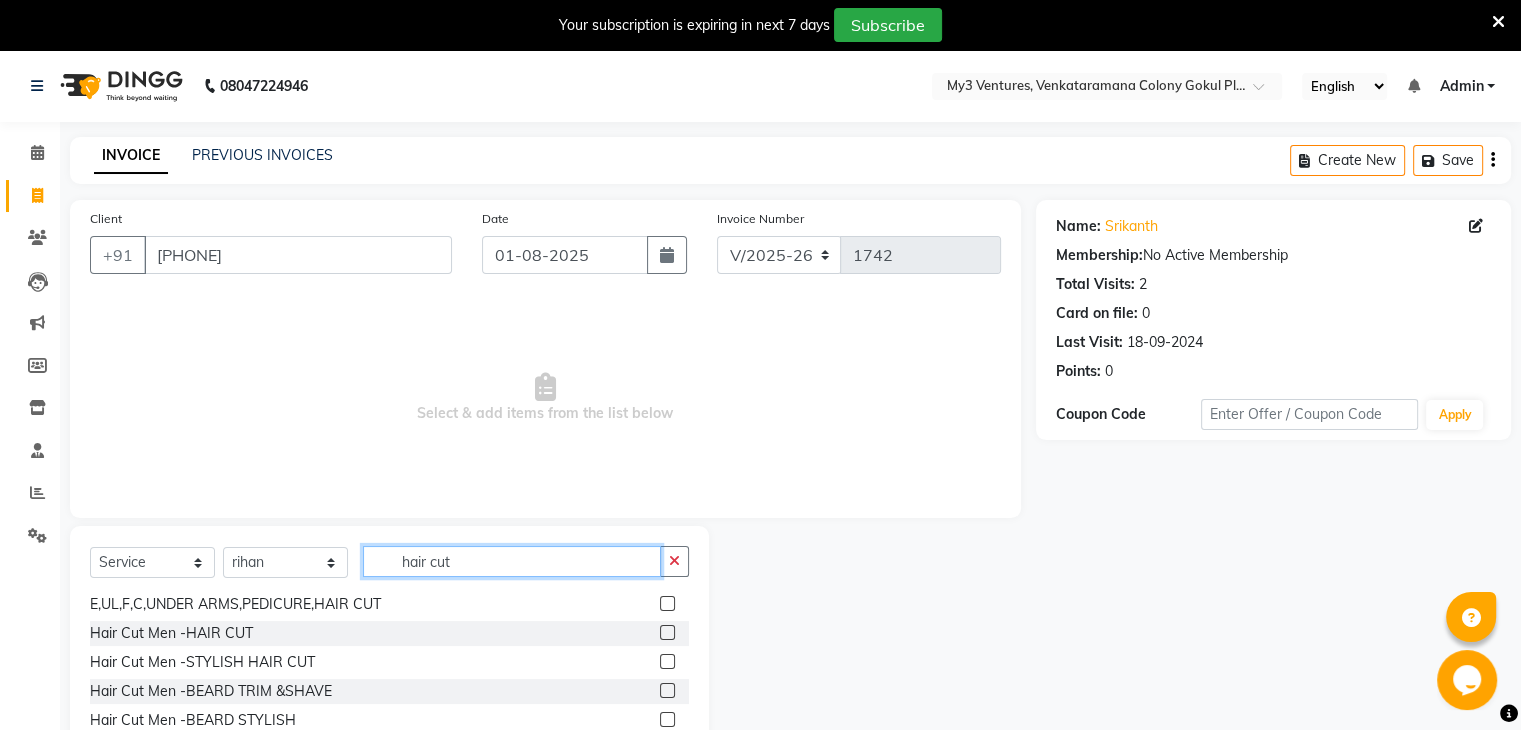 scroll, scrollTop: 207, scrollLeft: 0, axis: vertical 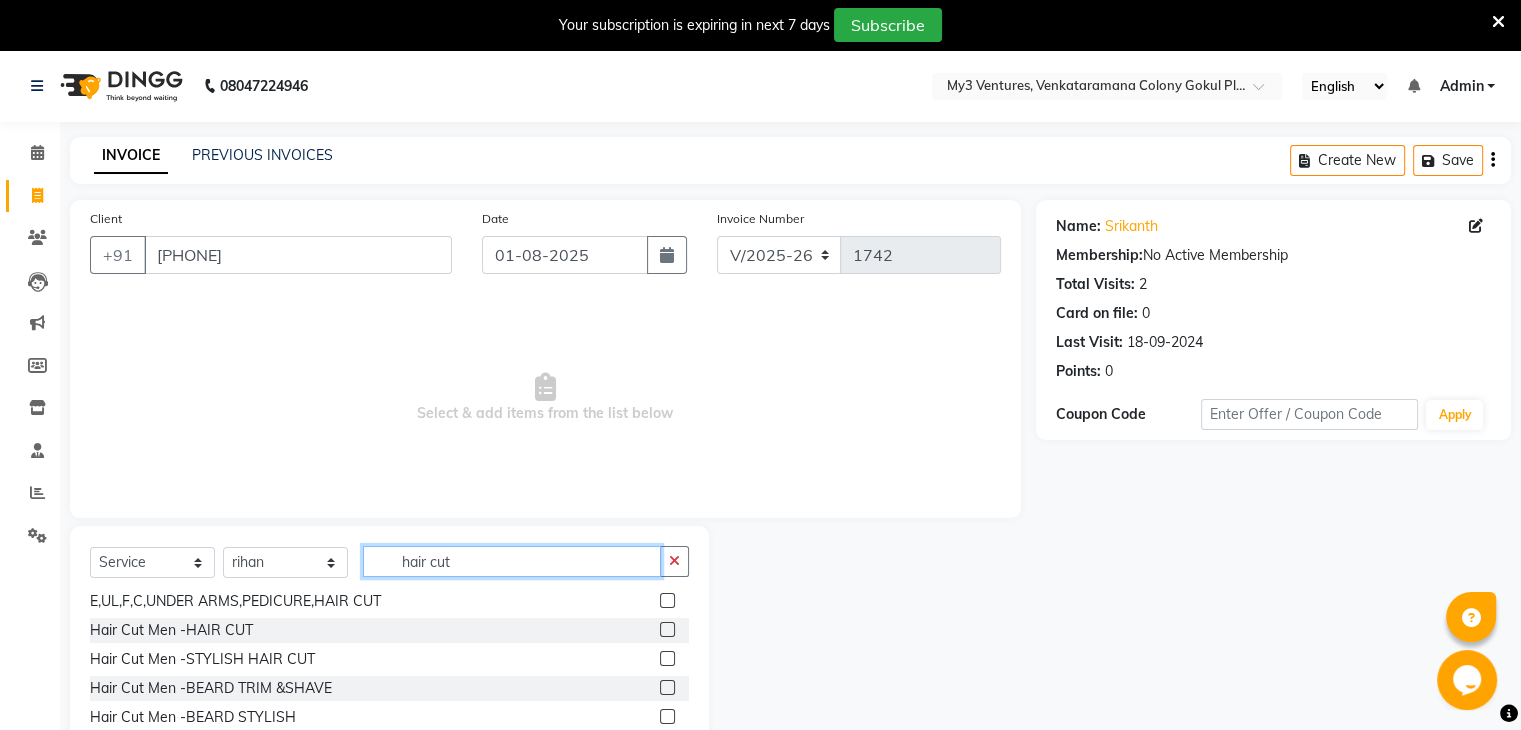 type on "hair cut" 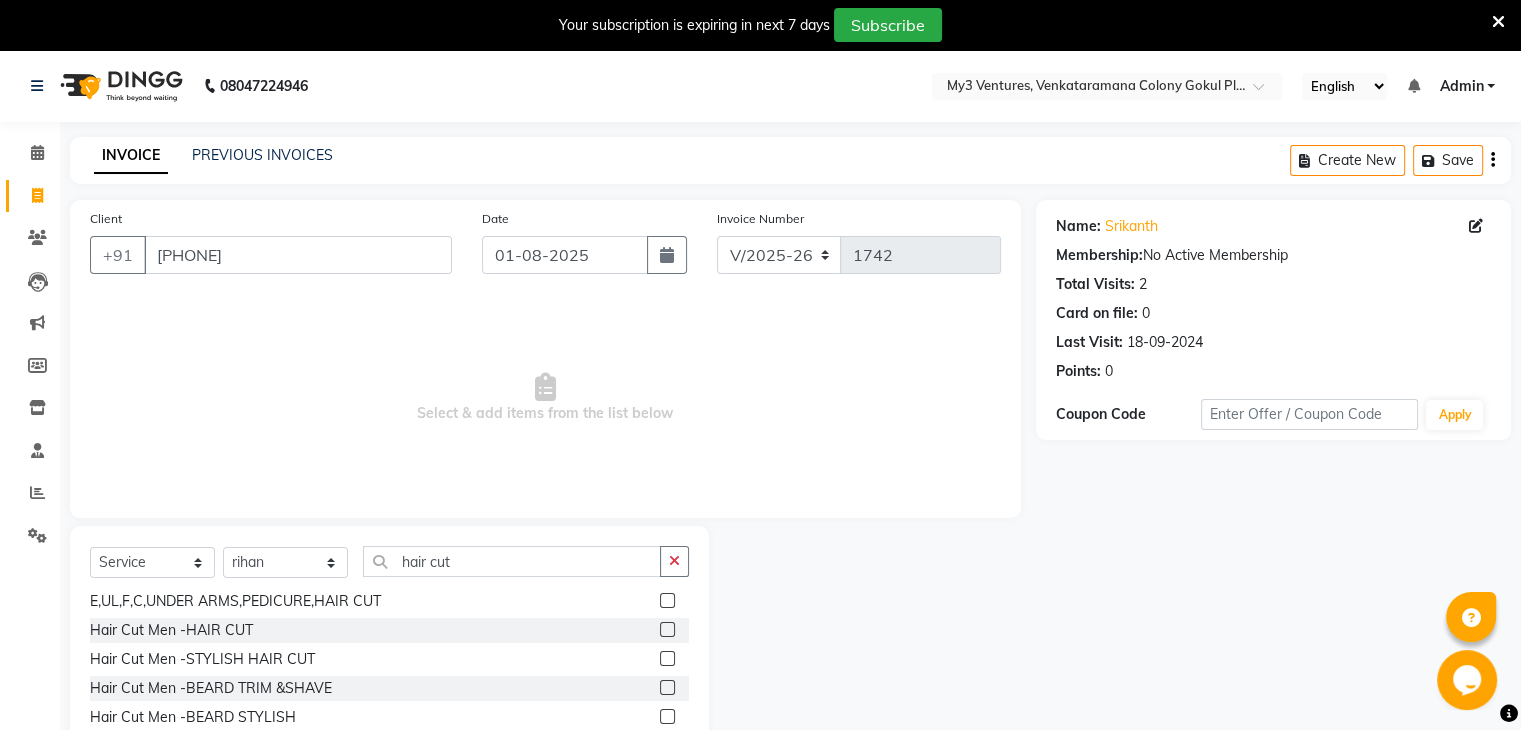 click 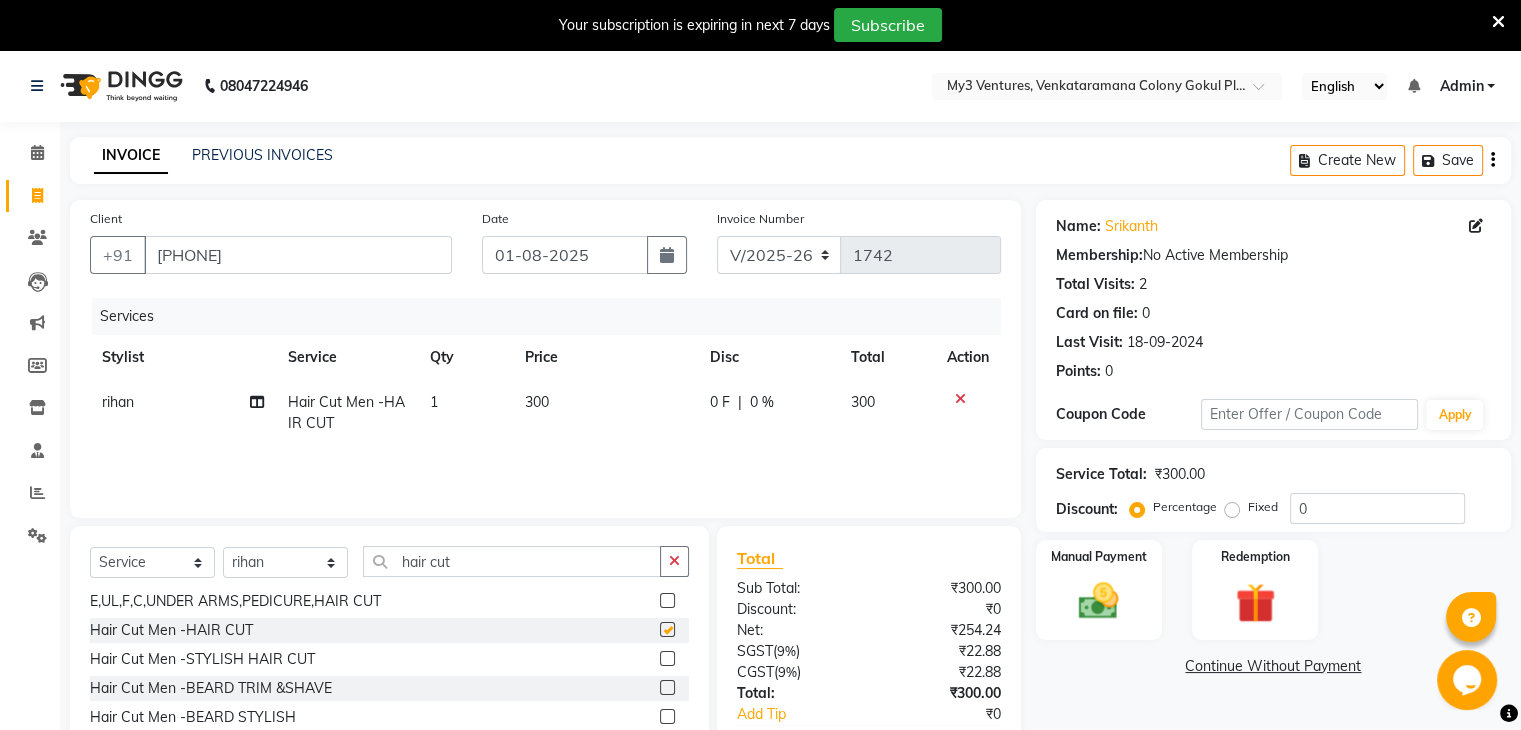 checkbox on "false" 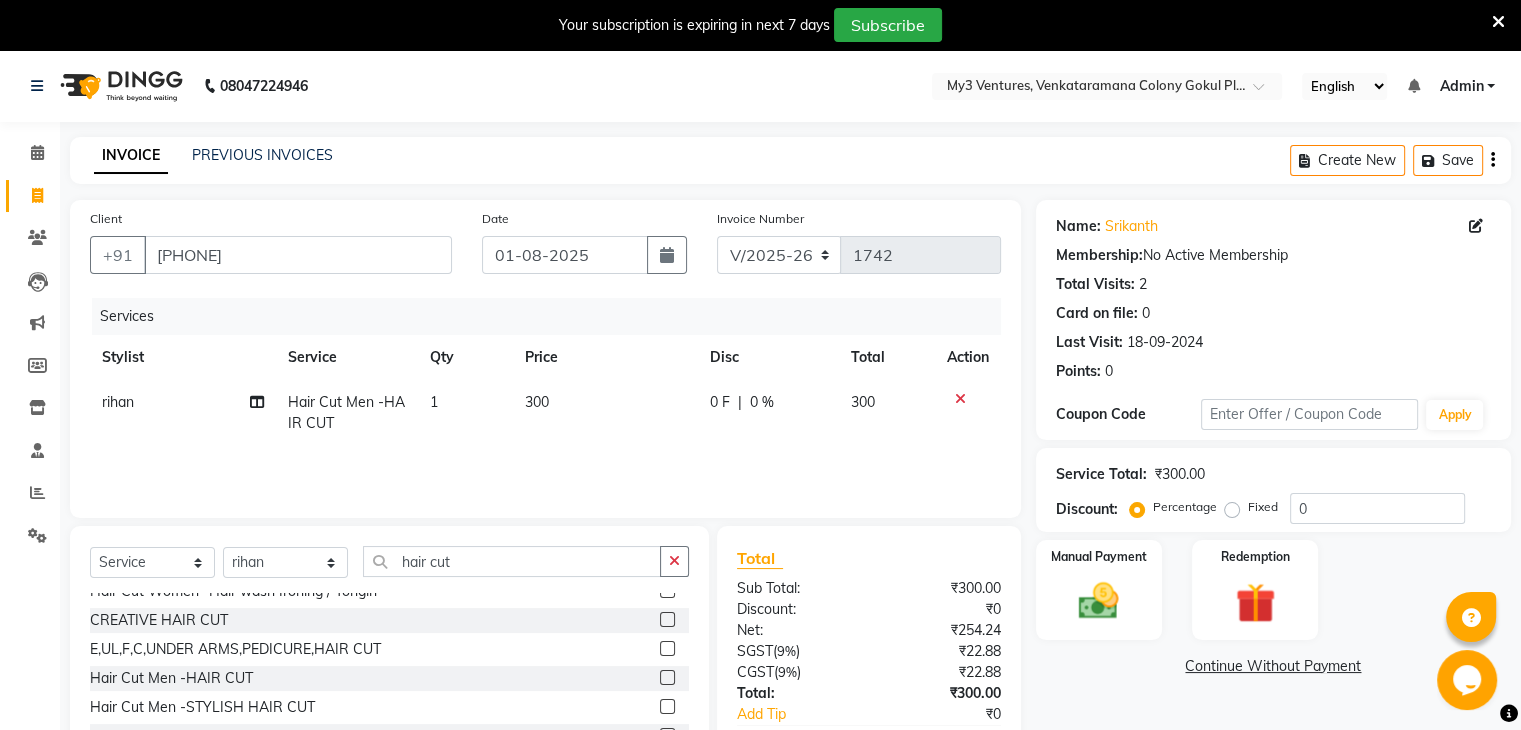 scroll, scrollTop: 130, scrollLeft: 0, axis: vertical 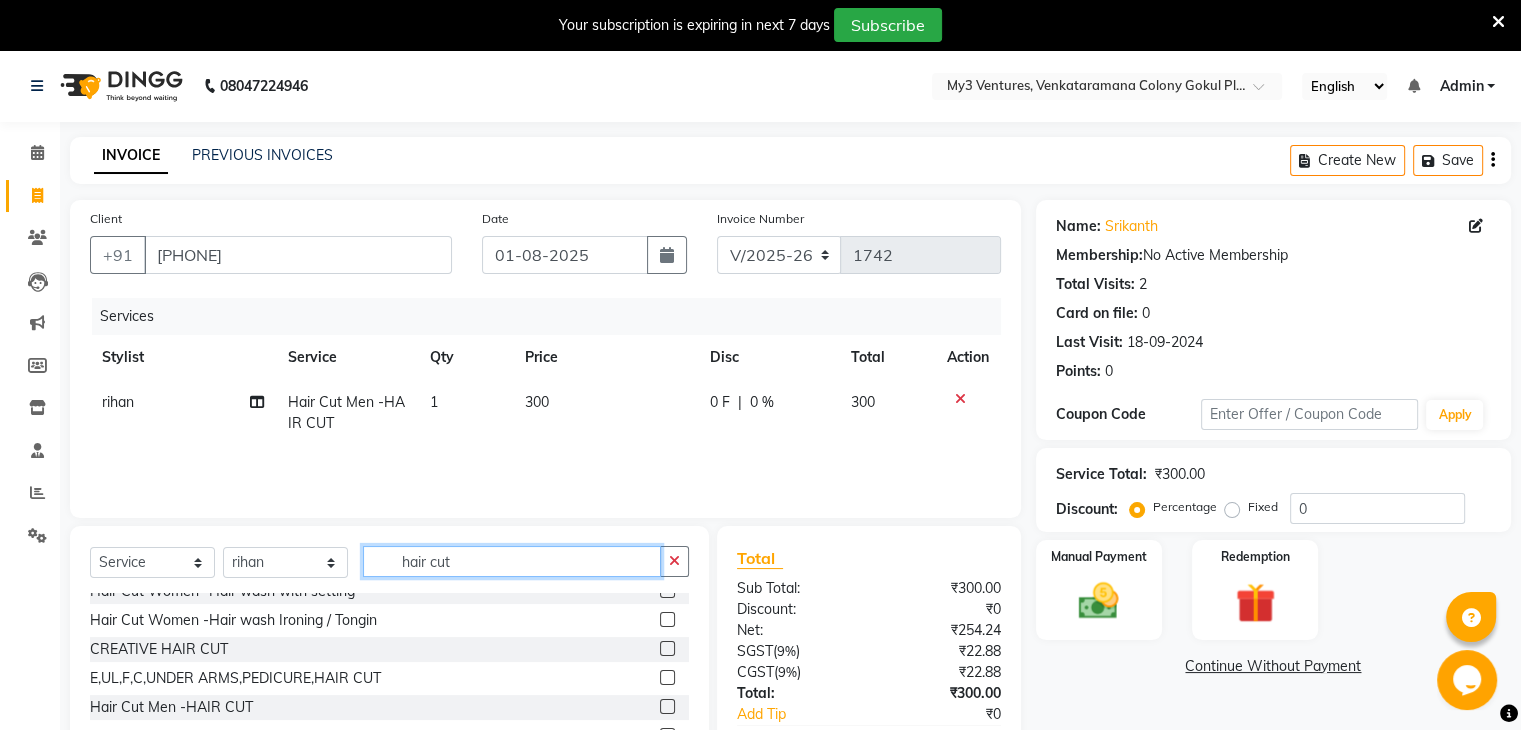 click on "hair cut" 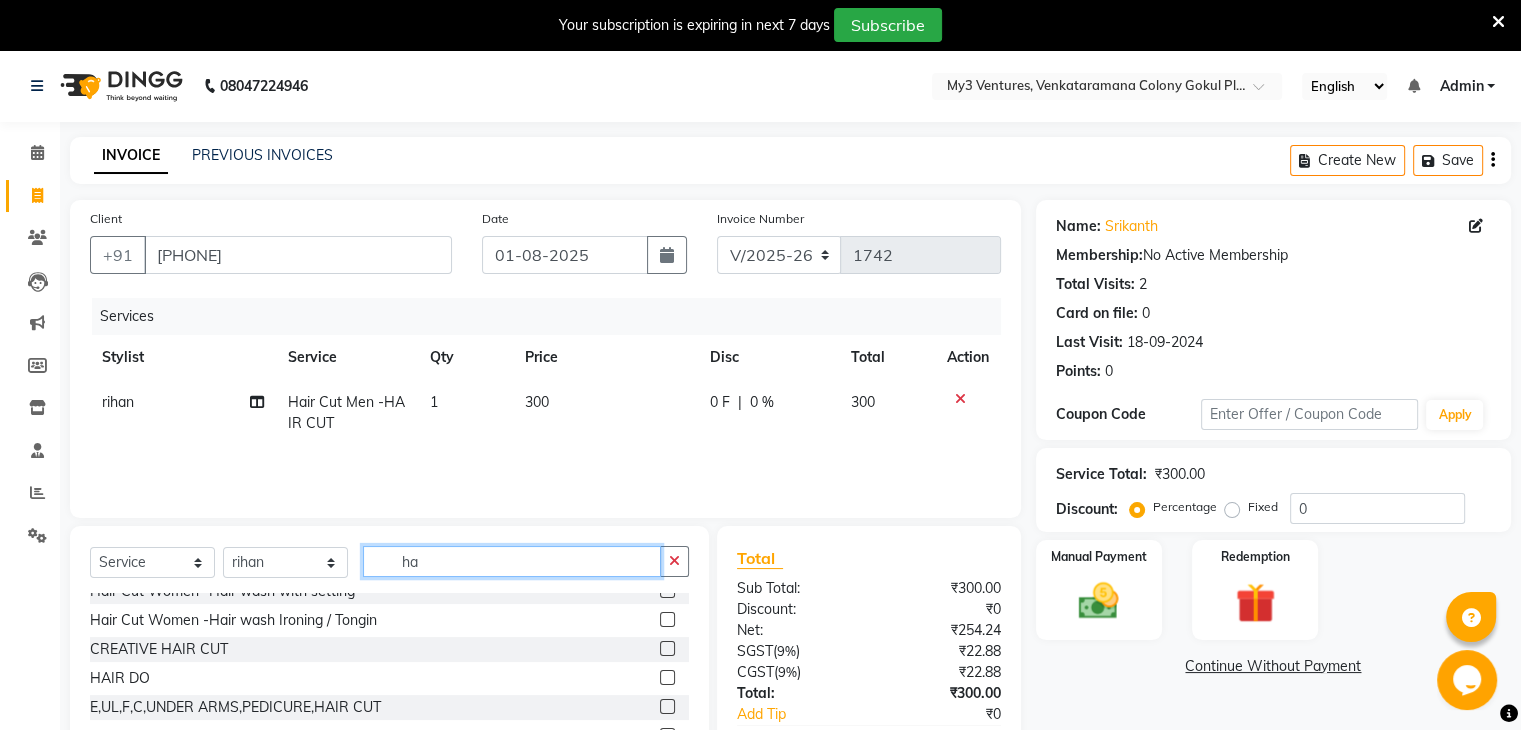 type on "h" 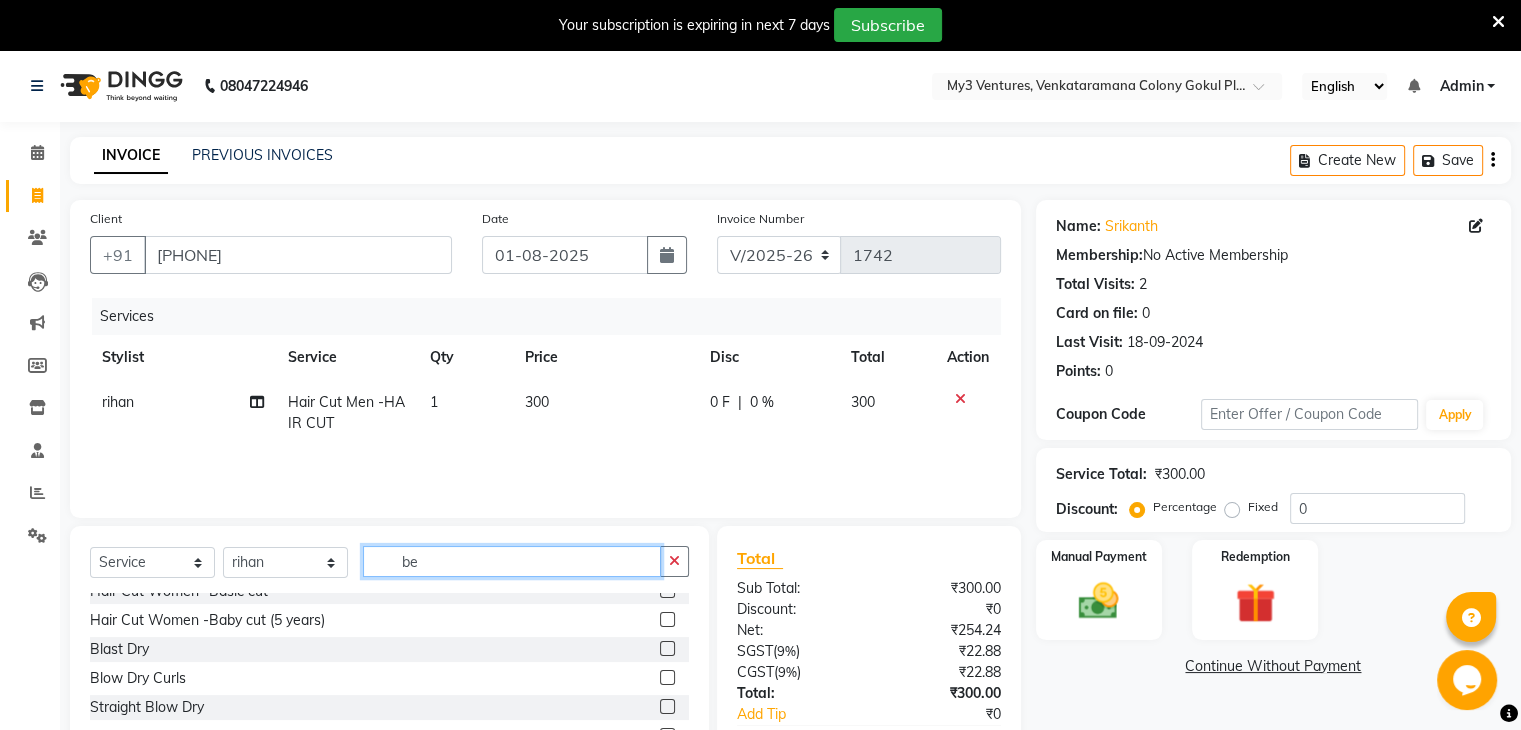 scroll, scrollTop: 0, scrollLeft: 0, axis: both 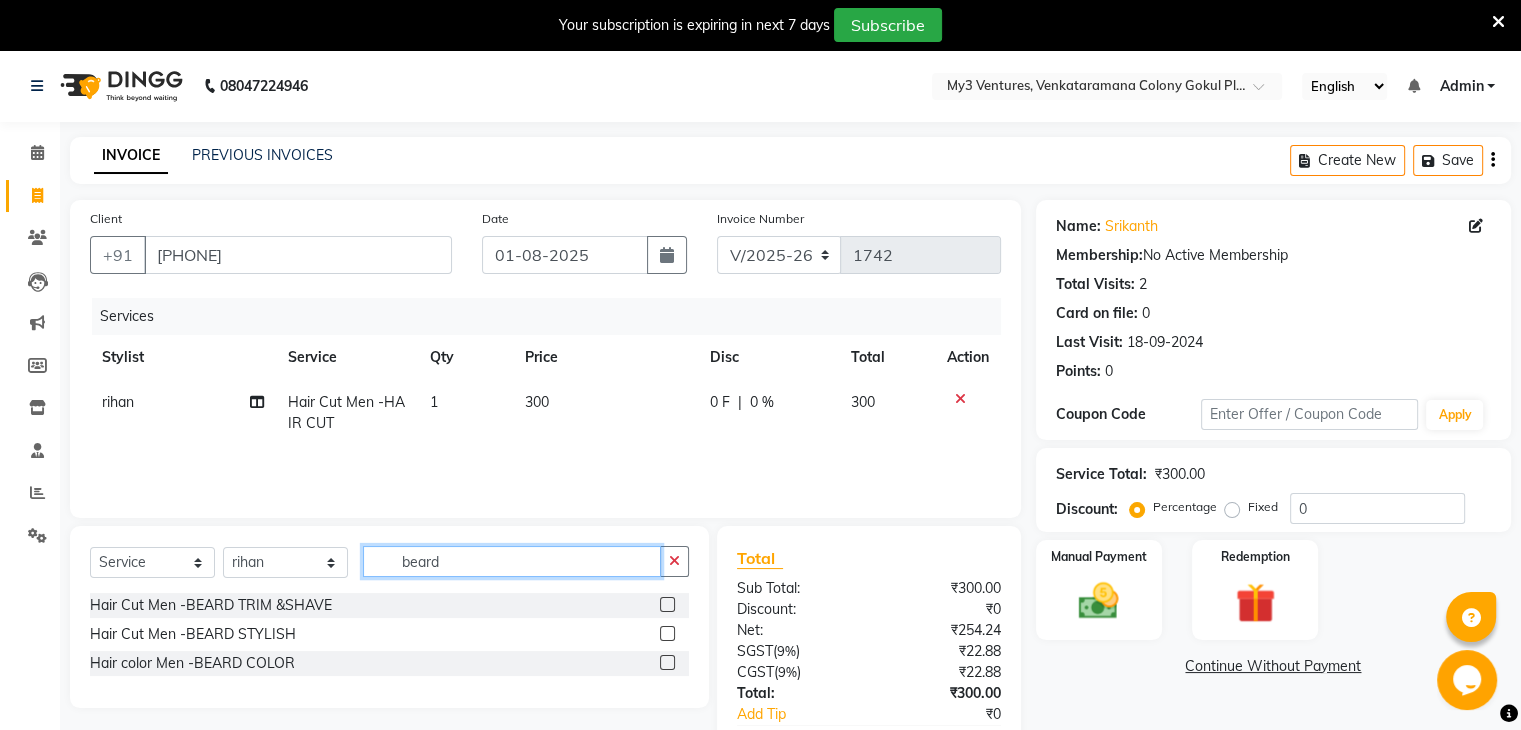type on "beard" 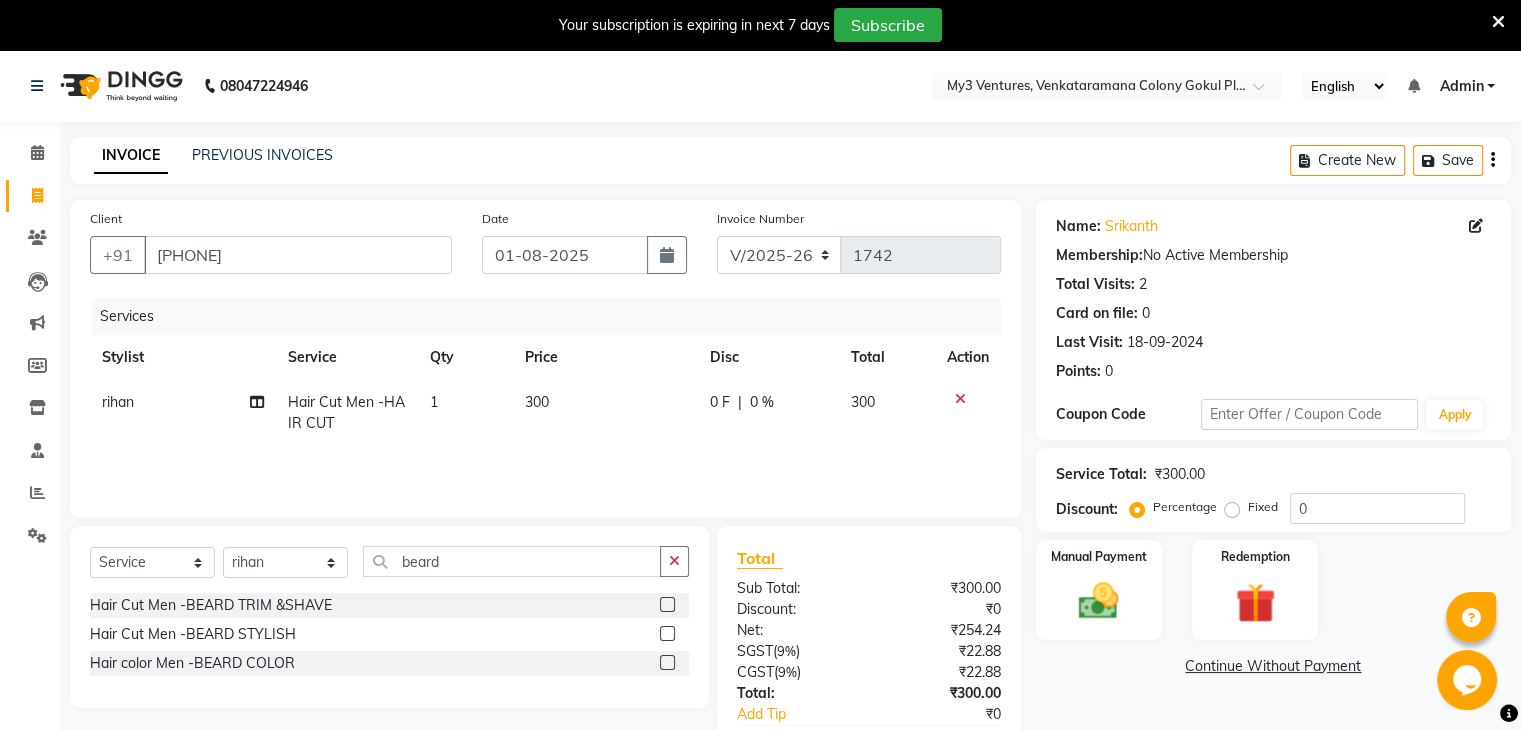 click 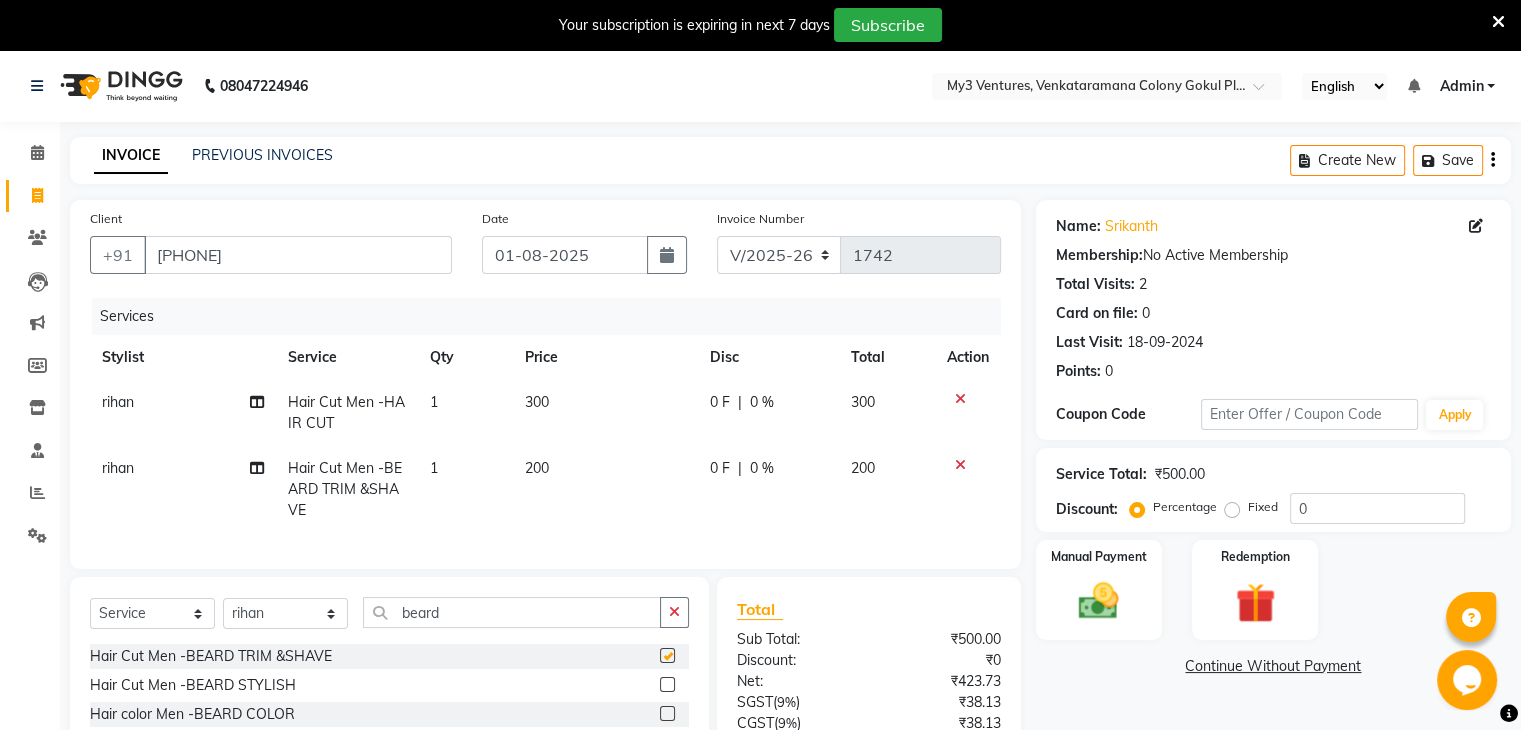 checkbox on "false" 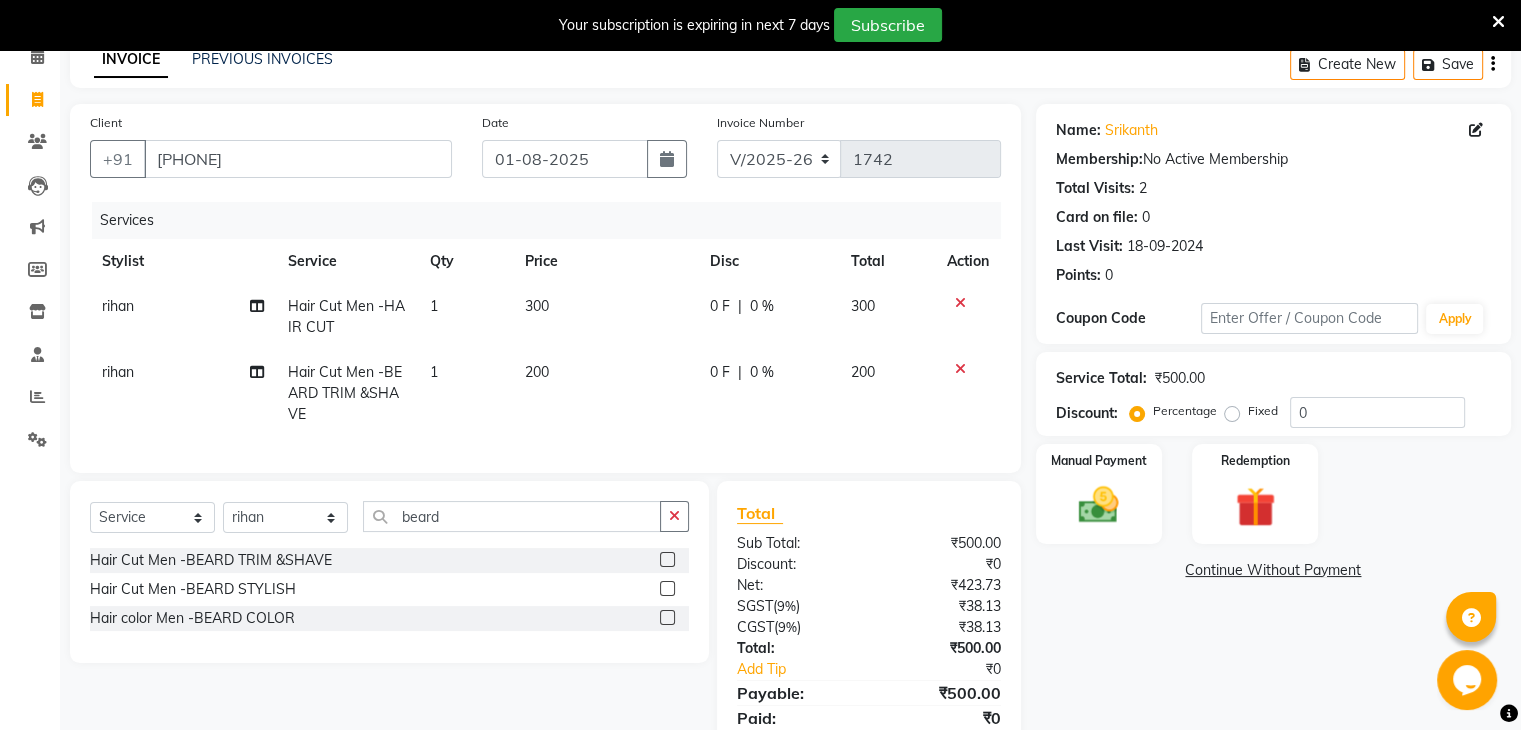scroll, scrollTop: 119, scrollLeft: 0, axis: vertical 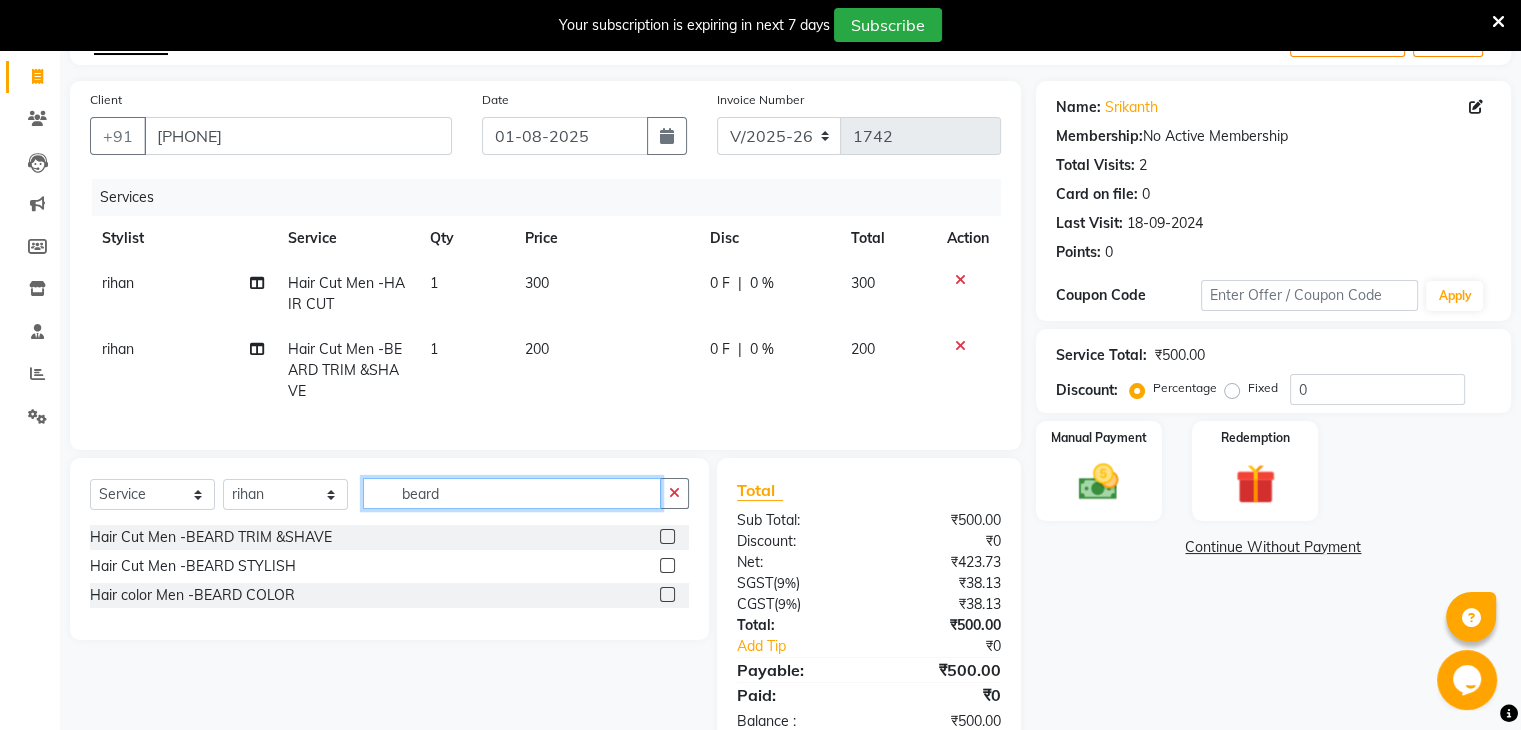 click on "beard" 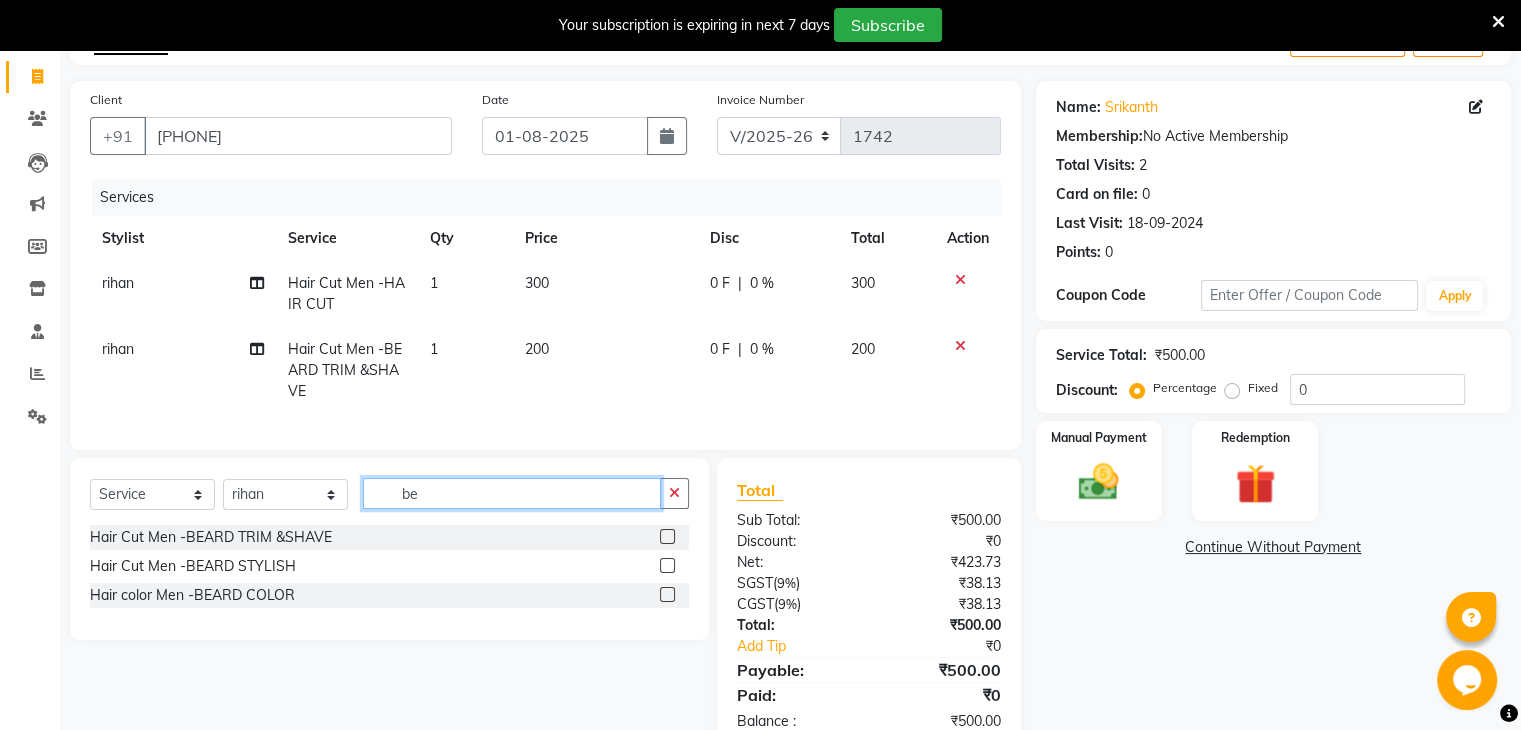 type on "b" 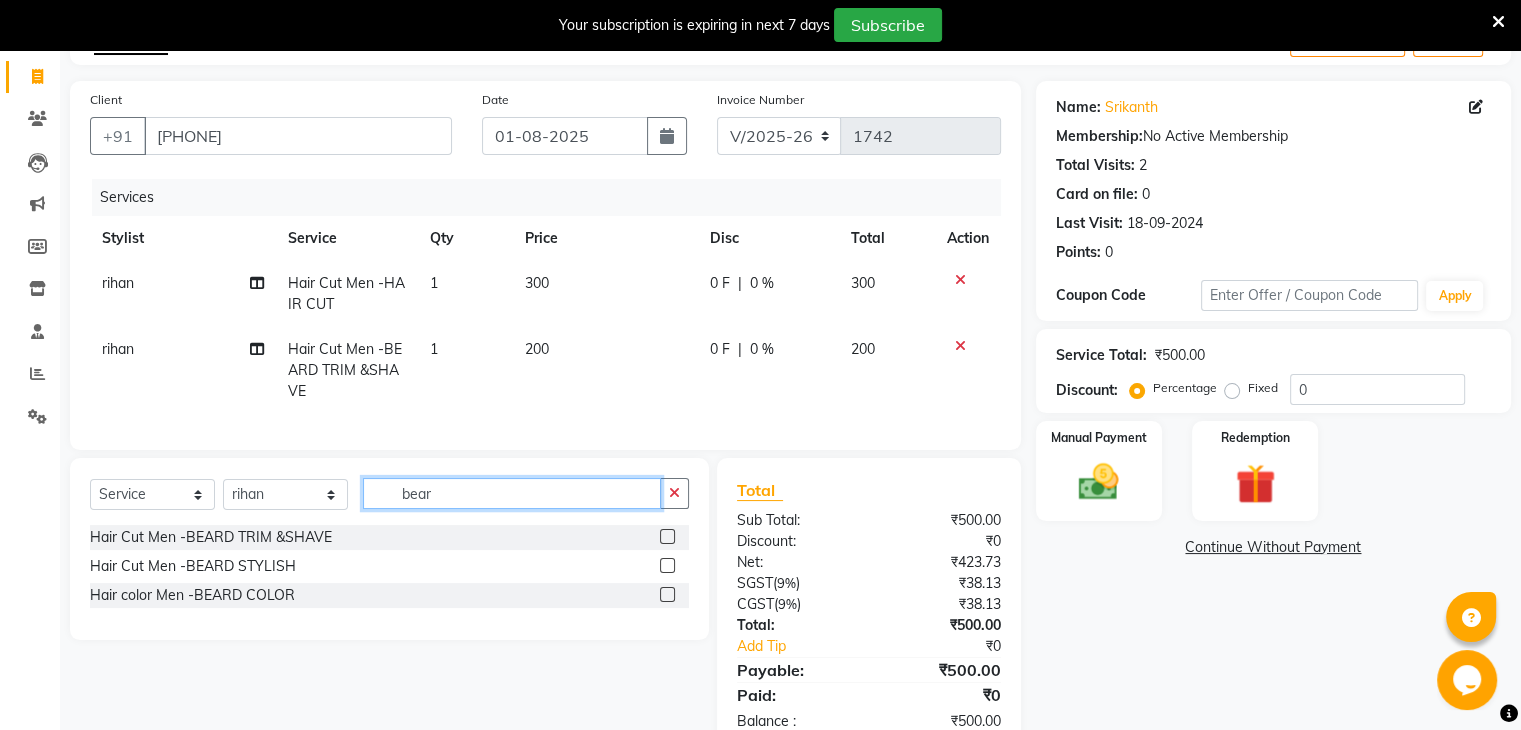 type on "beard" 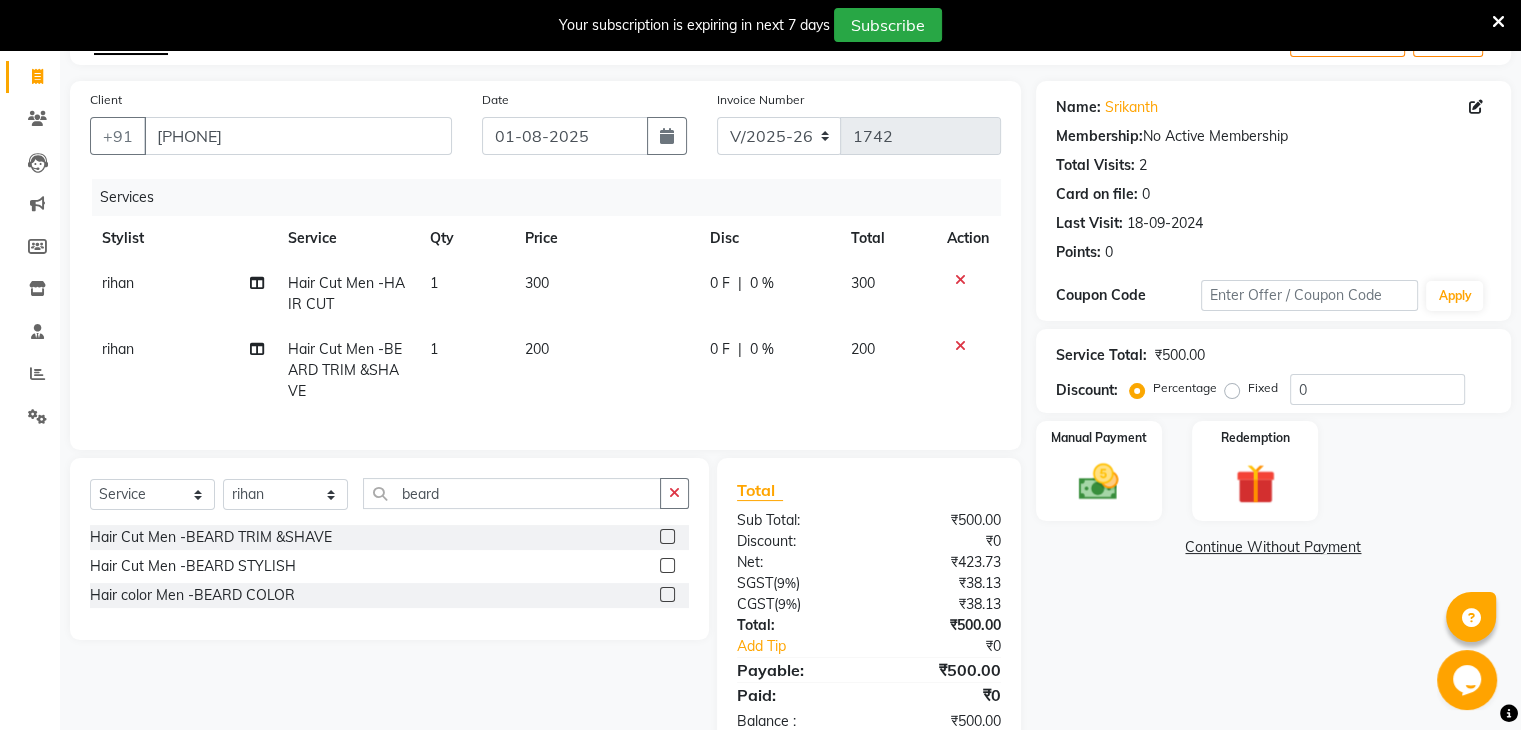 click 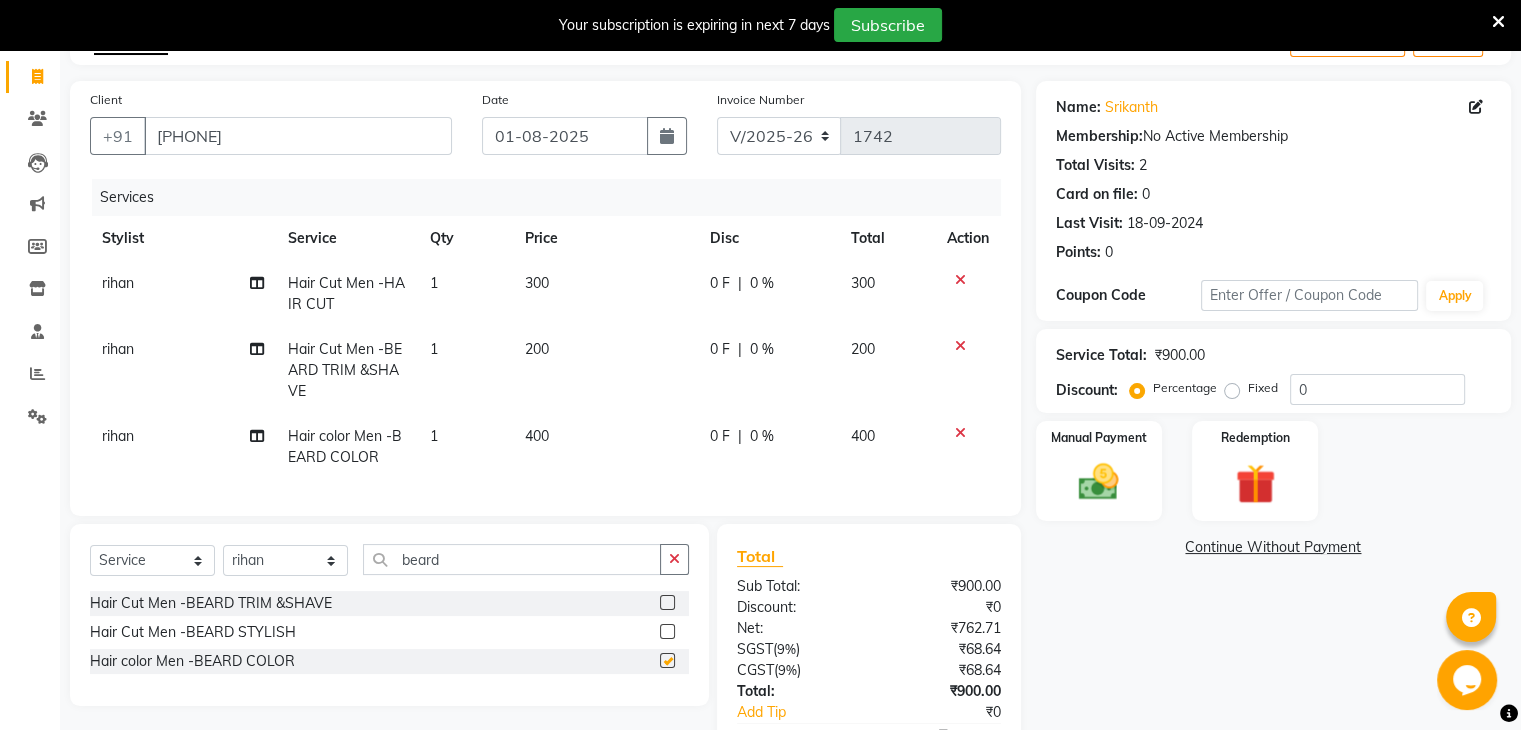 checkbox on "false" 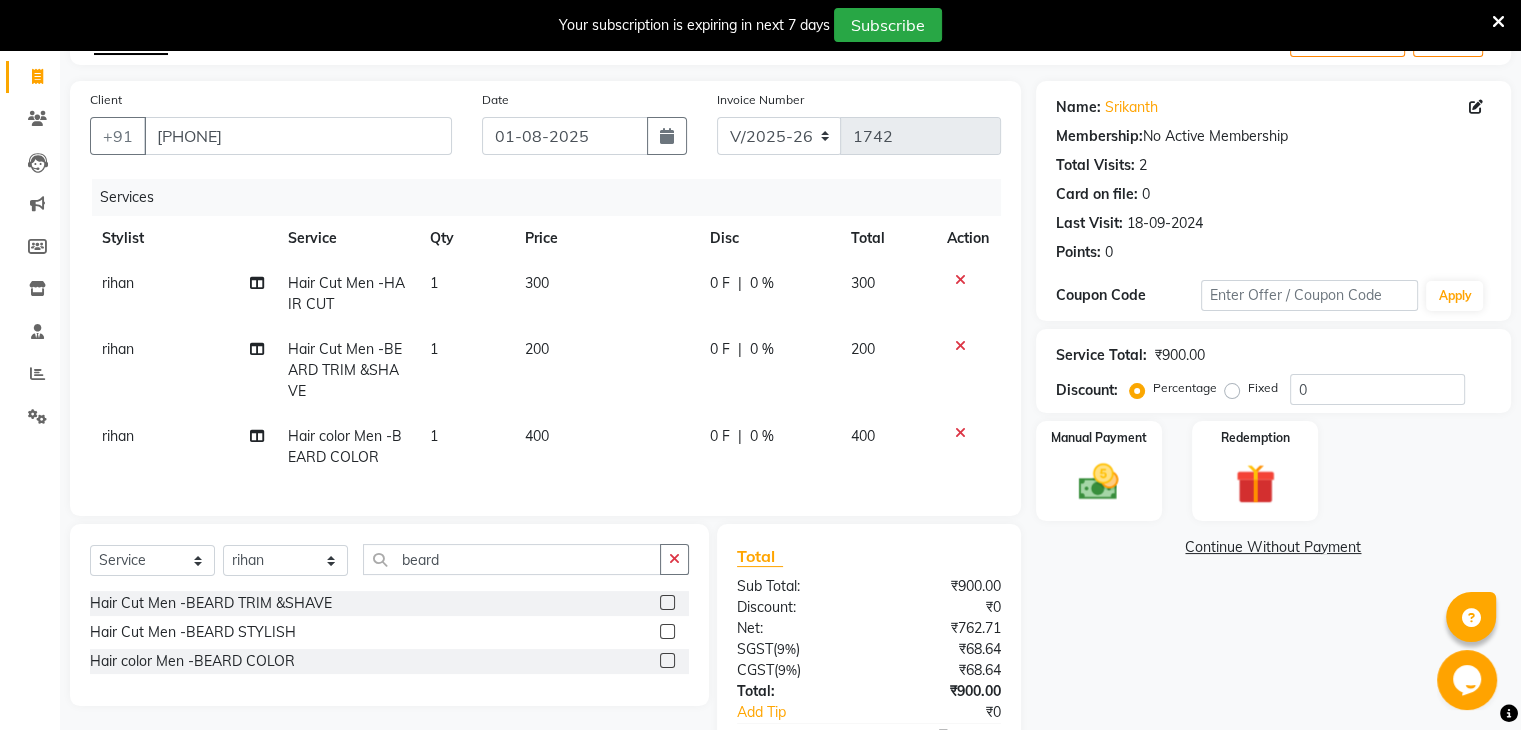 click on "400" 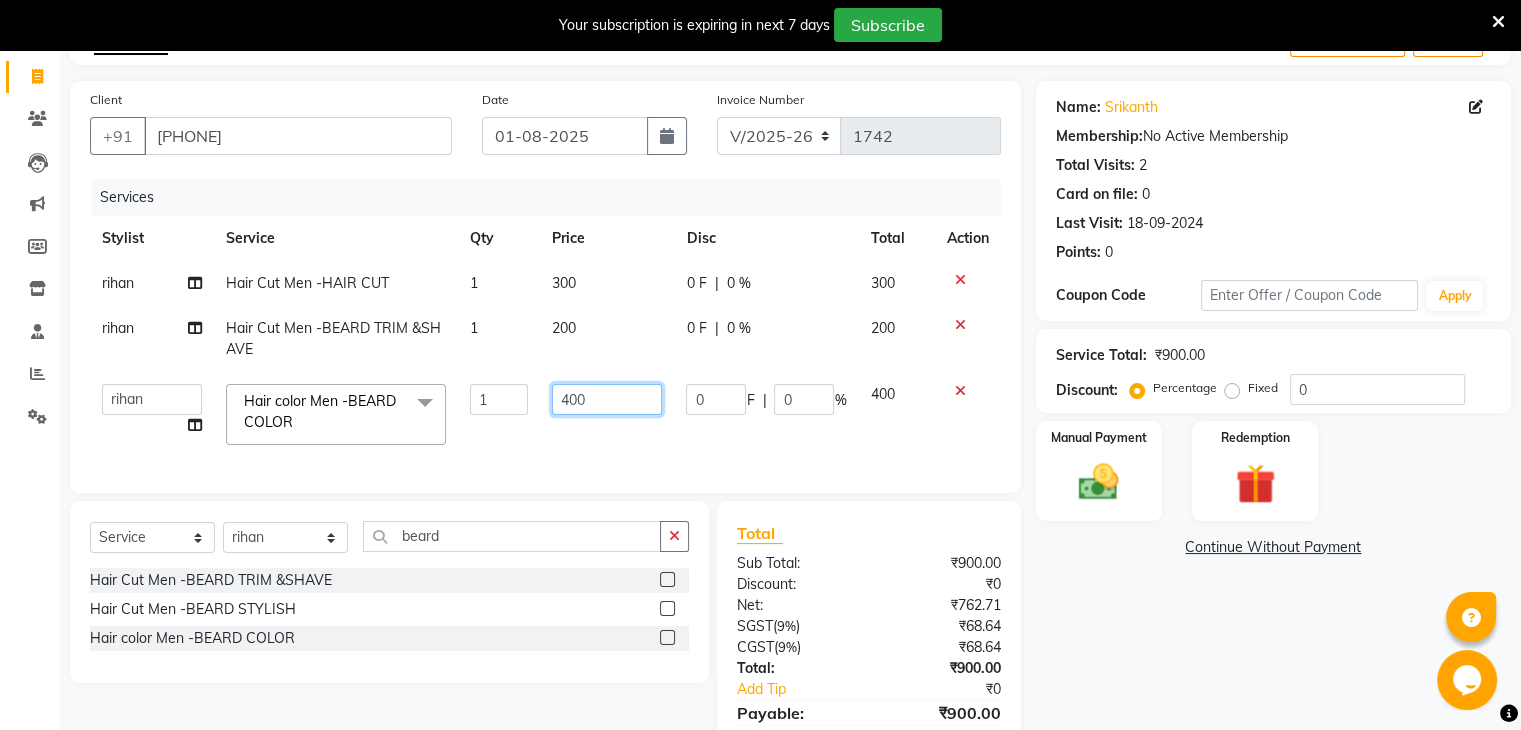 click on "400" 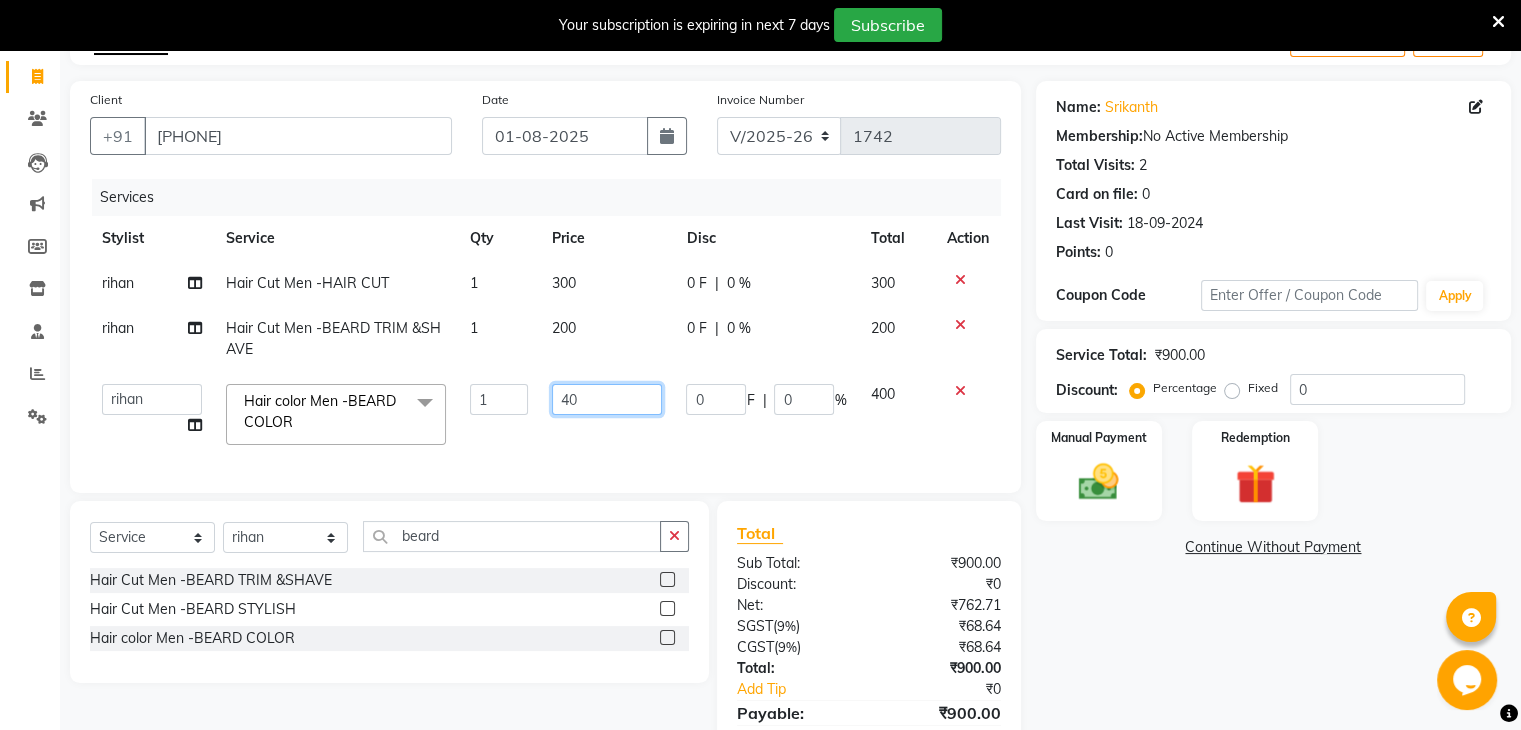 type on "4" 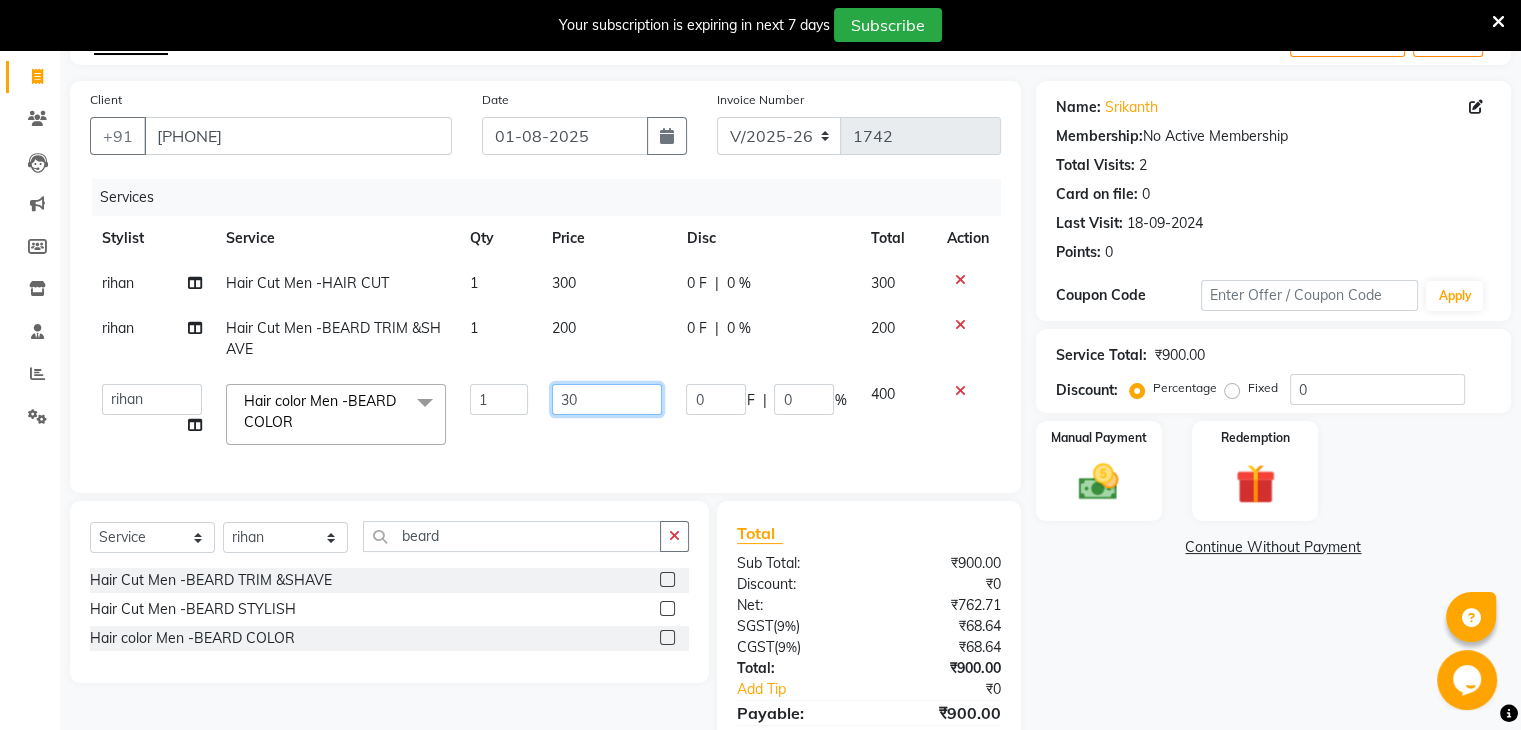 type on "300" 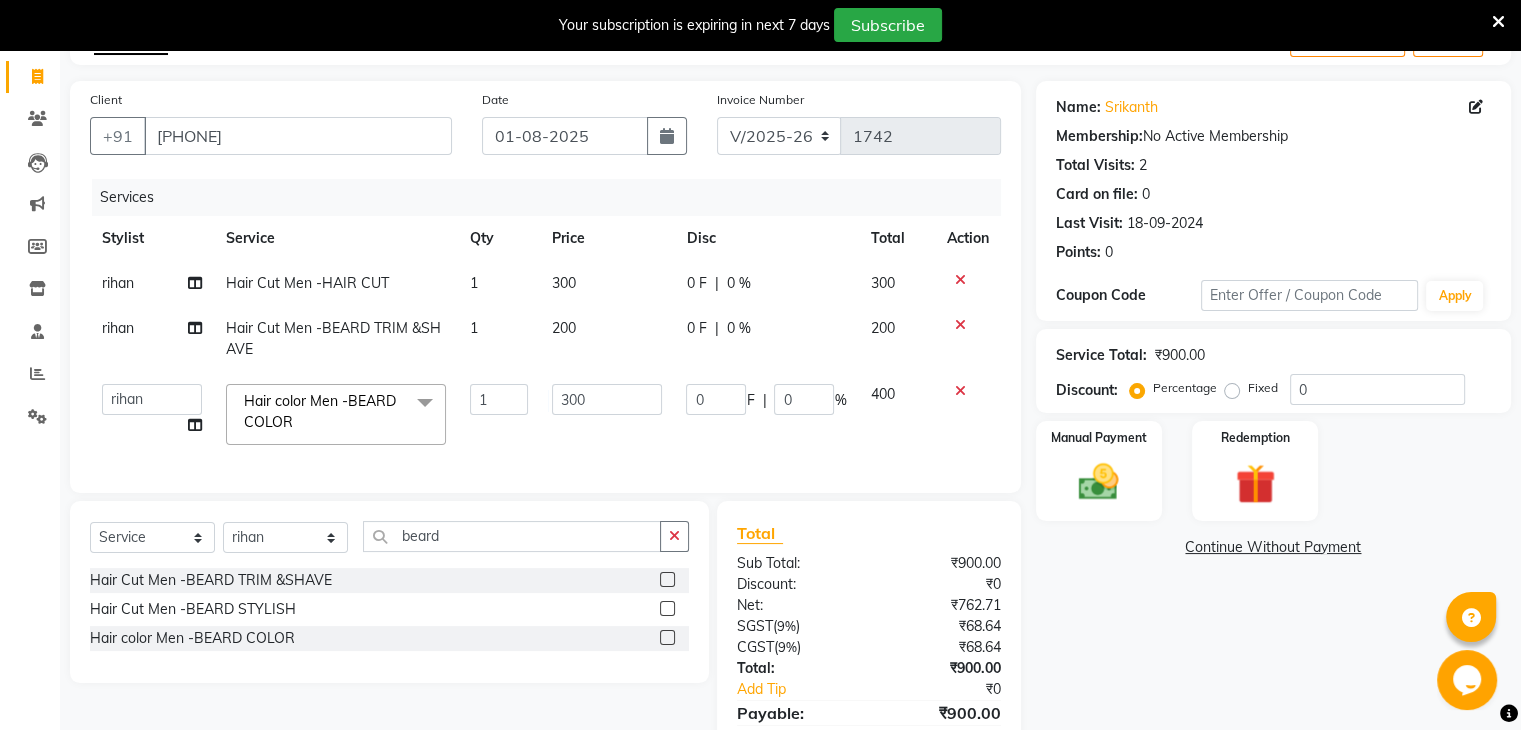 click on "[NAME] Hair Cut Men -HAIR CUT 1 300 0 F | 0 % 300 [NAME] Hair Cut Men -BEARD TRIM &SHAVE 1 200 0 F | 0 % 200  [NAME]   [NAME]   [NAME]   [NAME]   [NAME]   [NAME]   [NAME]   [NAME]   [NAME]  Hair color Men  -BEARD COLOR  x Hair Cut Women -Basic cut Hair Cut Women -Aadvance cut Hair Cut Women -Baby cut (5 years) Hair Cut Women -Hair wash Hair Cut Women -Hair wash with setting Hair Cut Women -Hair wash Ironing / Tongin Blast Dry Blow Dry Curls Straight Blow Dry CREATIVE HAIR CUT  DEEP CONDITIONING H/C,B/S,F&N D TAN, H/W PARTY MAKEUP SAREE DRAPING HAIR DO BOTOX E,UL,F,C,+O3+ F&N D TAN,UNDER ARMS,FULL ARMS HALF LEG WAXING BACK NECK D TAN E,UL,F,C,UNDER ARMS,PEDICURE,HAIR CUT E,UL,C,FH,HAIR SPA,F & N D TAN  H/C,B/S,D TAN,GLOBAL/HAIR SPA Color Women -Root touchup Color Women -Root touchup ammonia free Color Women -Global hair color Color Women -Global hair color ammonia free Color Women -Global highilights Color Women -Global balayag Color Women -ombre Color Women -highlight per streak Hair spa Women -Basic hair spa 1" 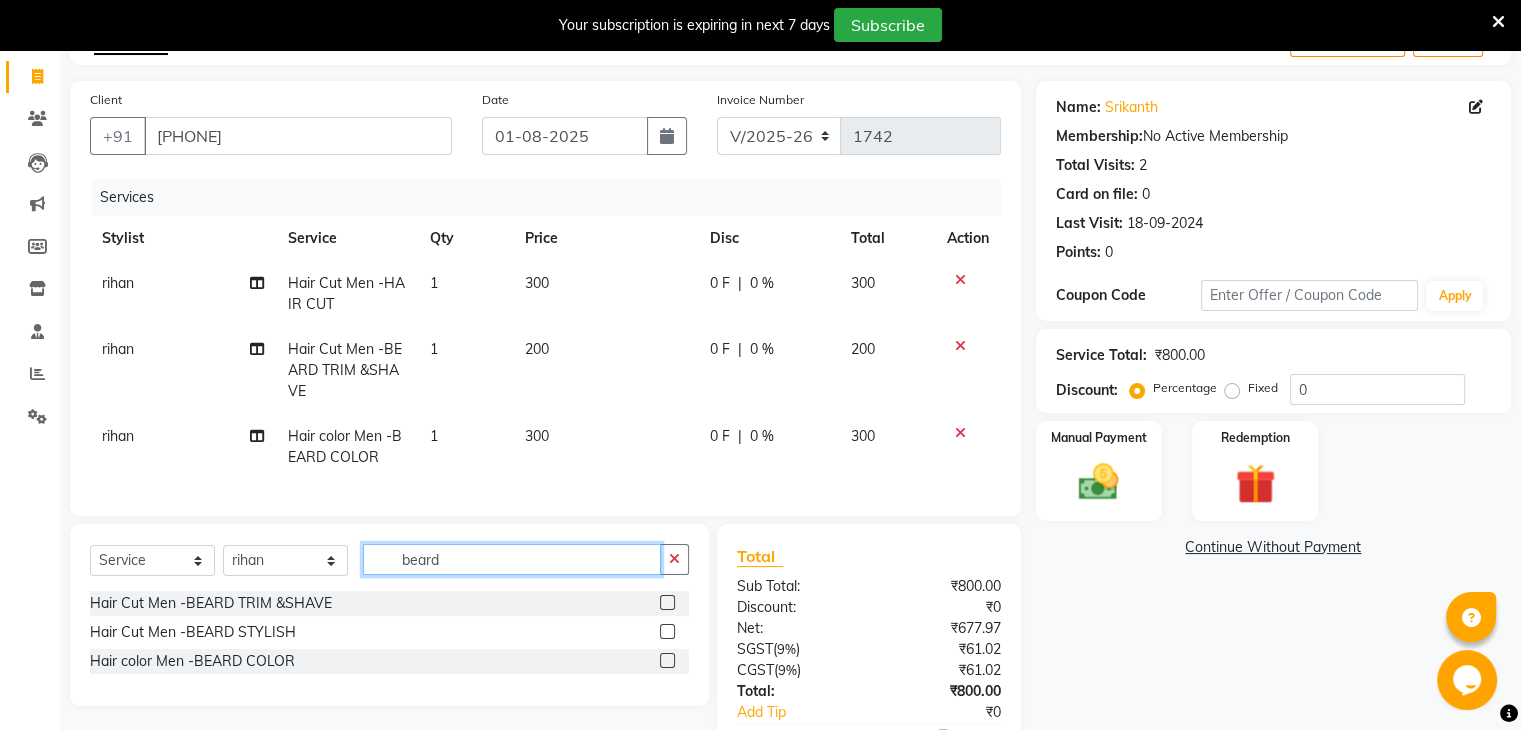 click on "beard" 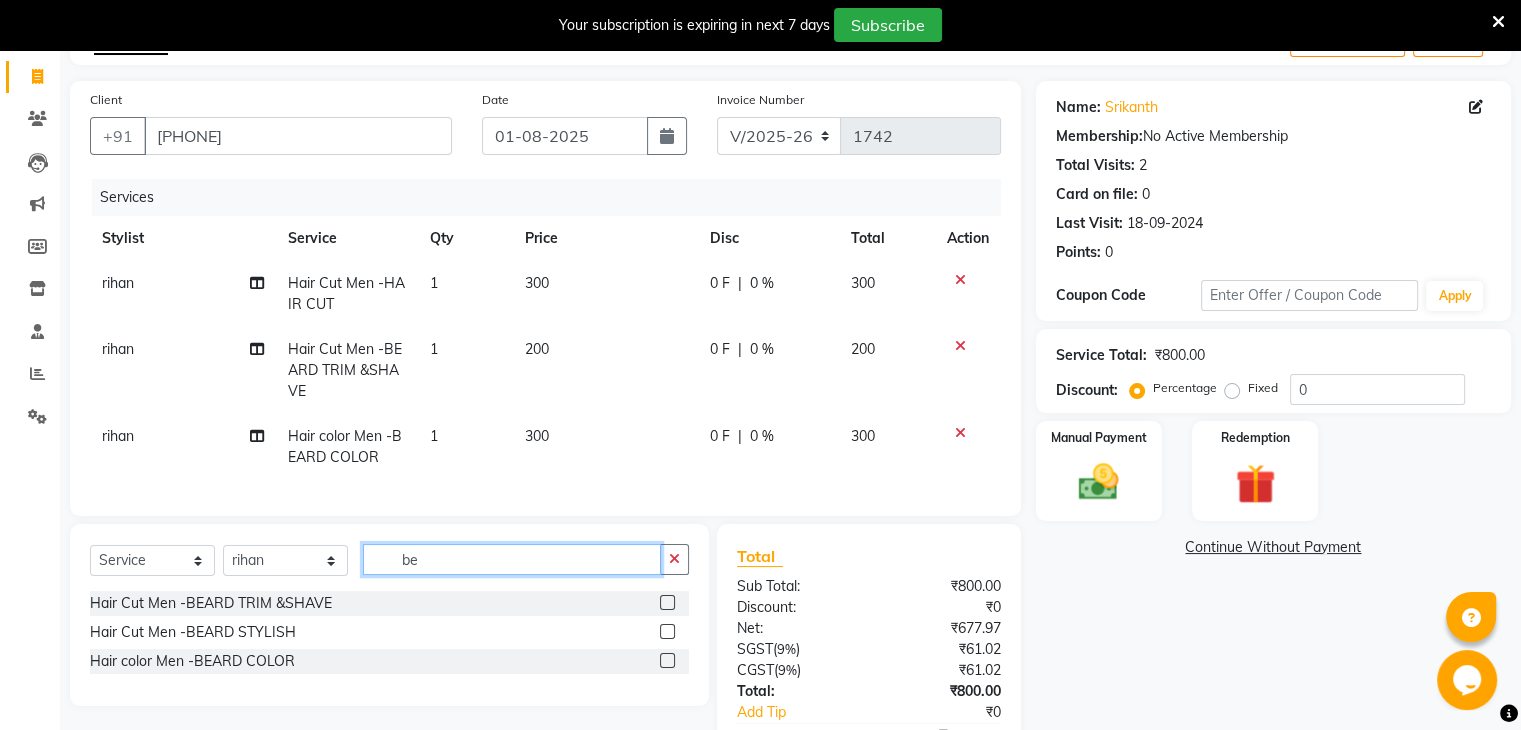 type on "b" 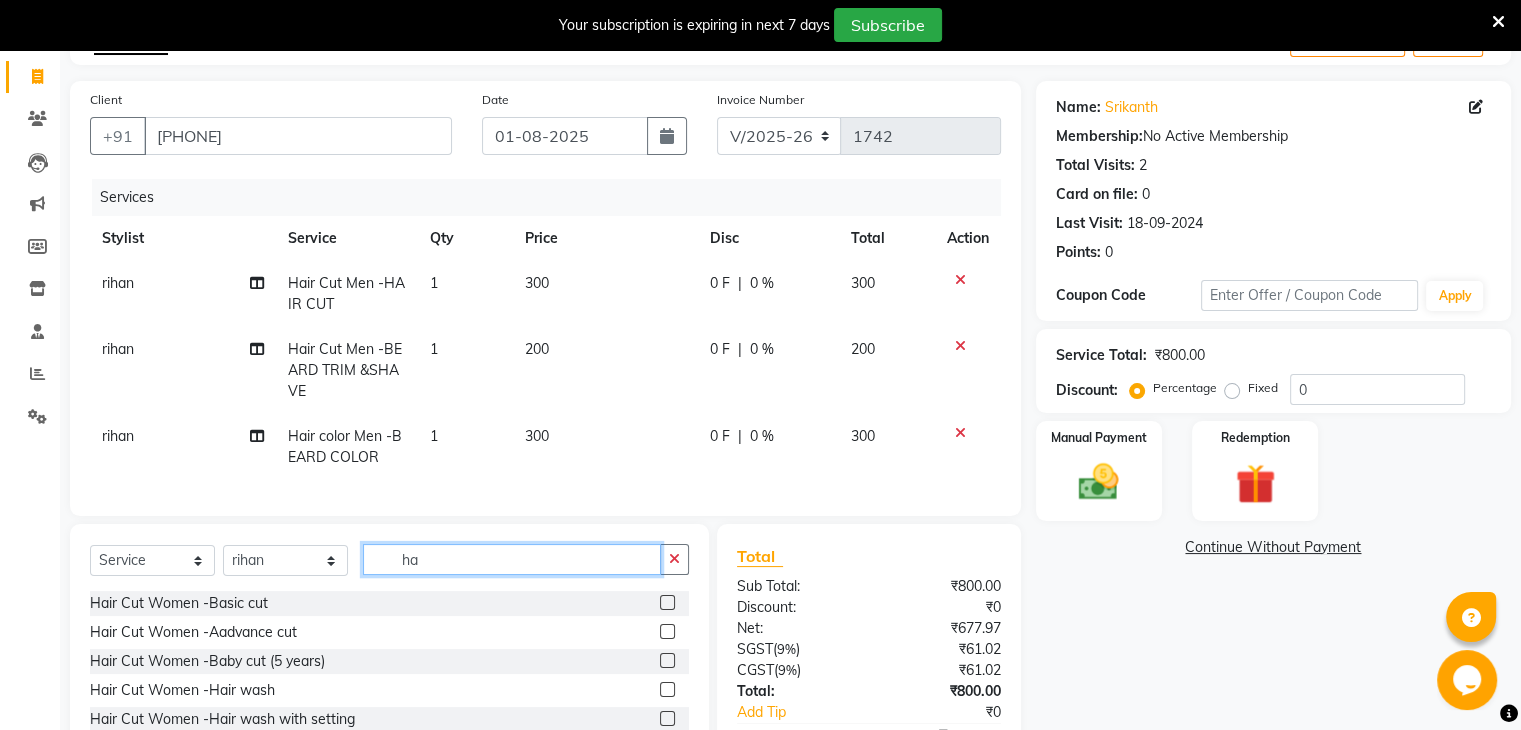 type on "h" 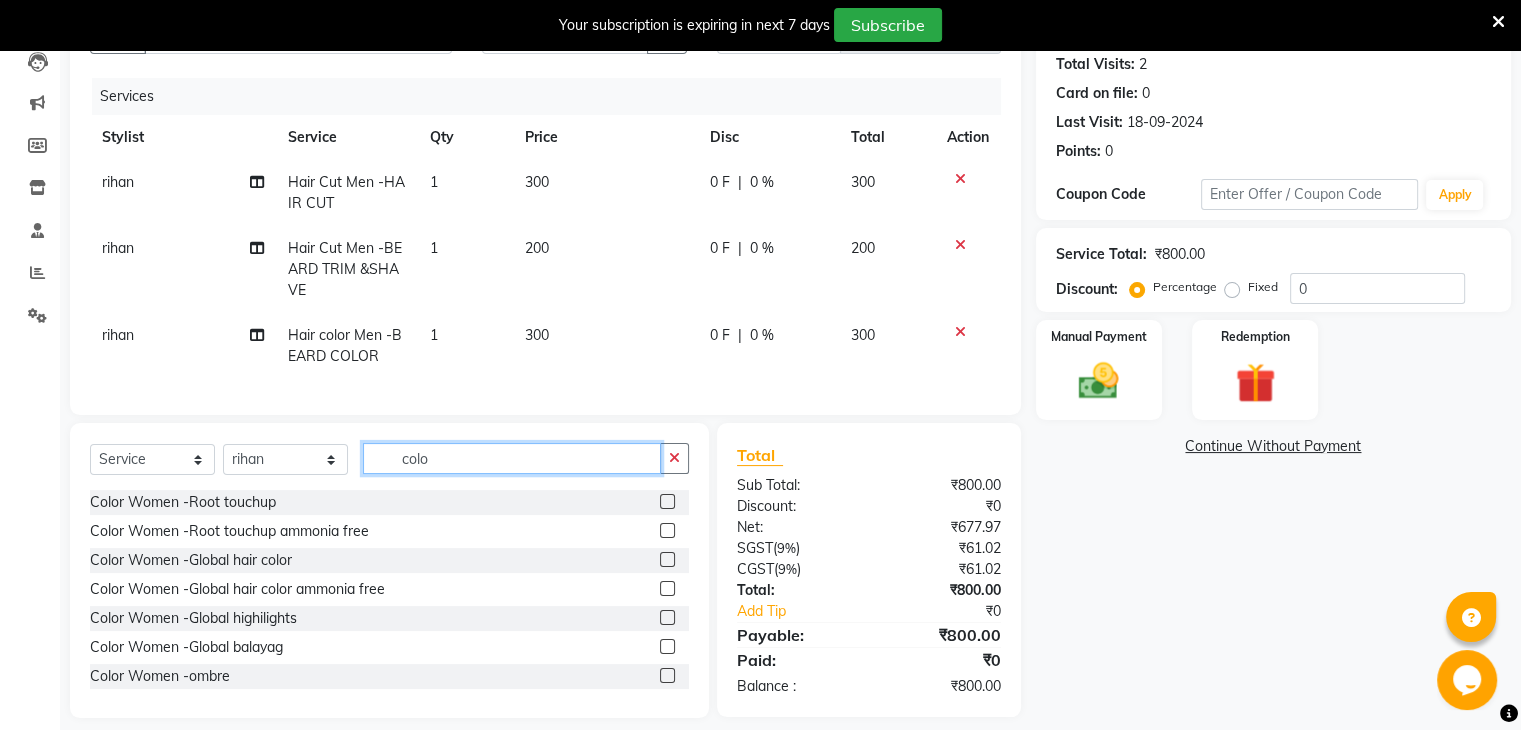 scroll, scrollTop: 230, scrollLeft: 0, axis: vertical 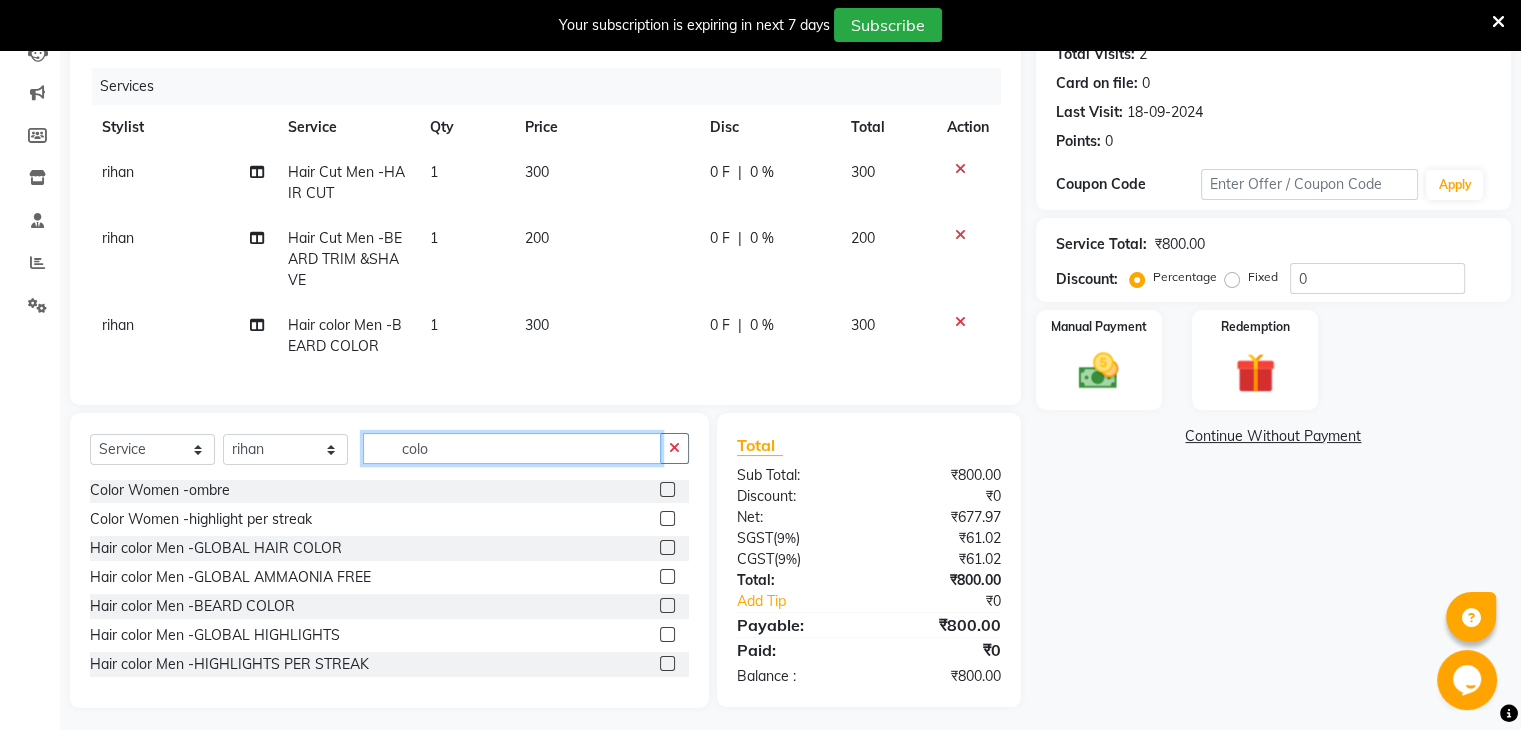 type on "colo" 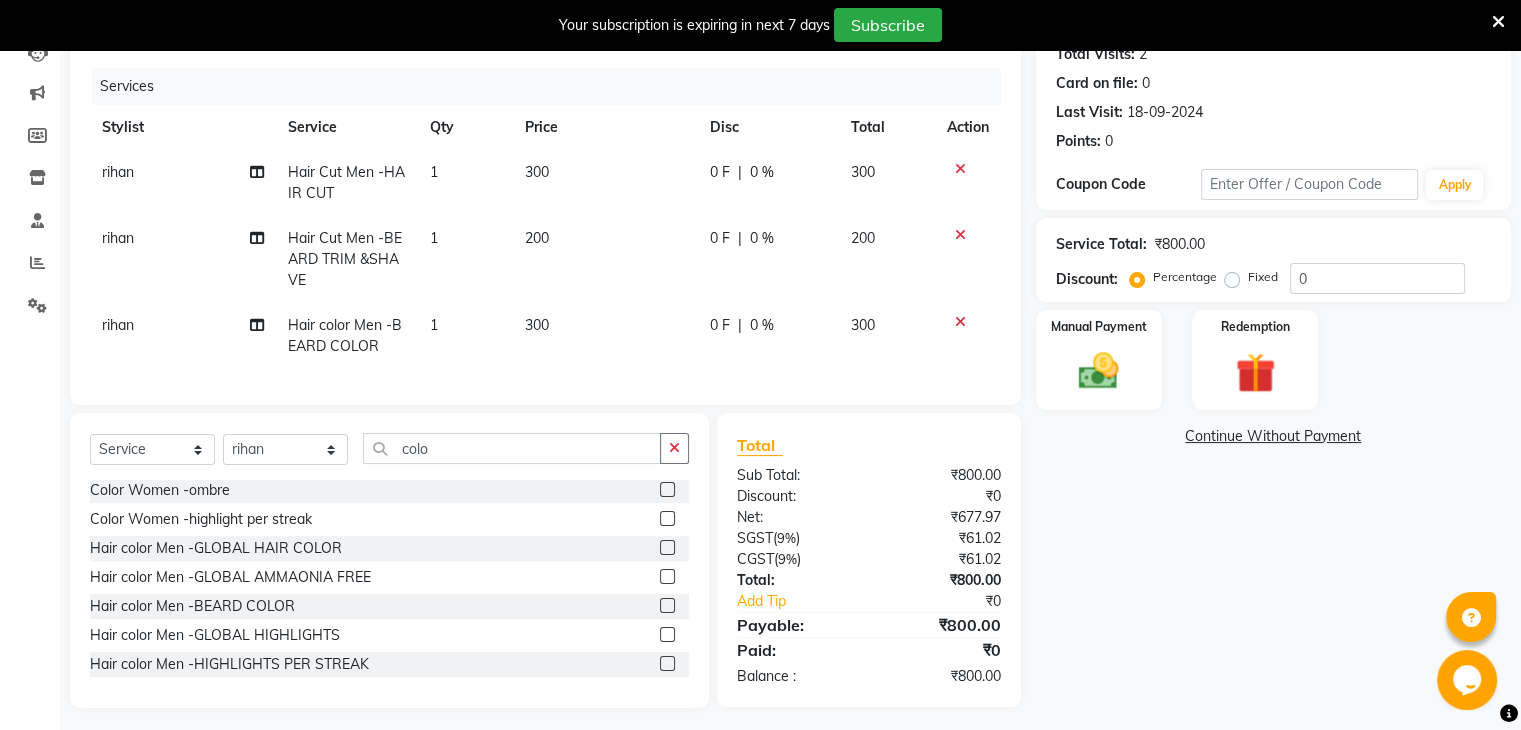 click 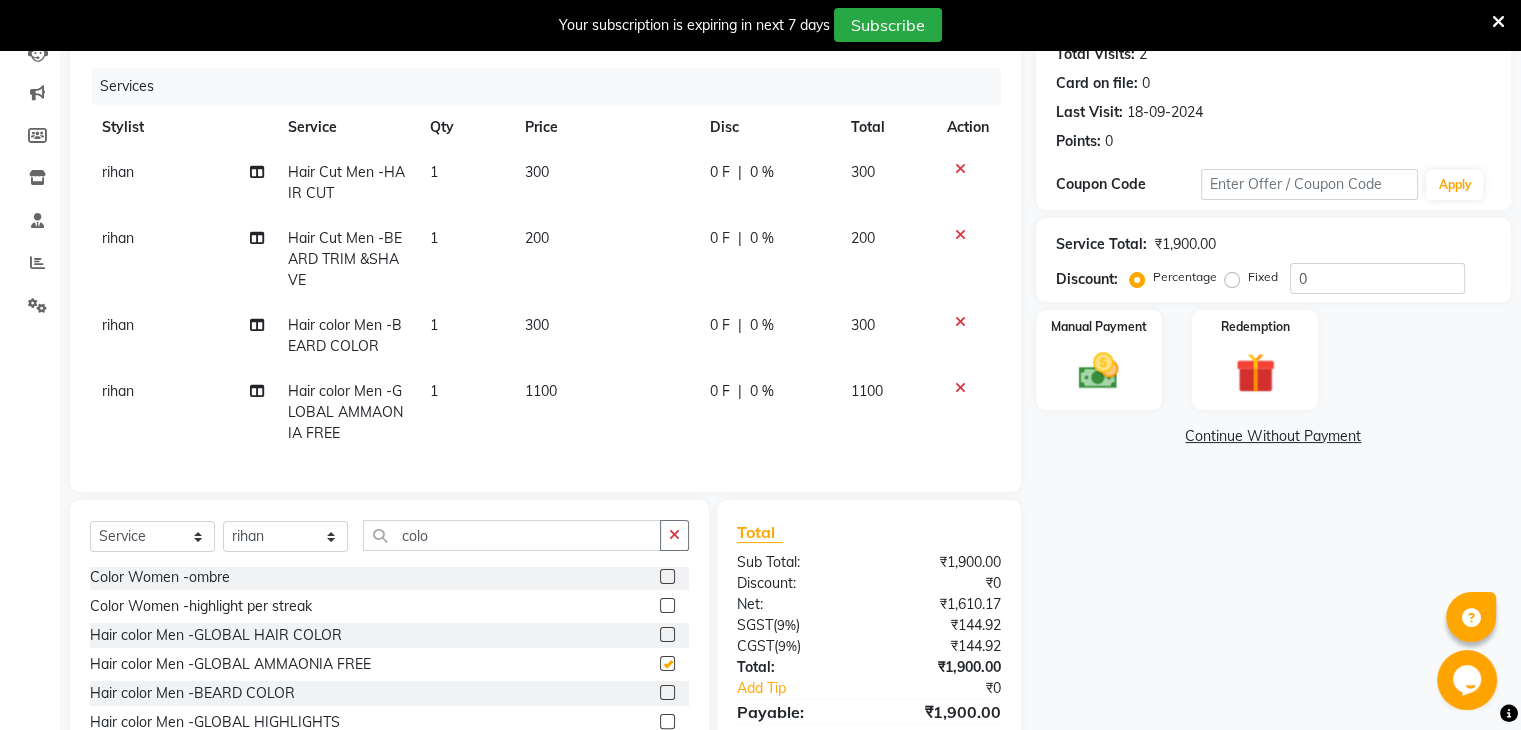 checkbox on "false" 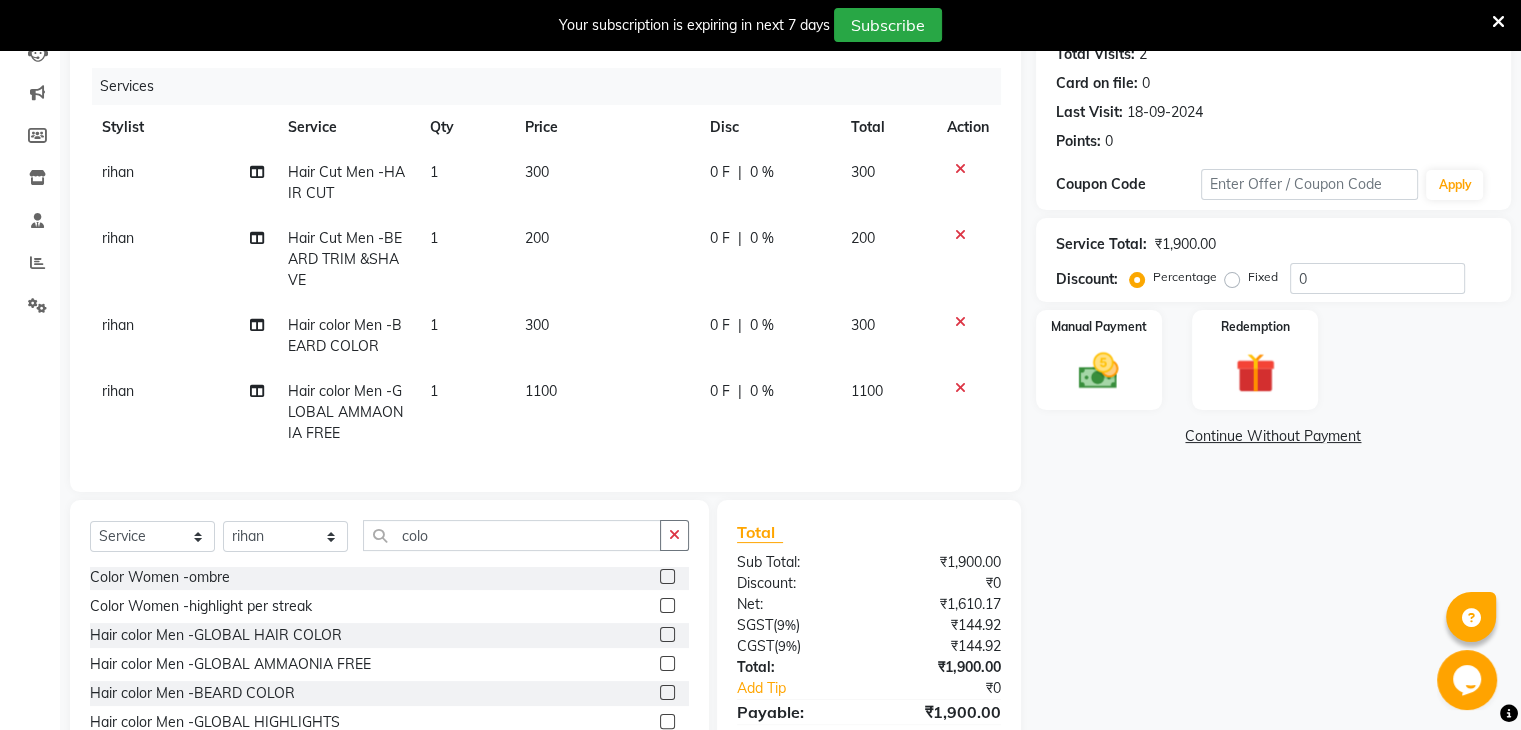 click on "0 F | 0 %" 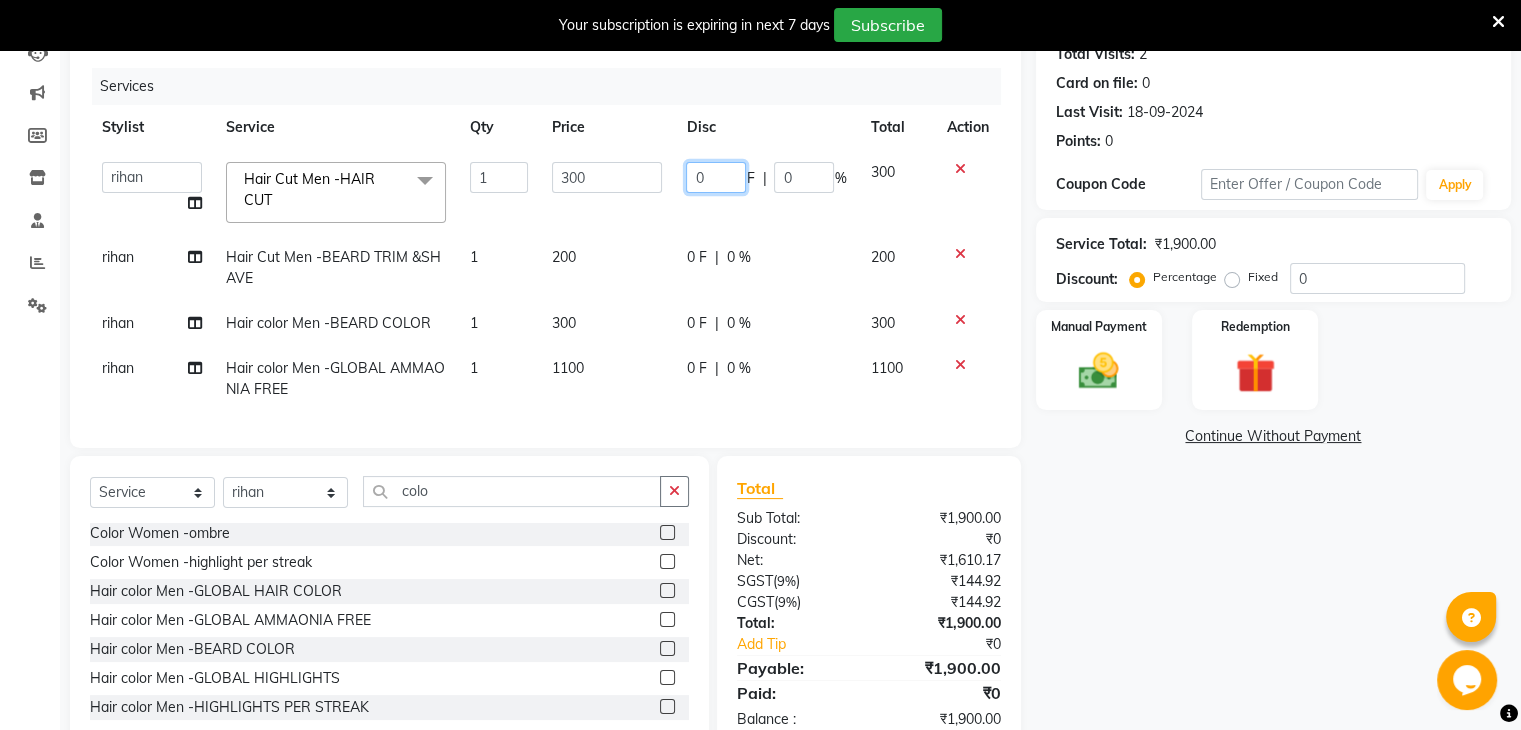 click on "0" 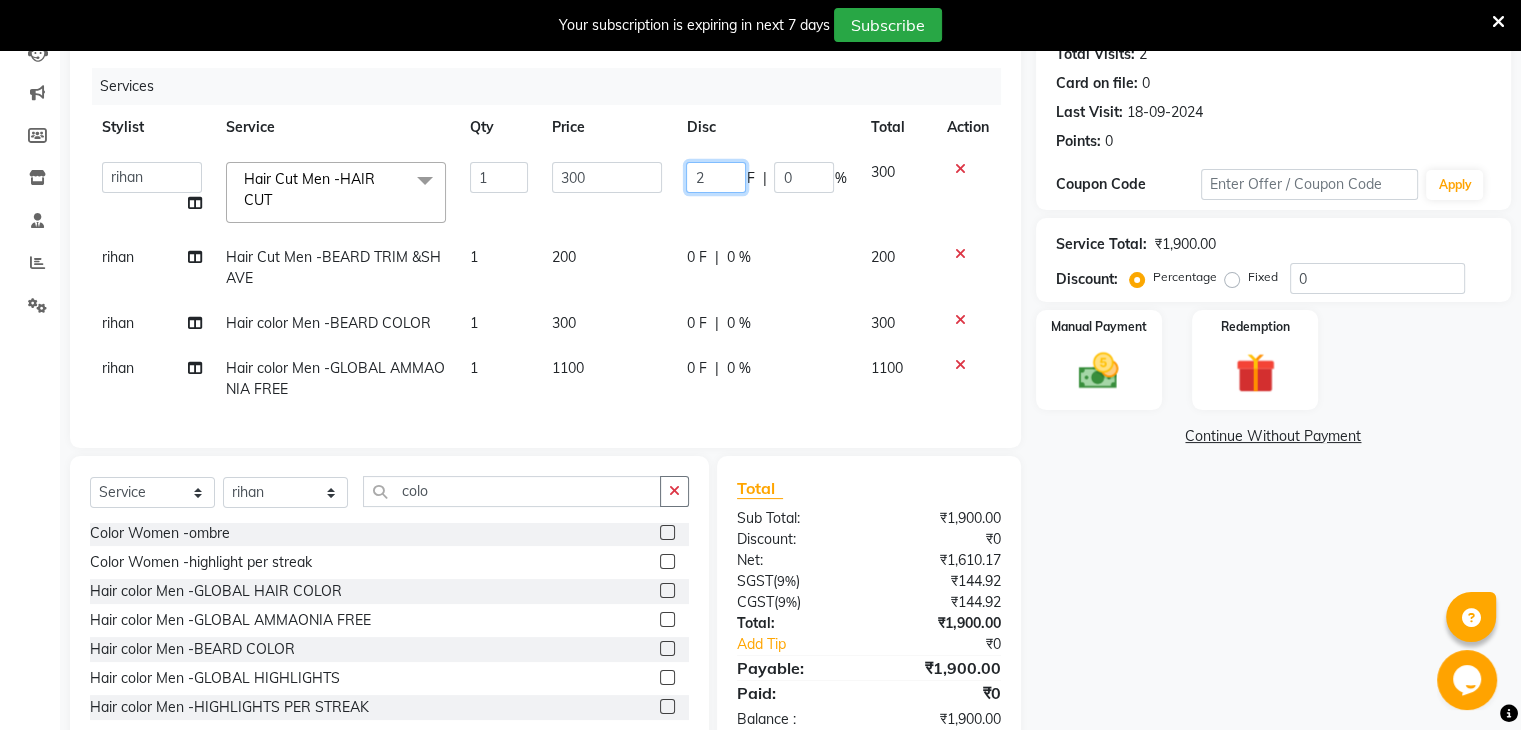type on "20" 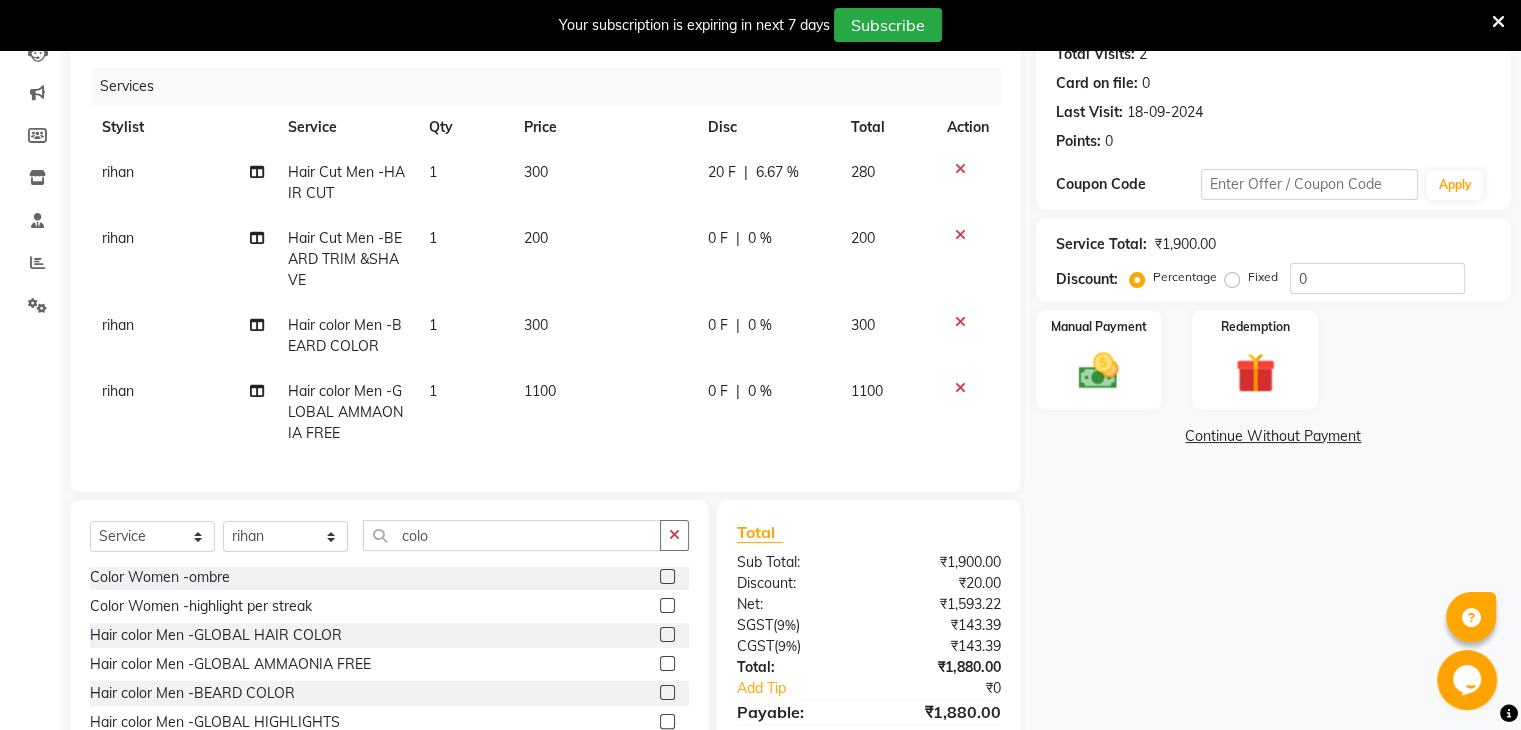 click on "0 F | 0 %" 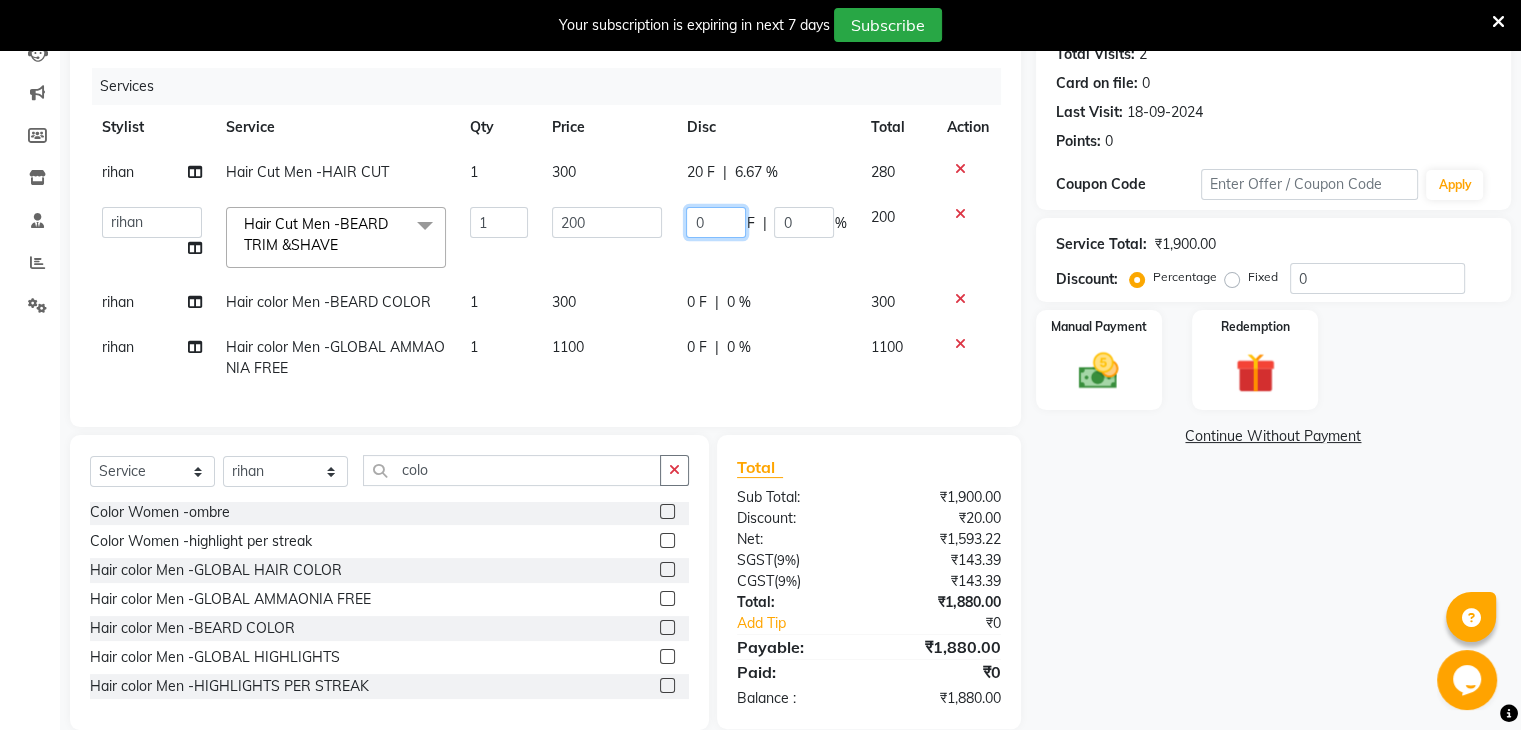 click on "0" 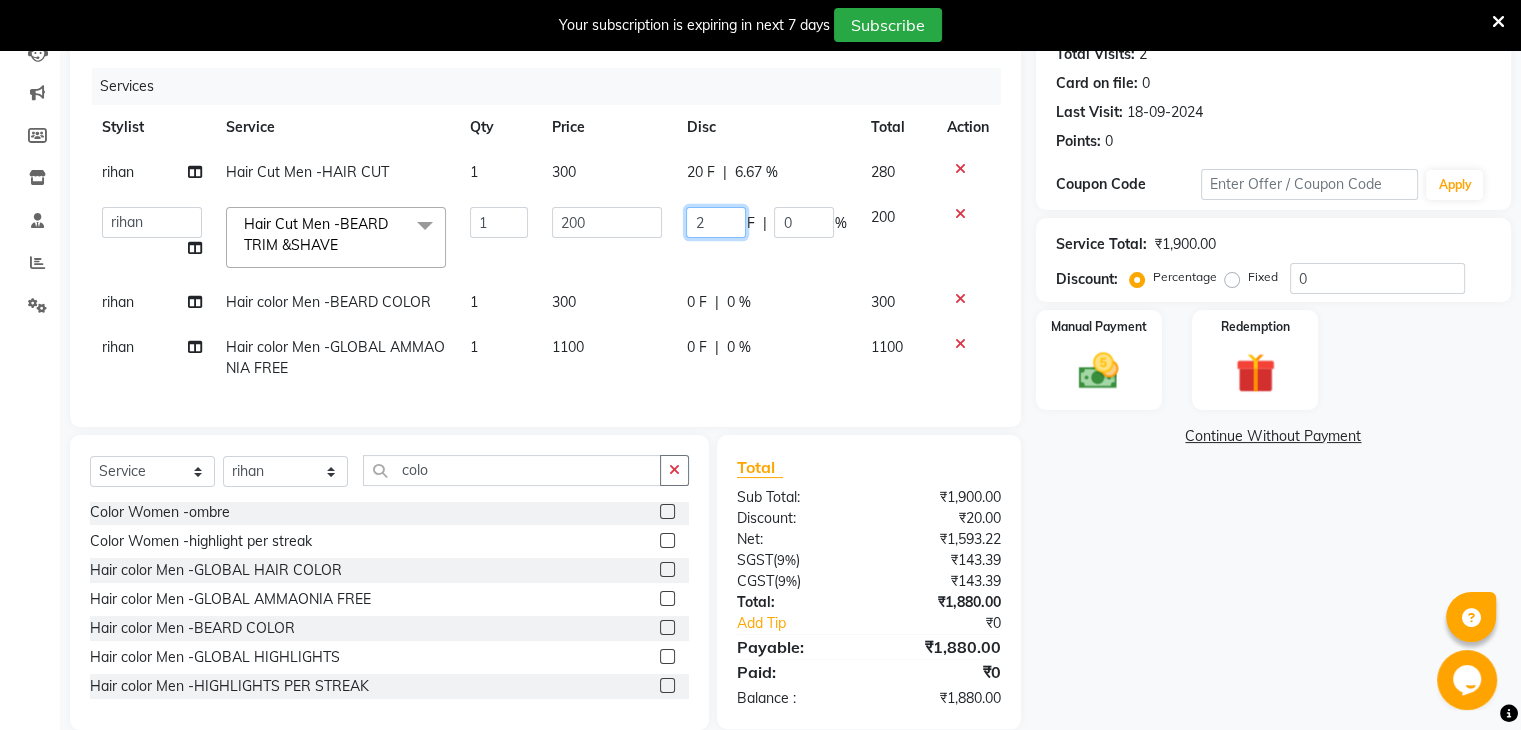 type on "20" 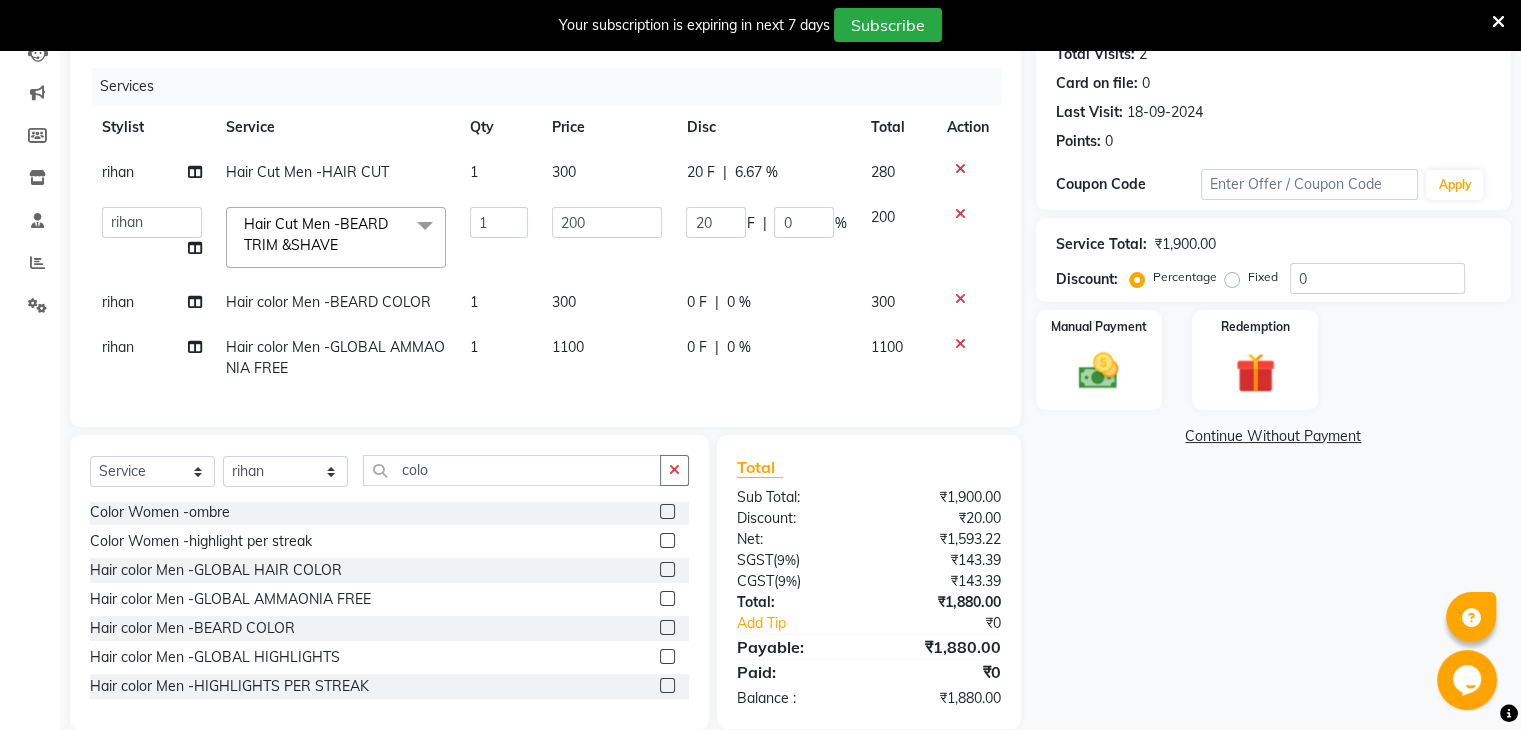 click on "[NAME] Hair Cut Men -HAIR CUT 1 300 20 F | 6.67 % 280  [NAME]   [NAME]   [NAME]   [NAME]   [NAME]   [NAME]   [NAME]   [NAME]   [NAME]  Hair Cut Men -BEARD TRIM &SHAVE  x Hair Cut Women -Basic cut Hair Cut Women -Aadvance cut Hair Cut Women -Baby cut (5 years) Hair Cut Women -Hair wash Hair Cut Women -Hair wash with setting Hair Cut Women -Hair wash Ironing / Tongin Blast Dry Blow Dry Curls Straight Blow Dry CREATIVE HAIR CUT  DEEP CONDITIONING H/C,B/S,F&N D TAN, H/W PARTY MAKEUP SAREE DRAPING HAIR DO BOTOX E,UL,F,C,+O3+ F&N D TAN,UNDER ARMS,FULL ARMS HALF LEG WAXING BACK NECK D TAN E,UL,F,C,UNDER ARMS,PEDICURE,HAIR CUT E,UL,C,FH,HAIR SPA,F & N D TAN  H/C,B/S,D TAN,GLOBAL/HAIR SPA Color Women -Root touchup Color Women -Root touchup ammonia free Color Women -Global hair color Color Women -Global hair color ammonia free Color Women -Global highilights Color Women -Global balayag Color Women -ombre Color Women -highlight per streak Hair spa Women -Basic hair spa Hair spa Women -Smoothing hair spa low Nail Polish 1" 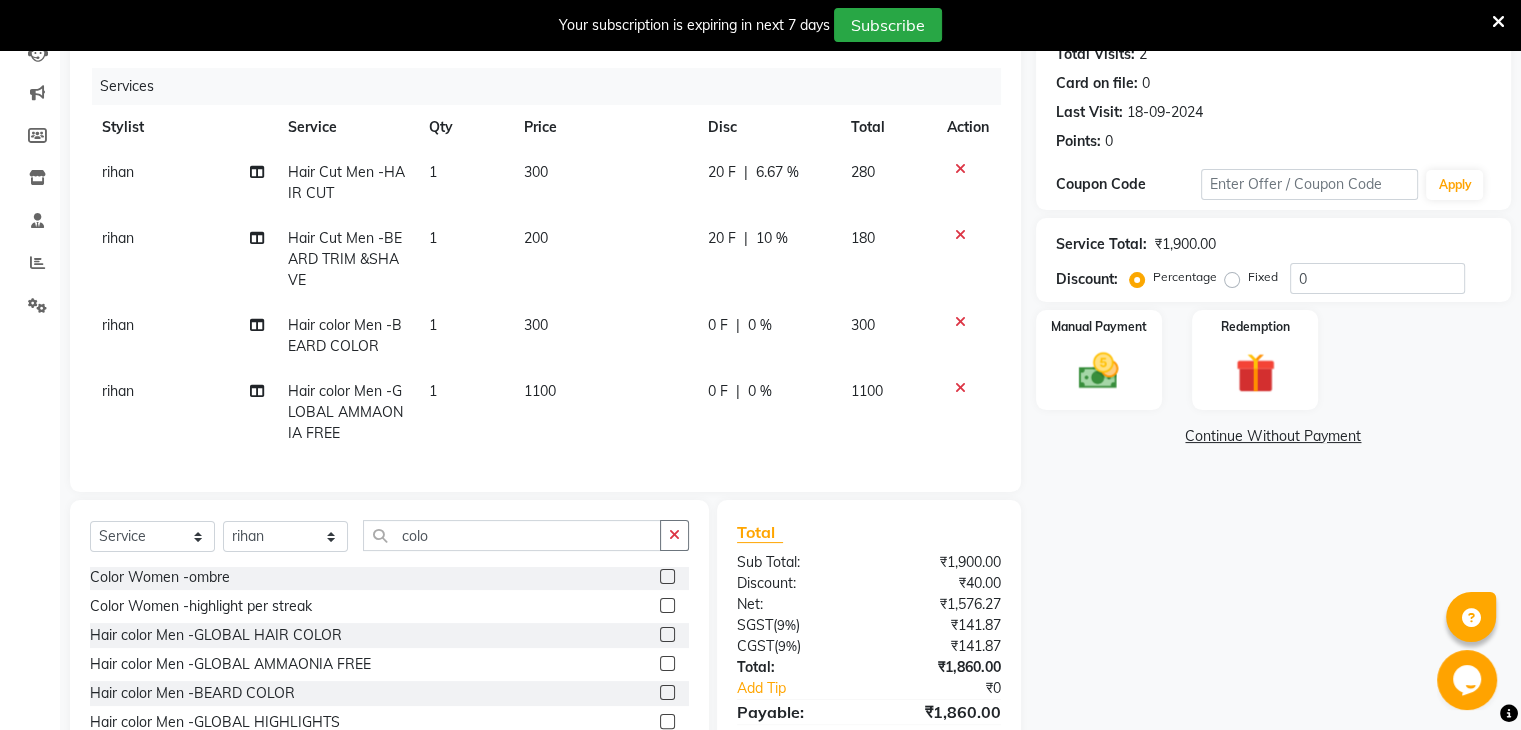 click on "0 F" 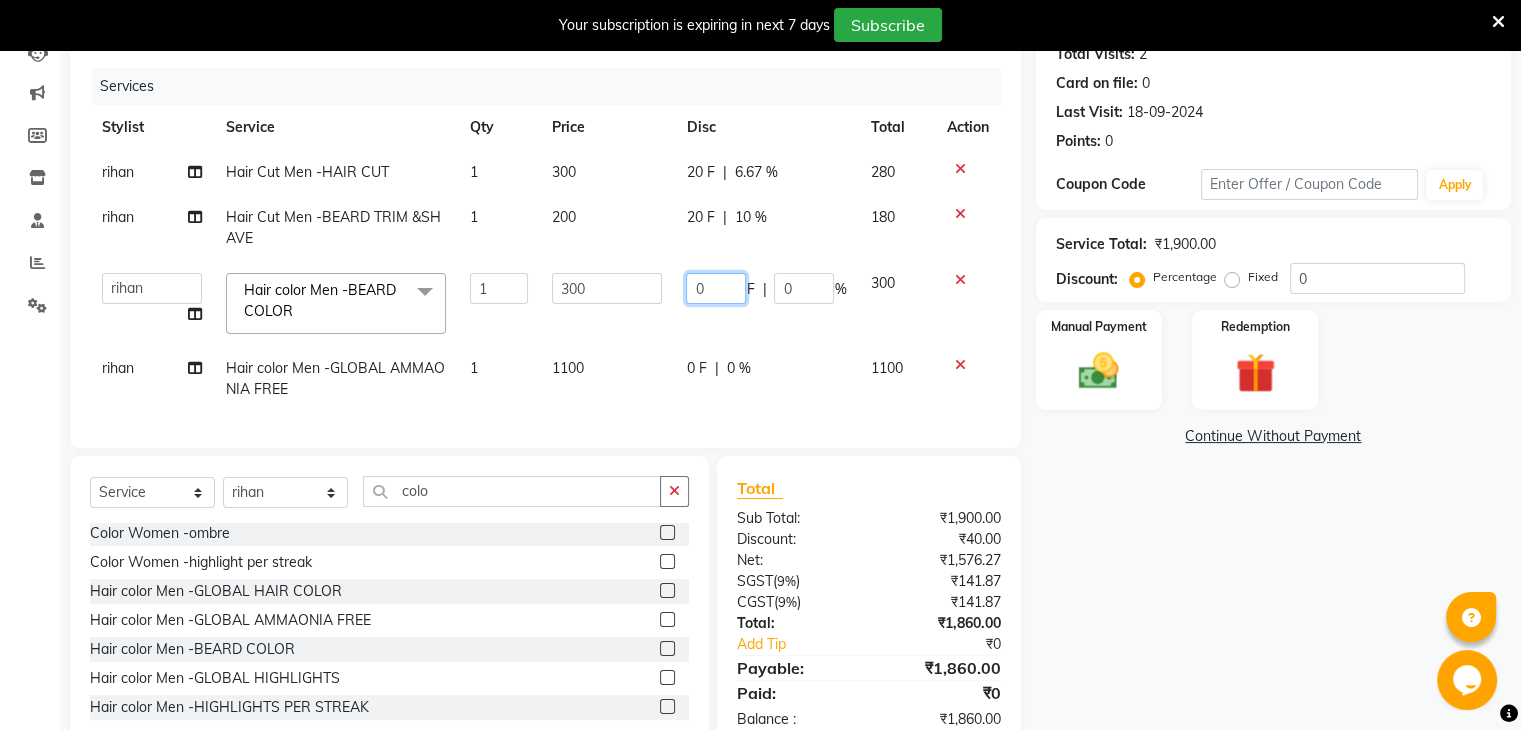 click on "0" 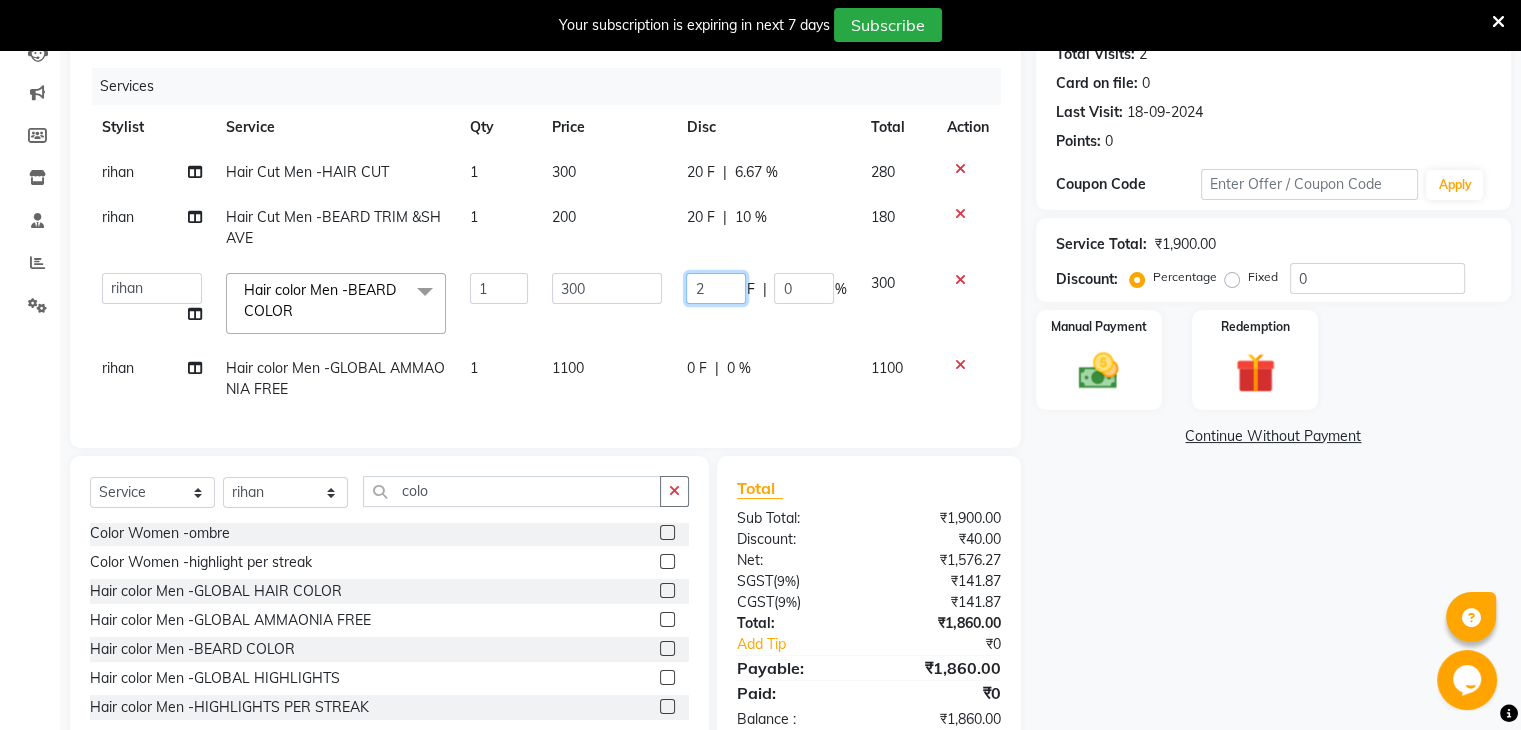 type on "20" 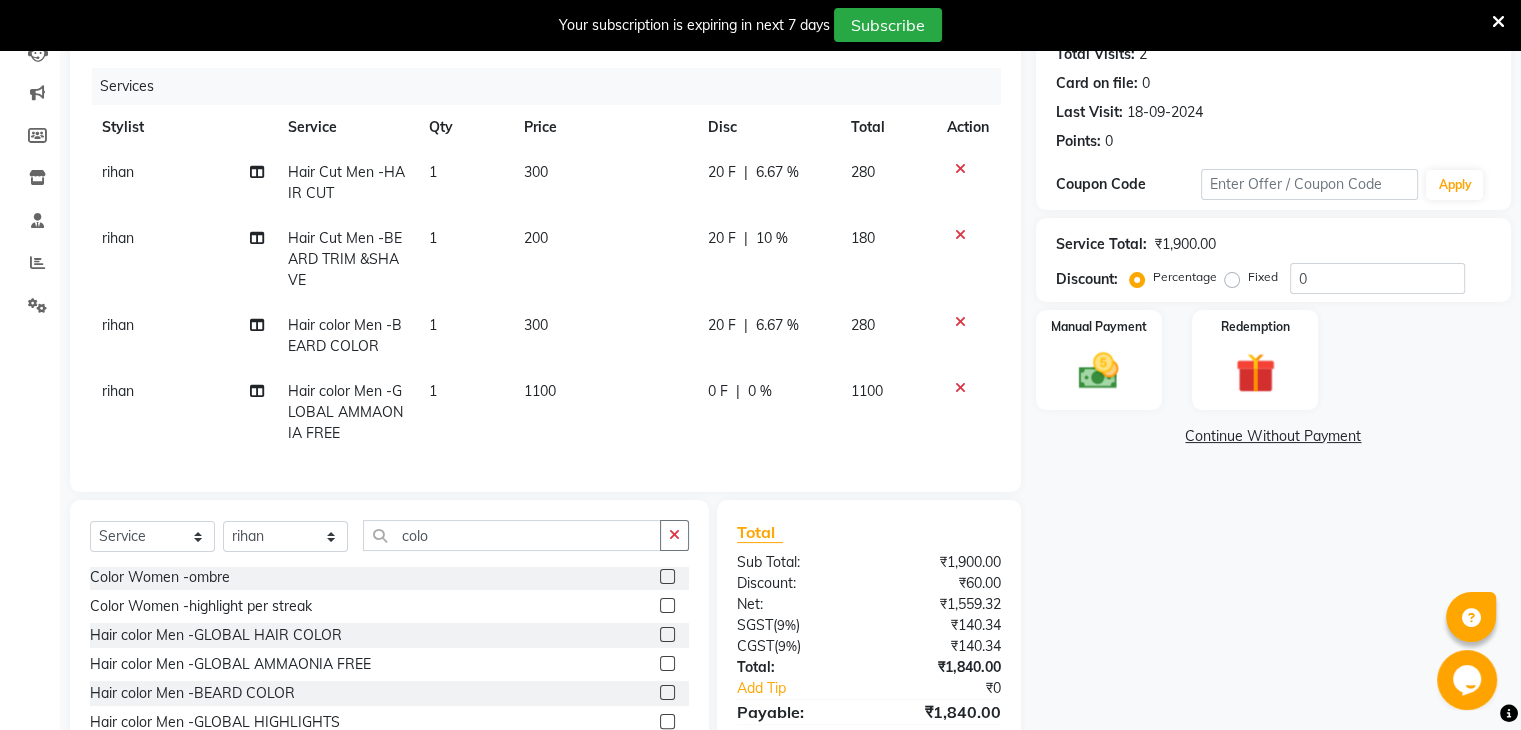 click on "[NAME] Hair Cut Men -HAIR CUT 1 300 20 F | 6.67 % 280 [NAME] Hair Cut Men -BEARD TRIM &SHAVE 1 200 20 F | 10 % 180 [NAME] Hair color Men  -BEARD COLOR 1 300 20 F | 6.67 % 280 [NAME] Hair color Men  -GLOBAL AMMAONIA FREE 1 1100 0 F | 0 % 1100" 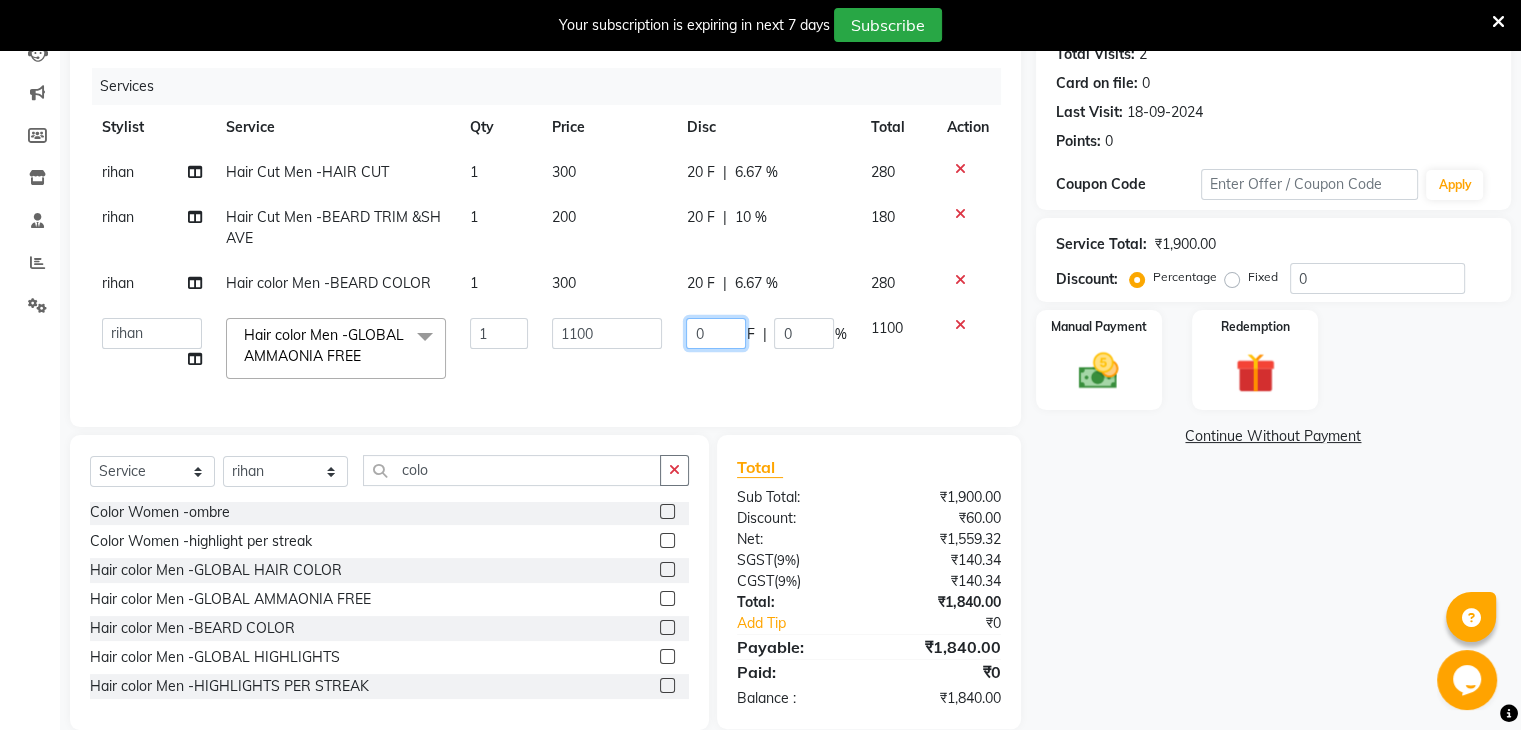 click on "0" 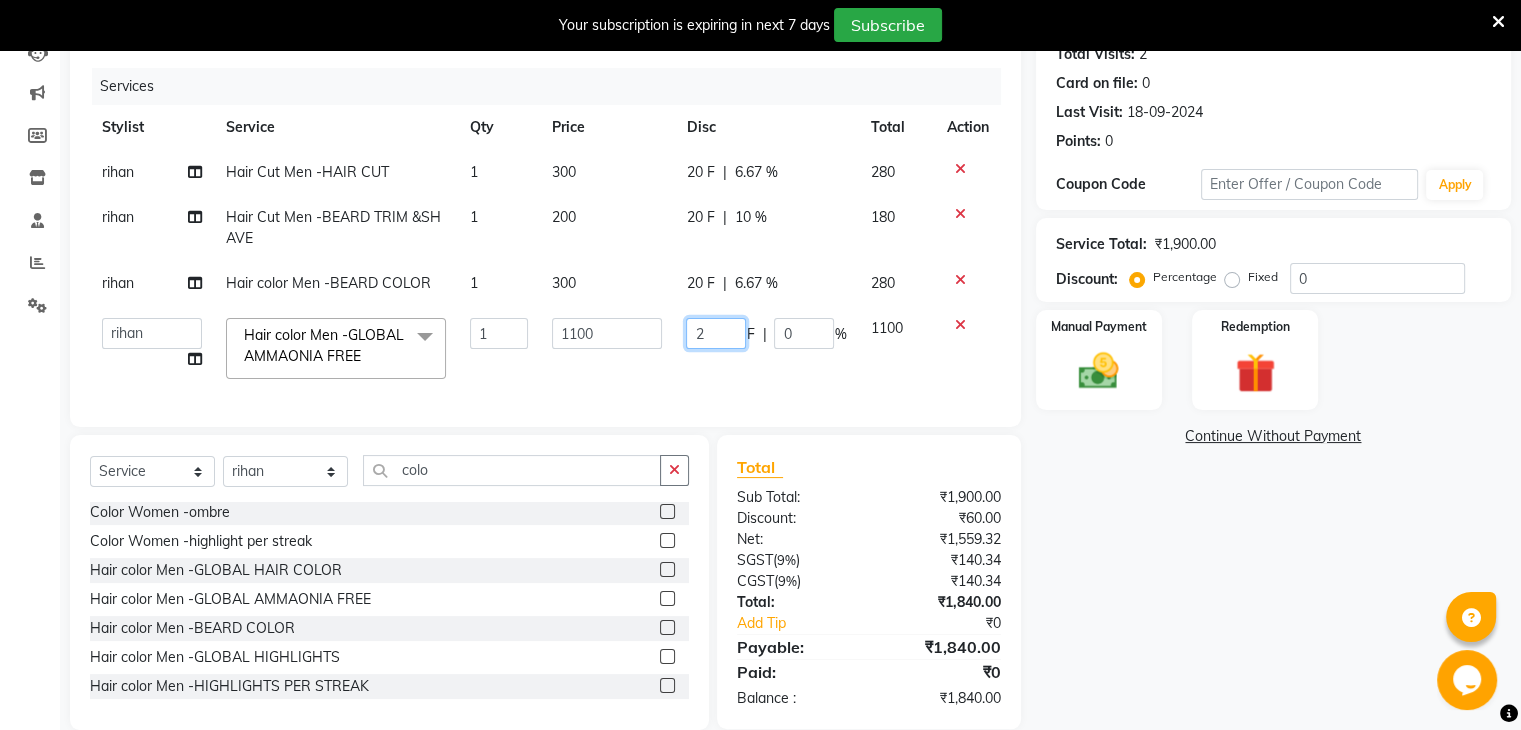 type on "20" 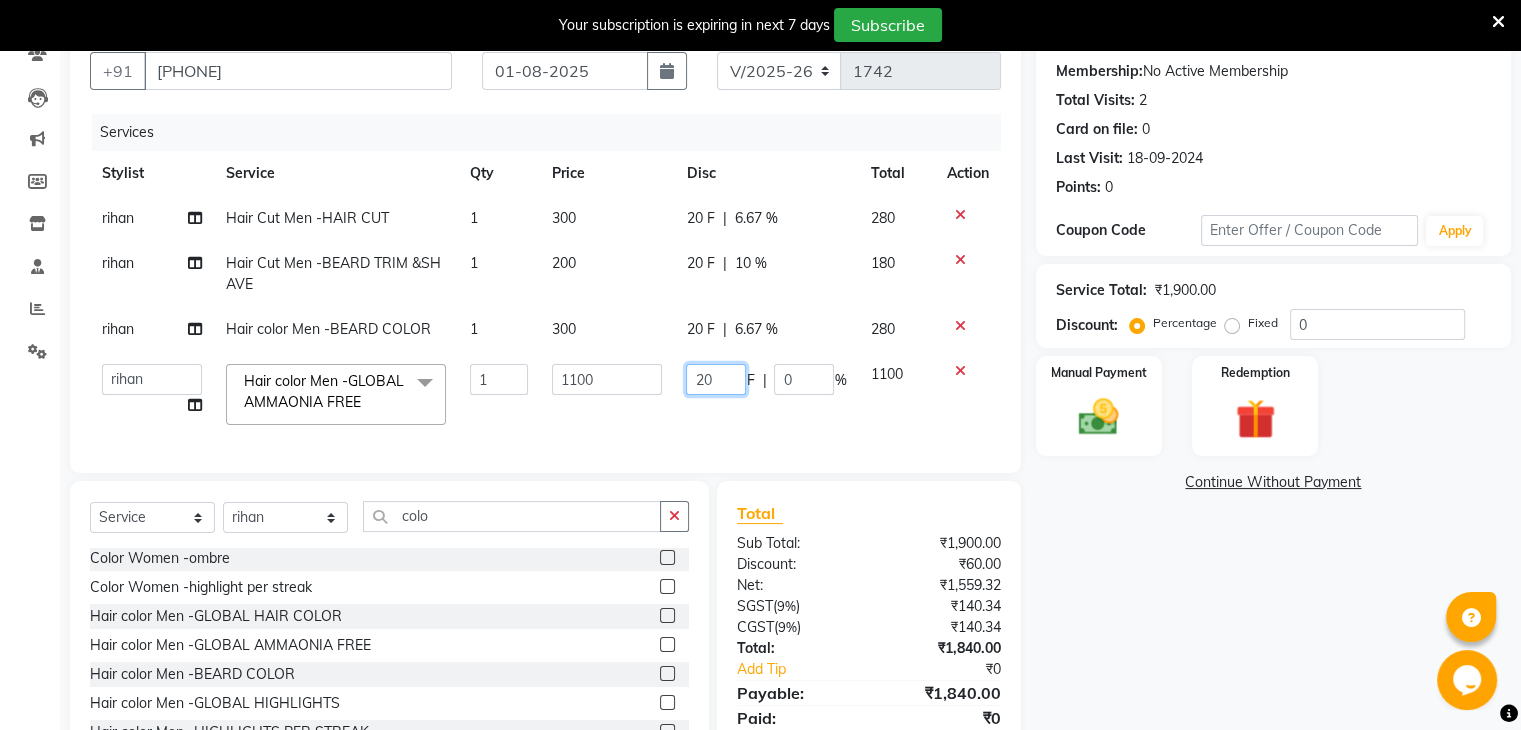 scroll, scrollTop: 182, scrollLeft: 0, axis: vertical 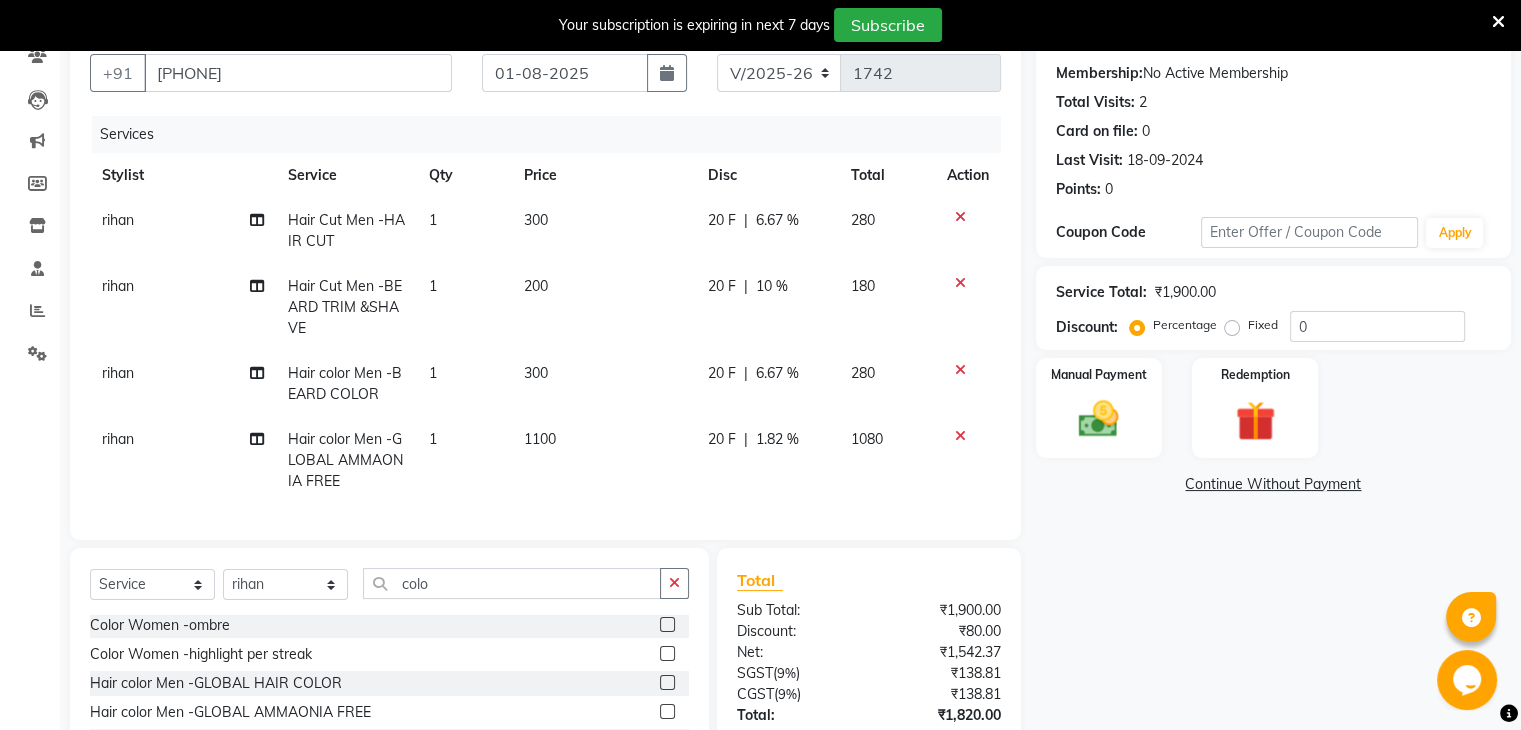 click on "280" 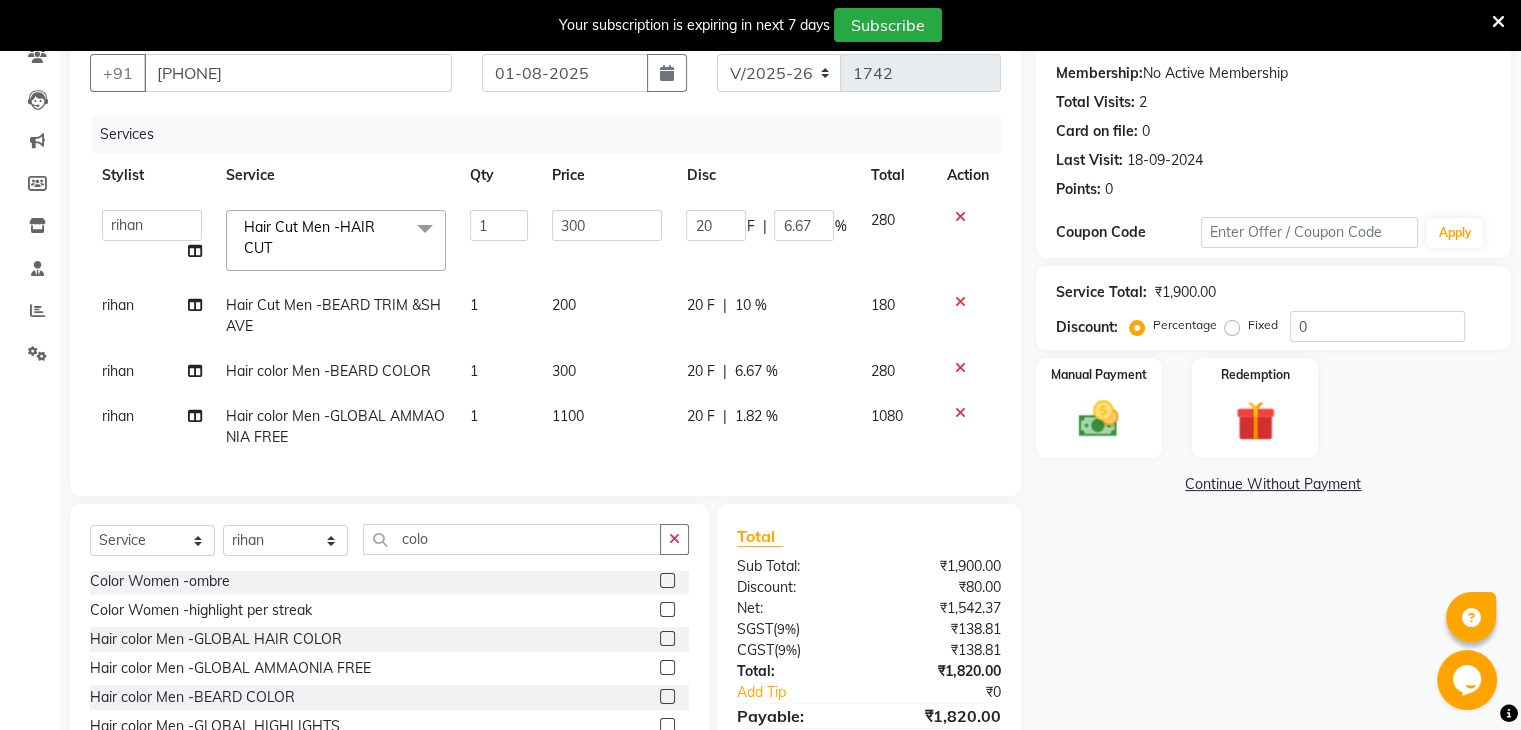 click on "280" 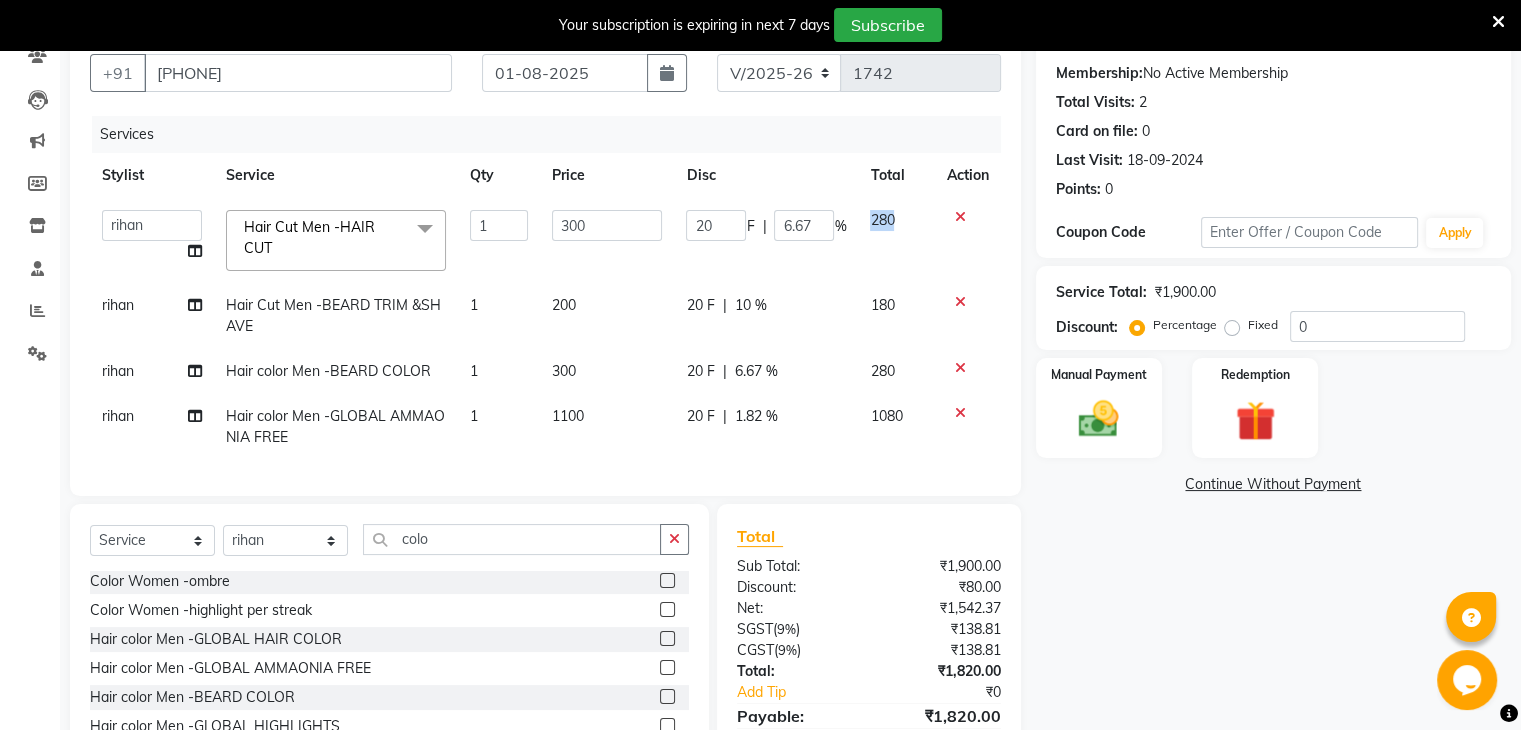 click on "280" 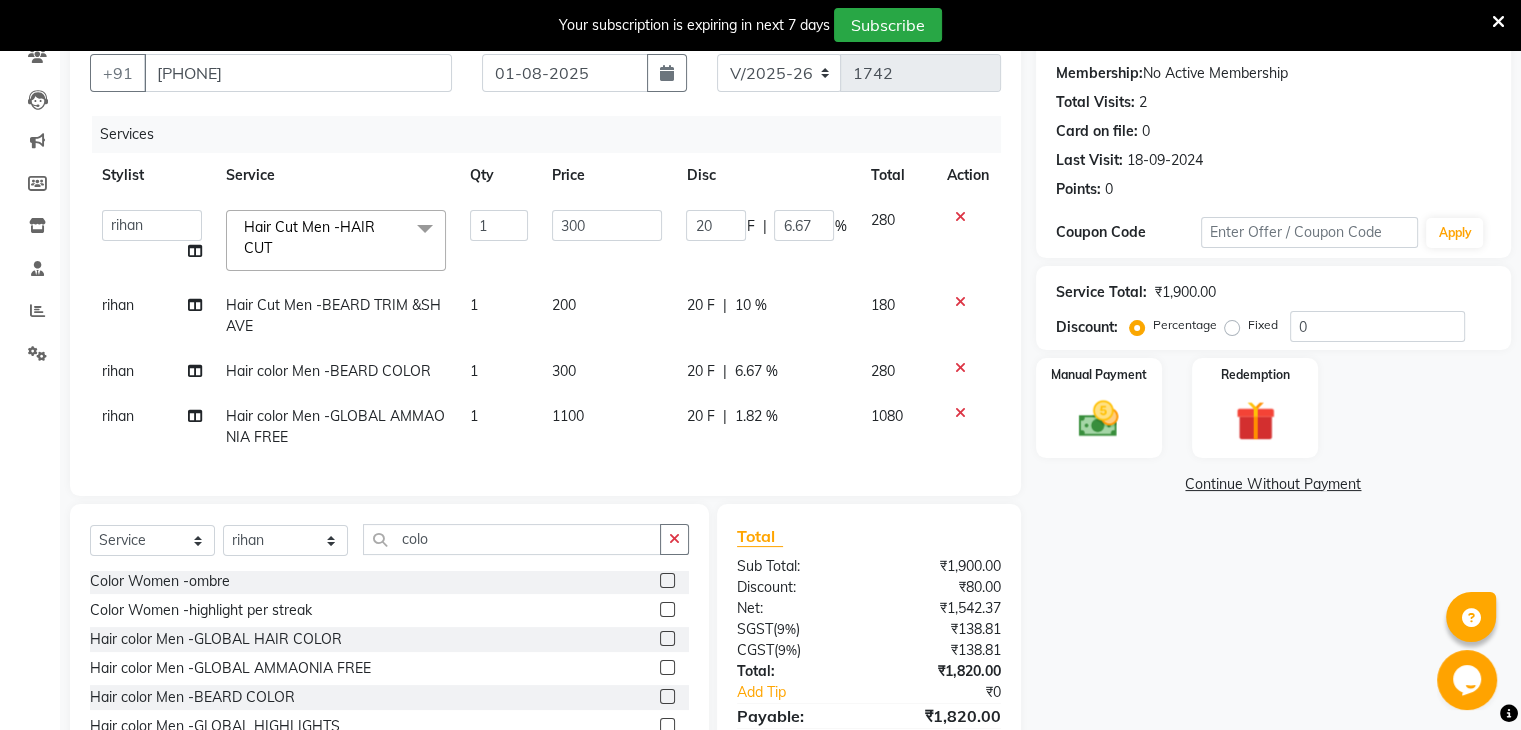 click 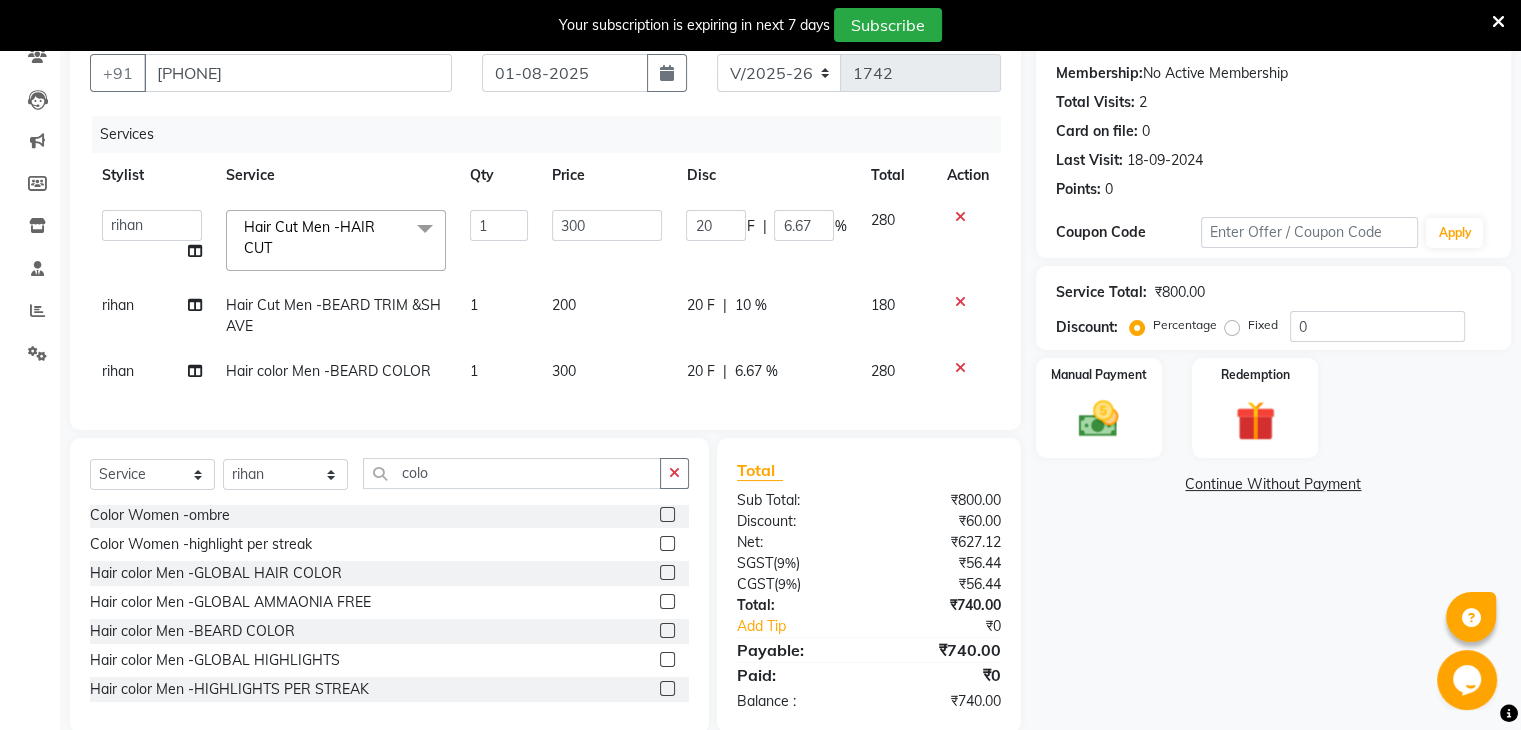 click 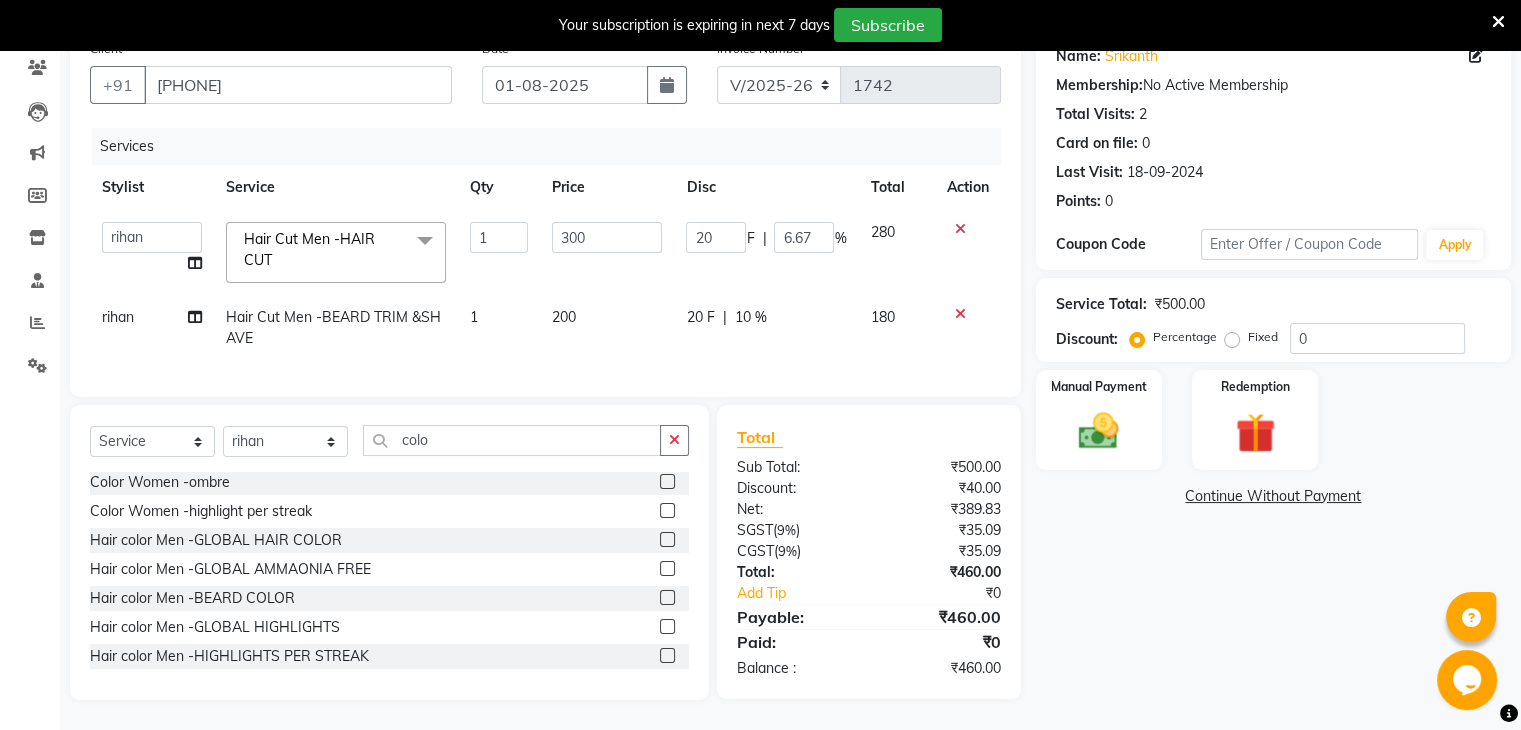 click 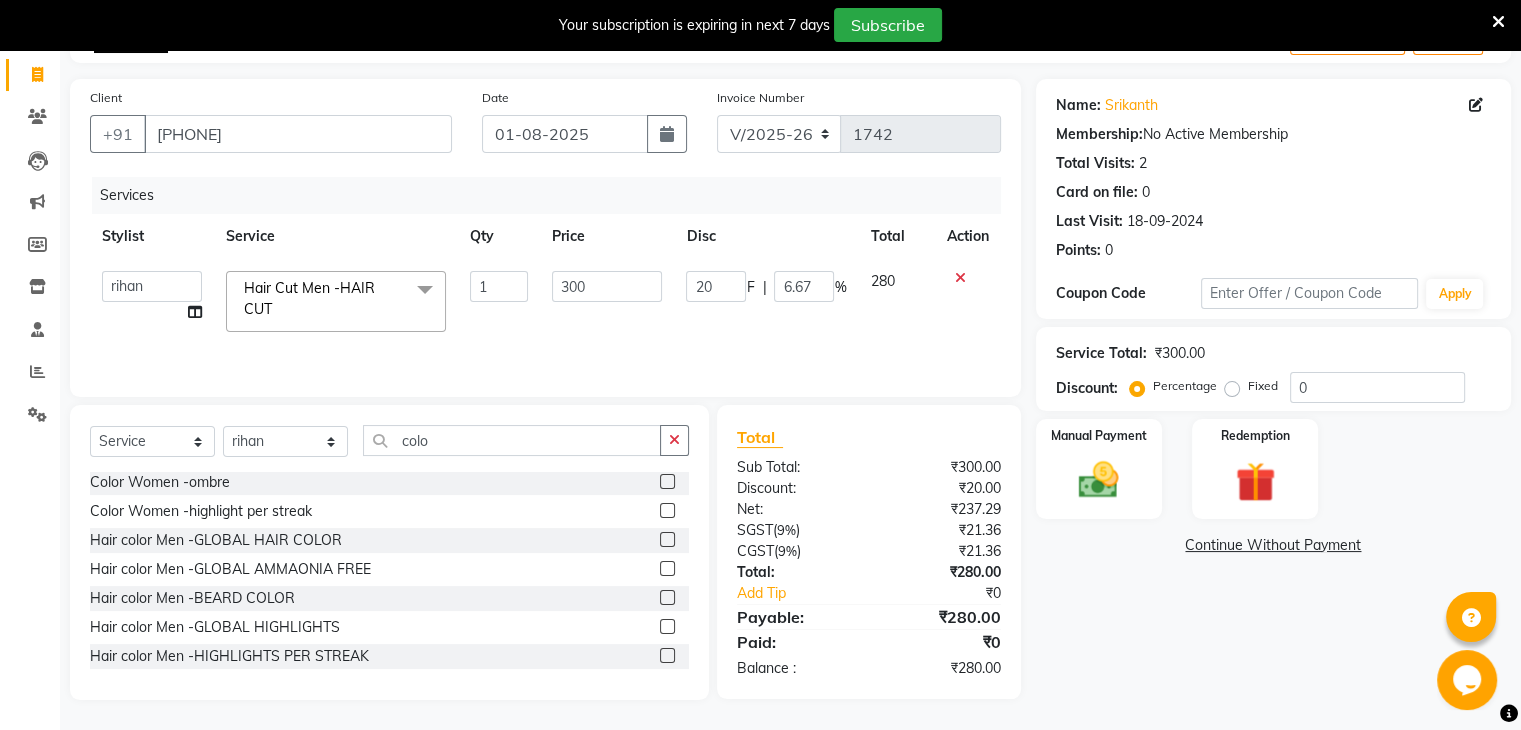 click 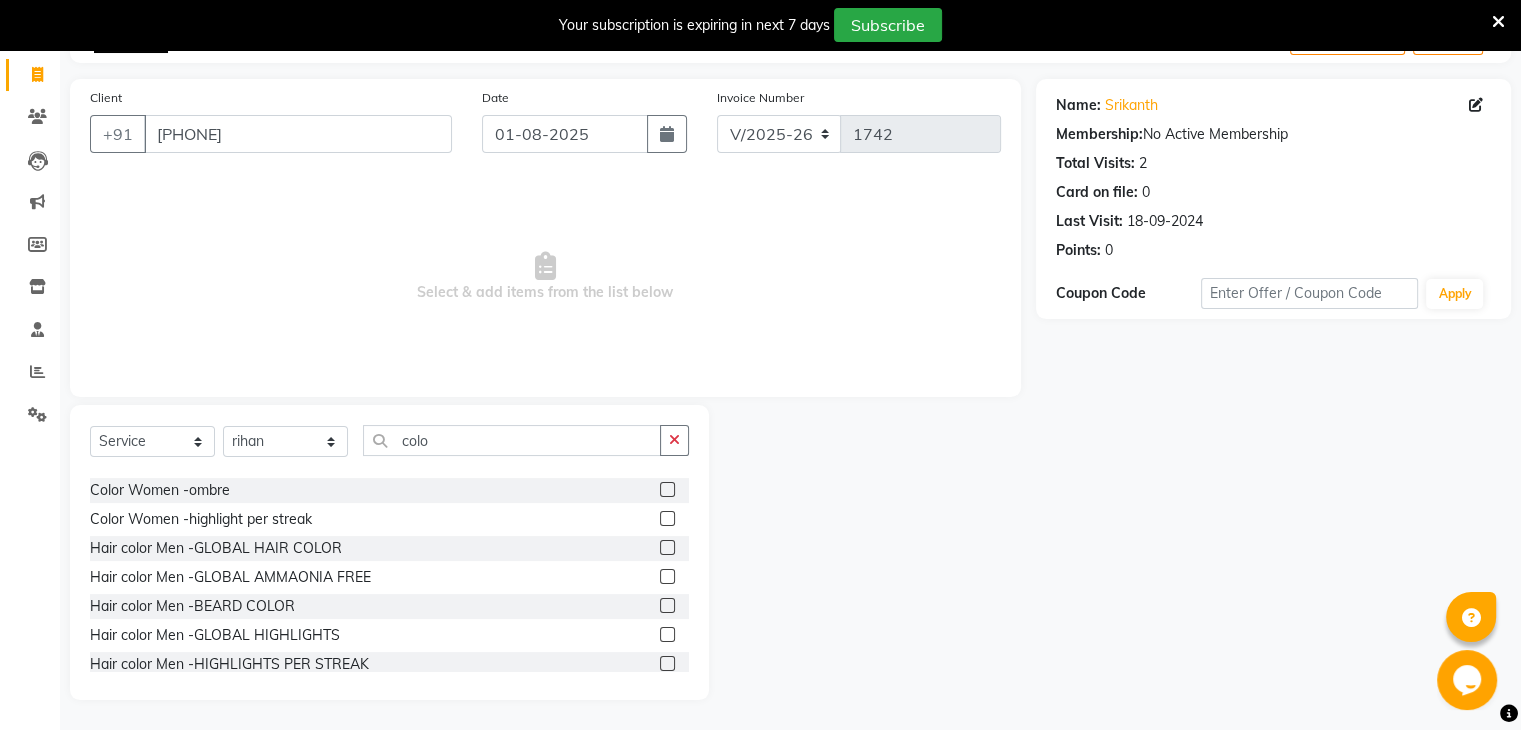 scroll, scrollTop: 176, scrollLeft: 0, axis: vertical 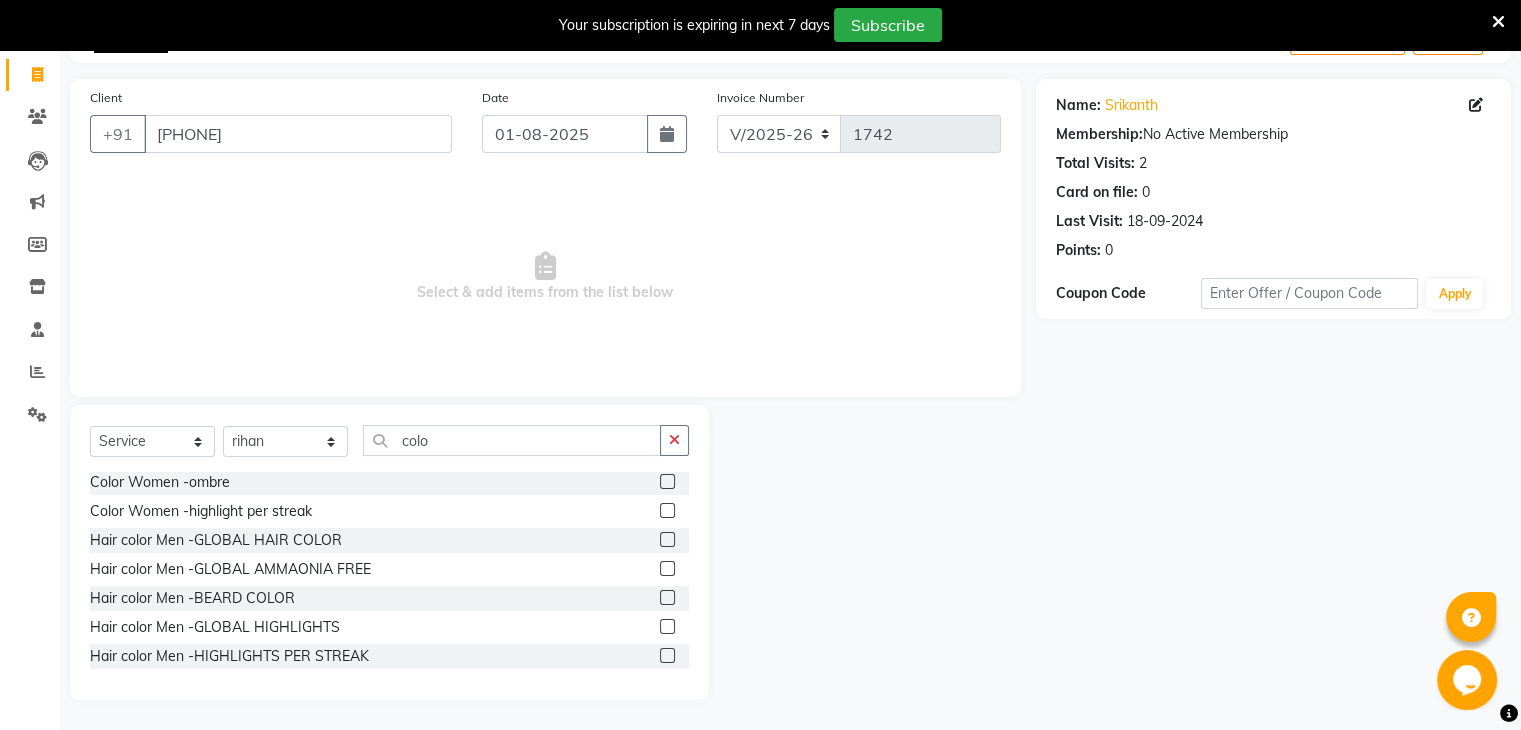 click 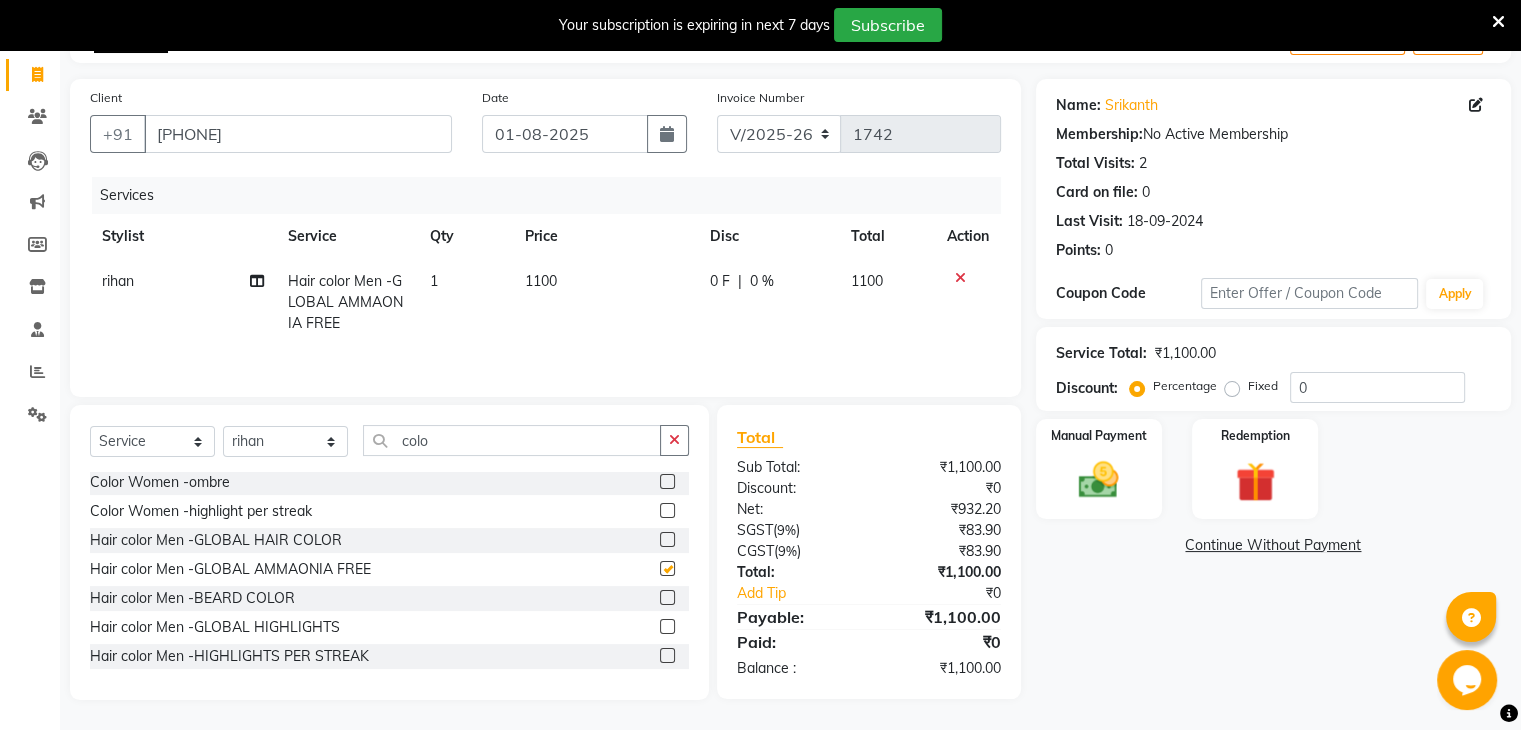 checkbox on "false" 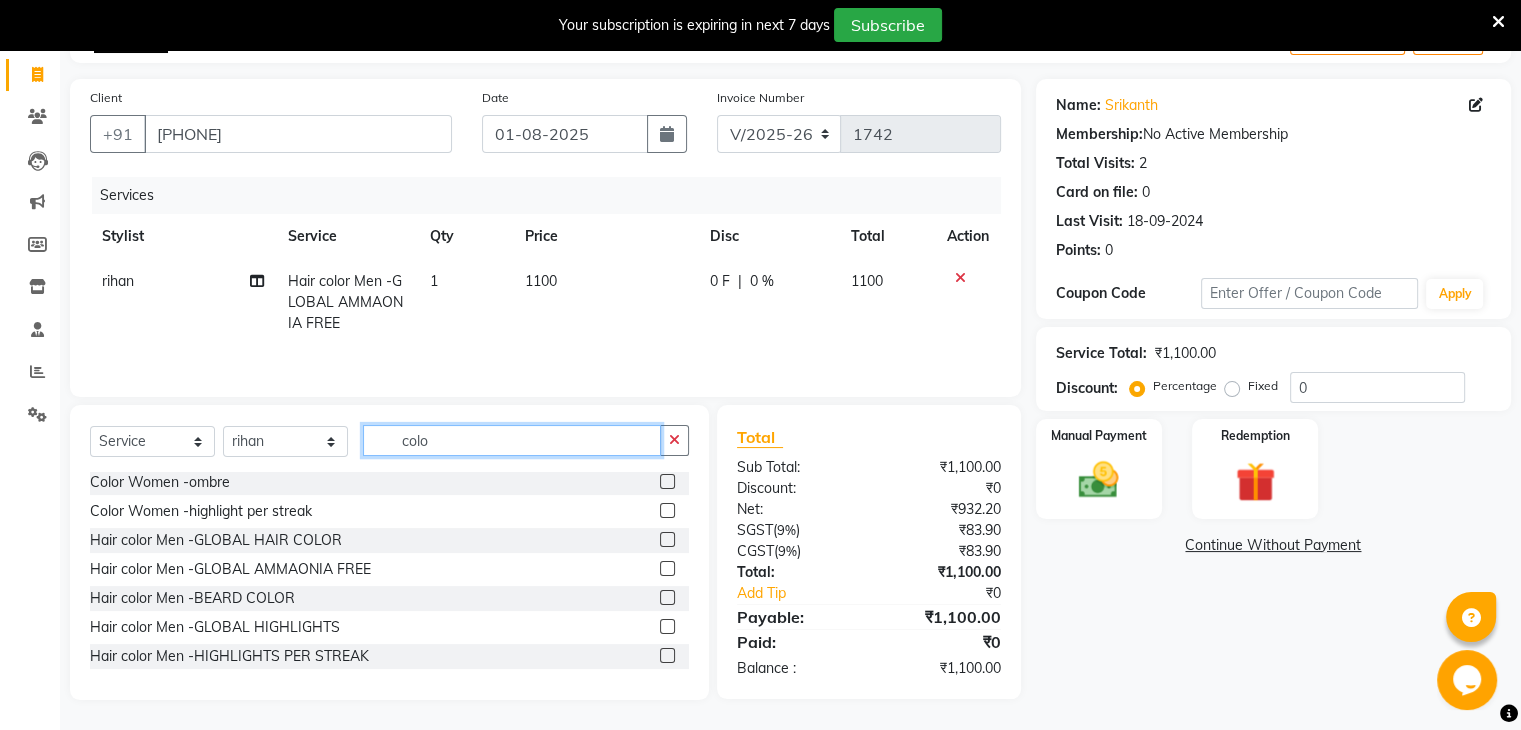 click on "colo" 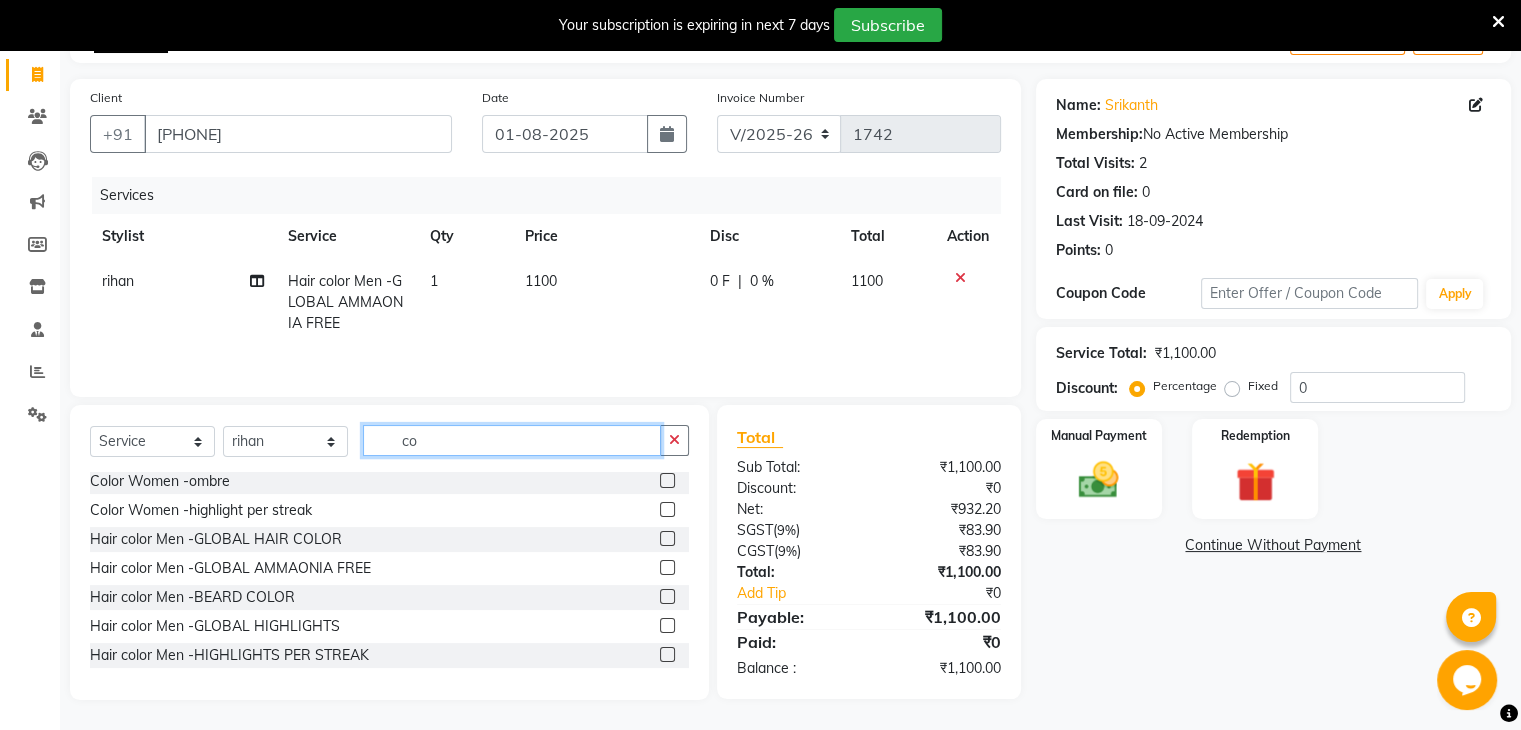 type on "c" 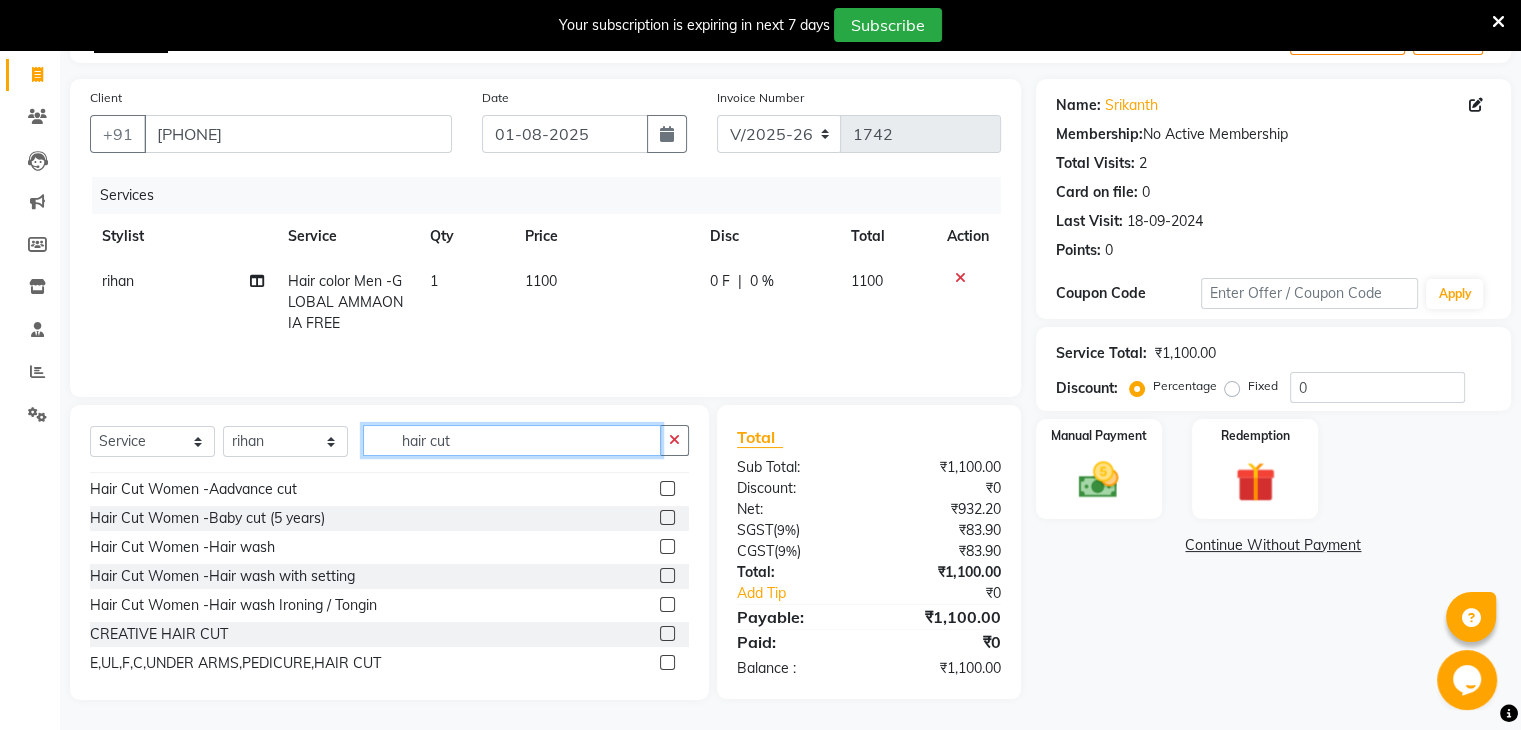 scroll, scrollTop: 0, scrollLeft: 0, axis: both 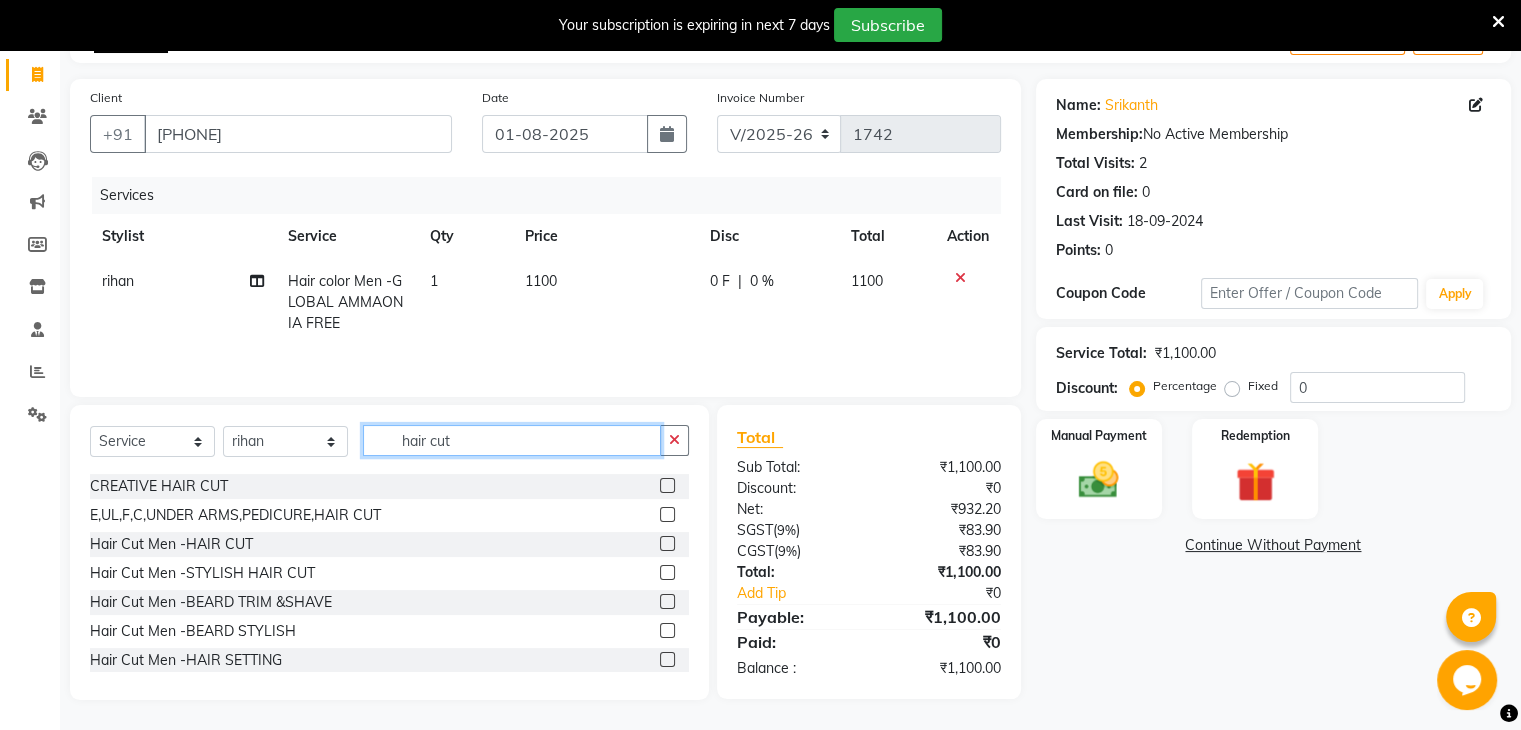 type on "hair cut" 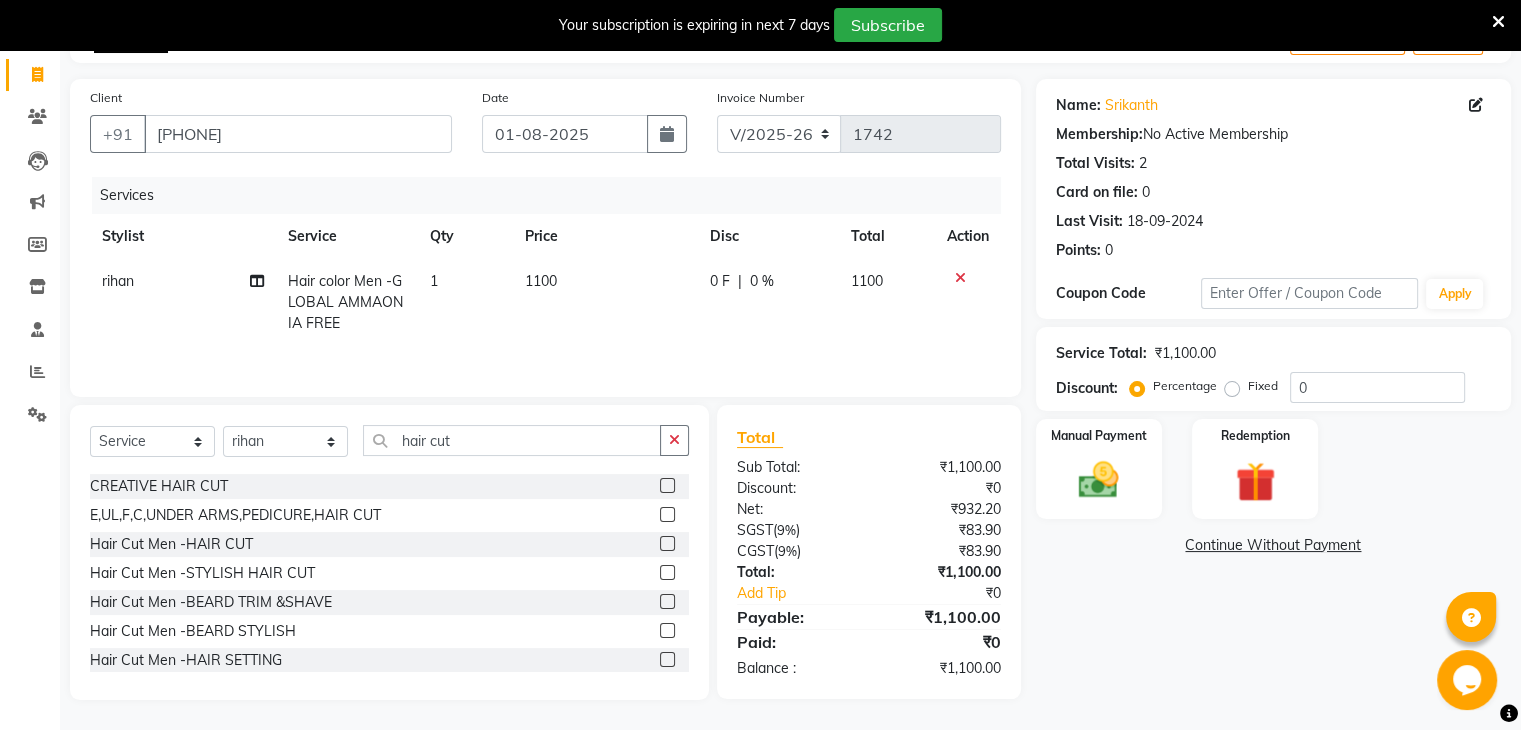 click 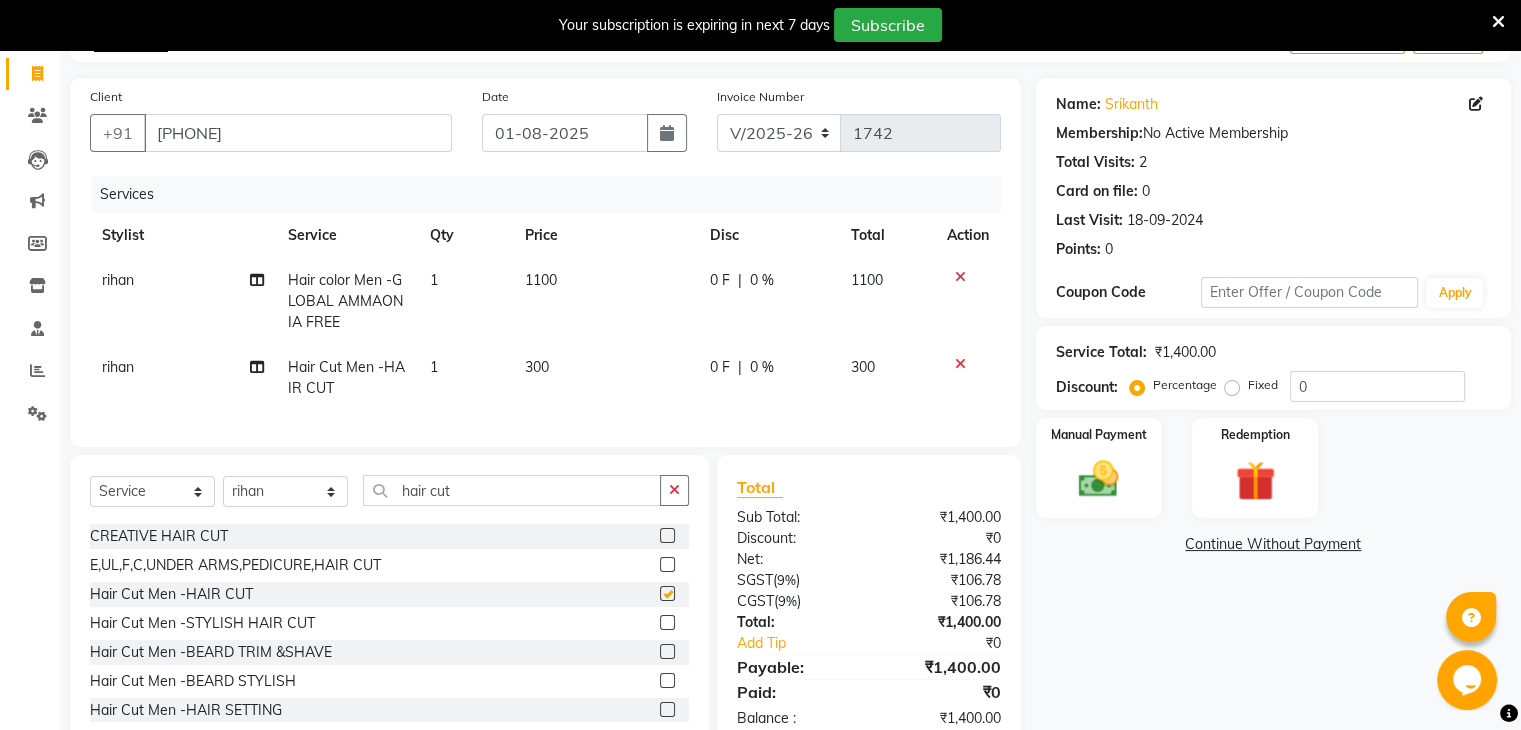 checkbox on "false" 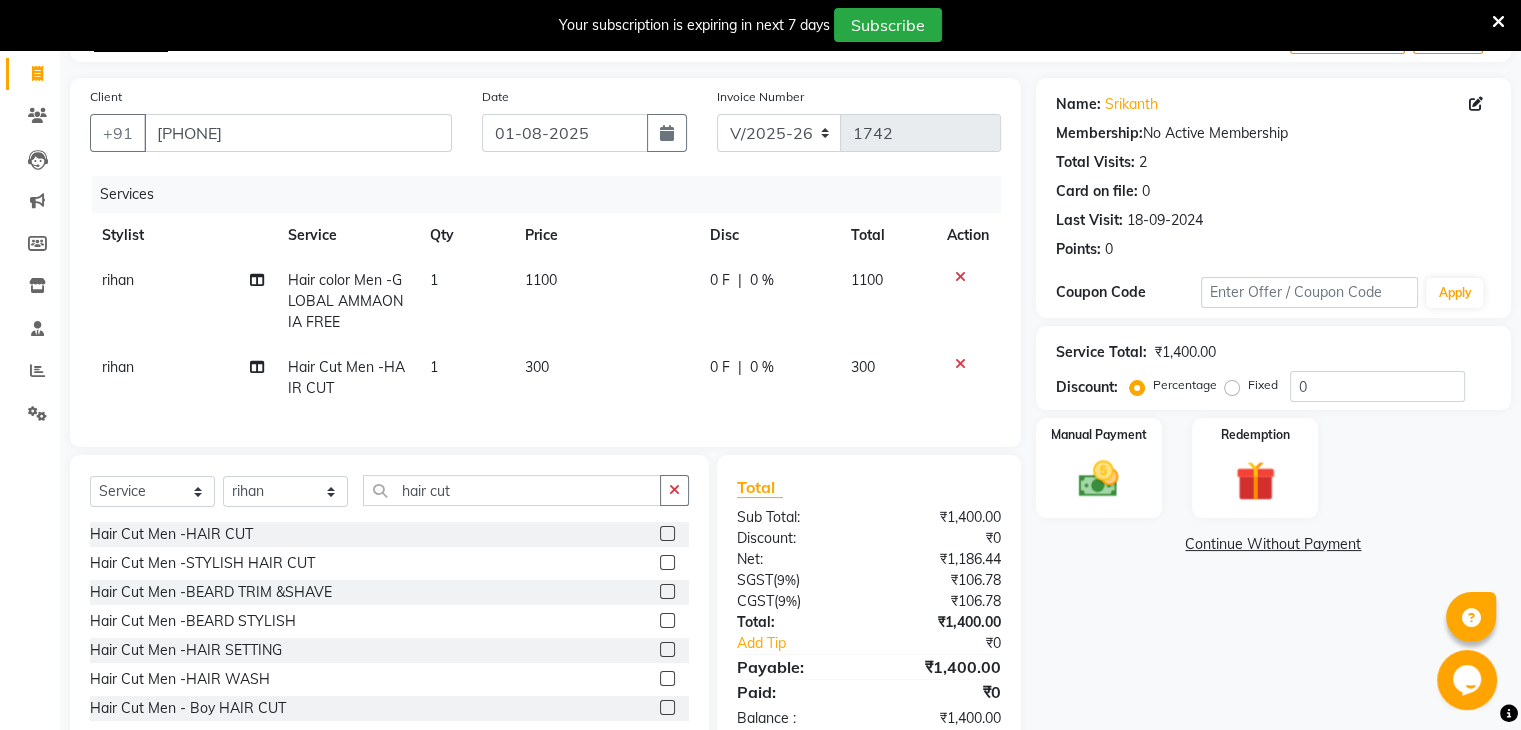 scroll, scrollTop: 235, scrollLeft: 0, axis: vertical 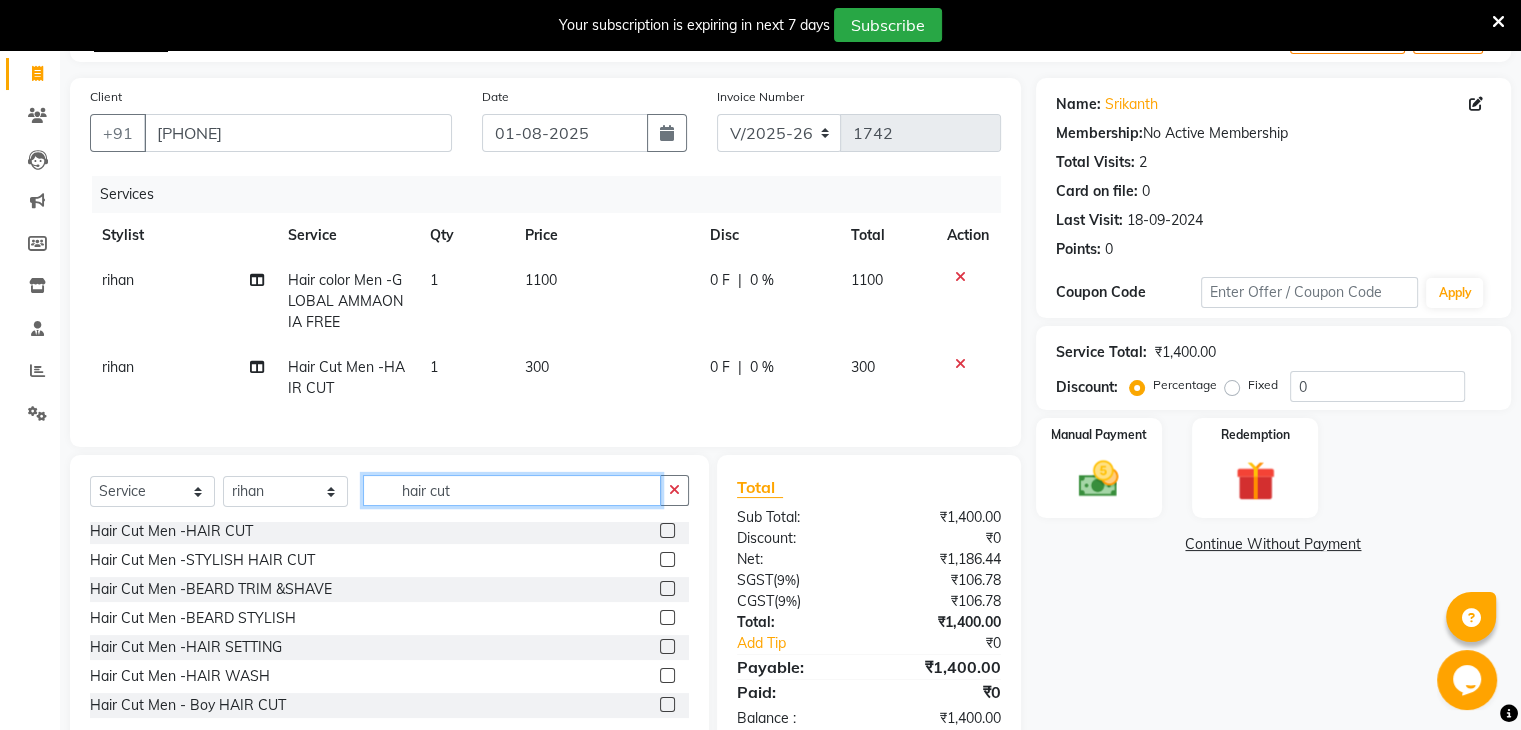 click on "hair cut" 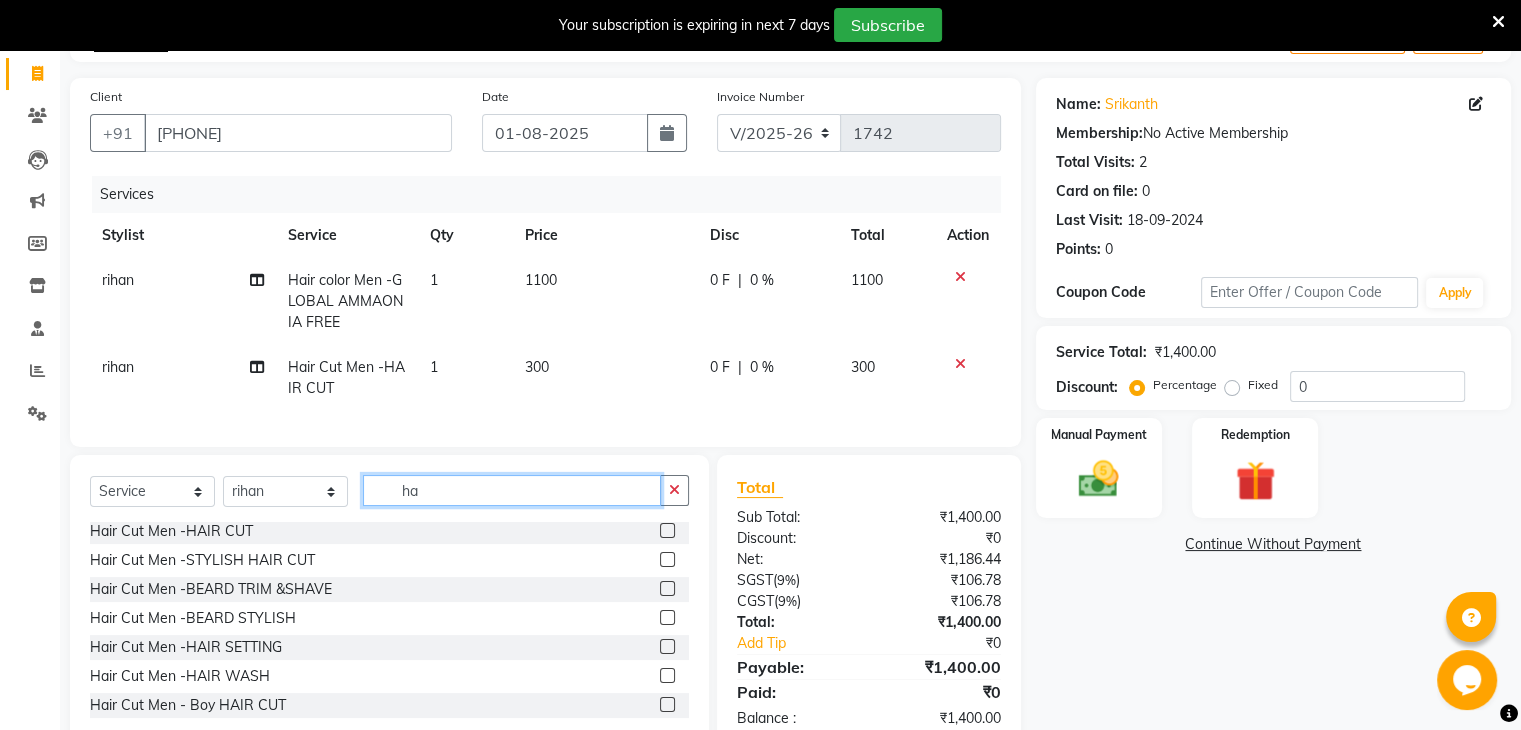 type on "h" 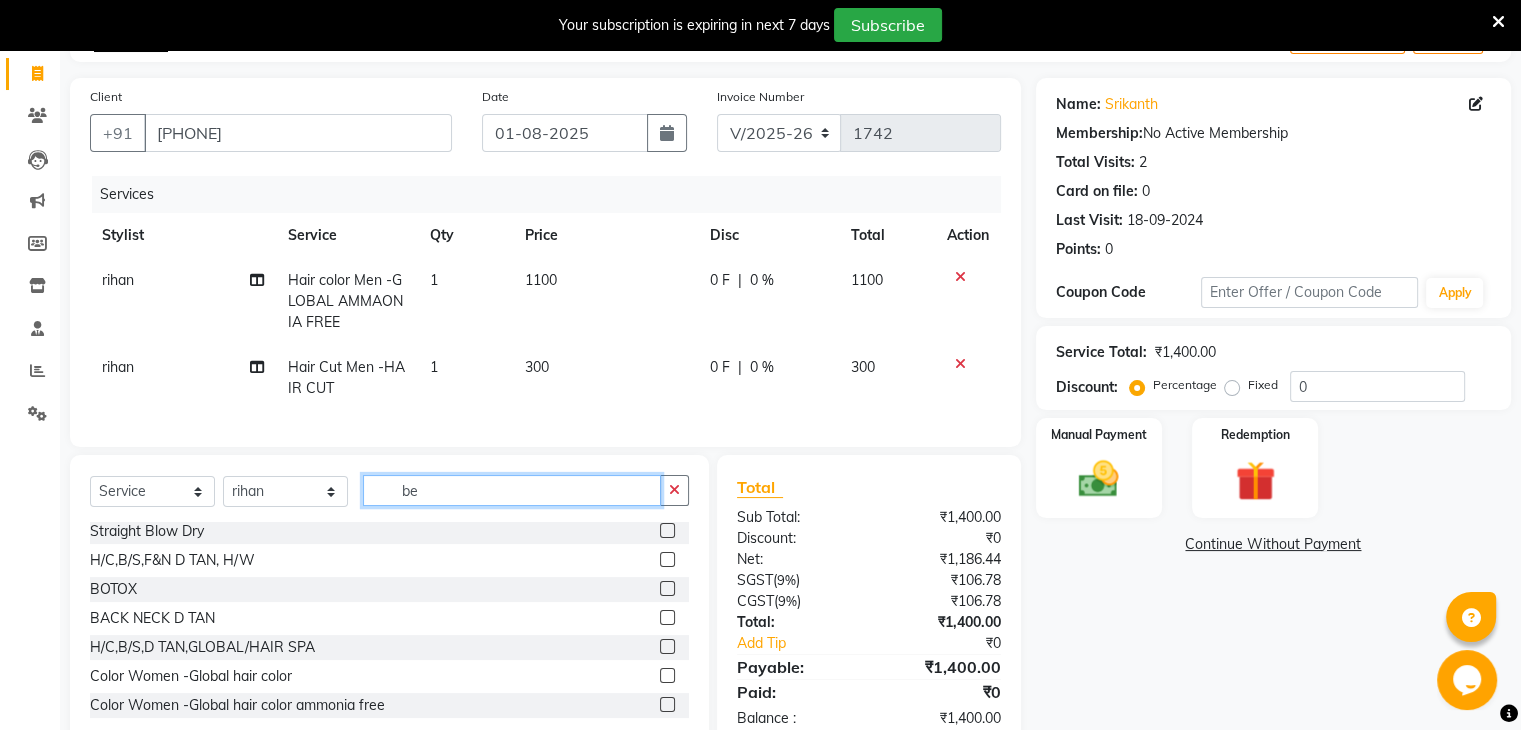 scroll, scrollTop: 0, scrollLeft: 0, axis: both 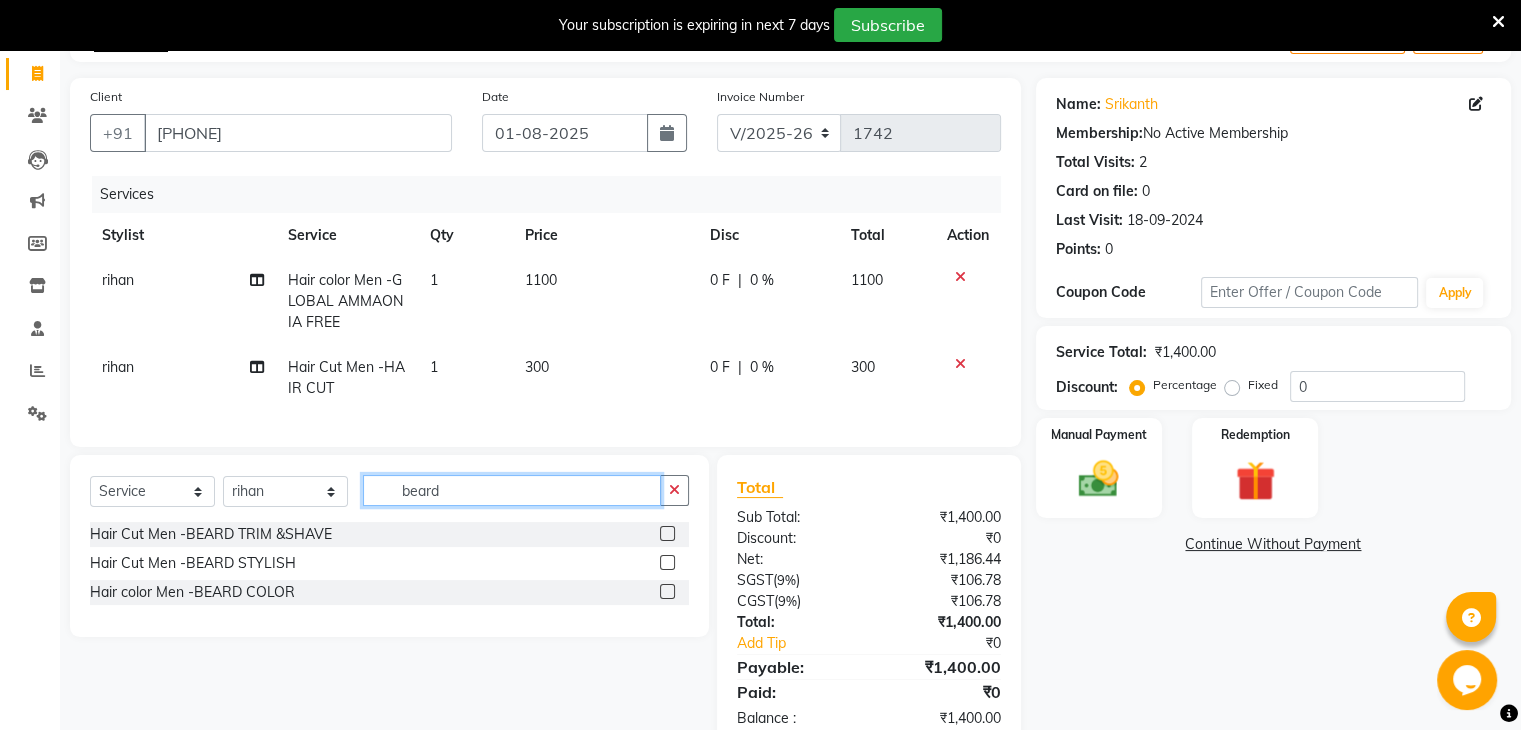 type on "beard" 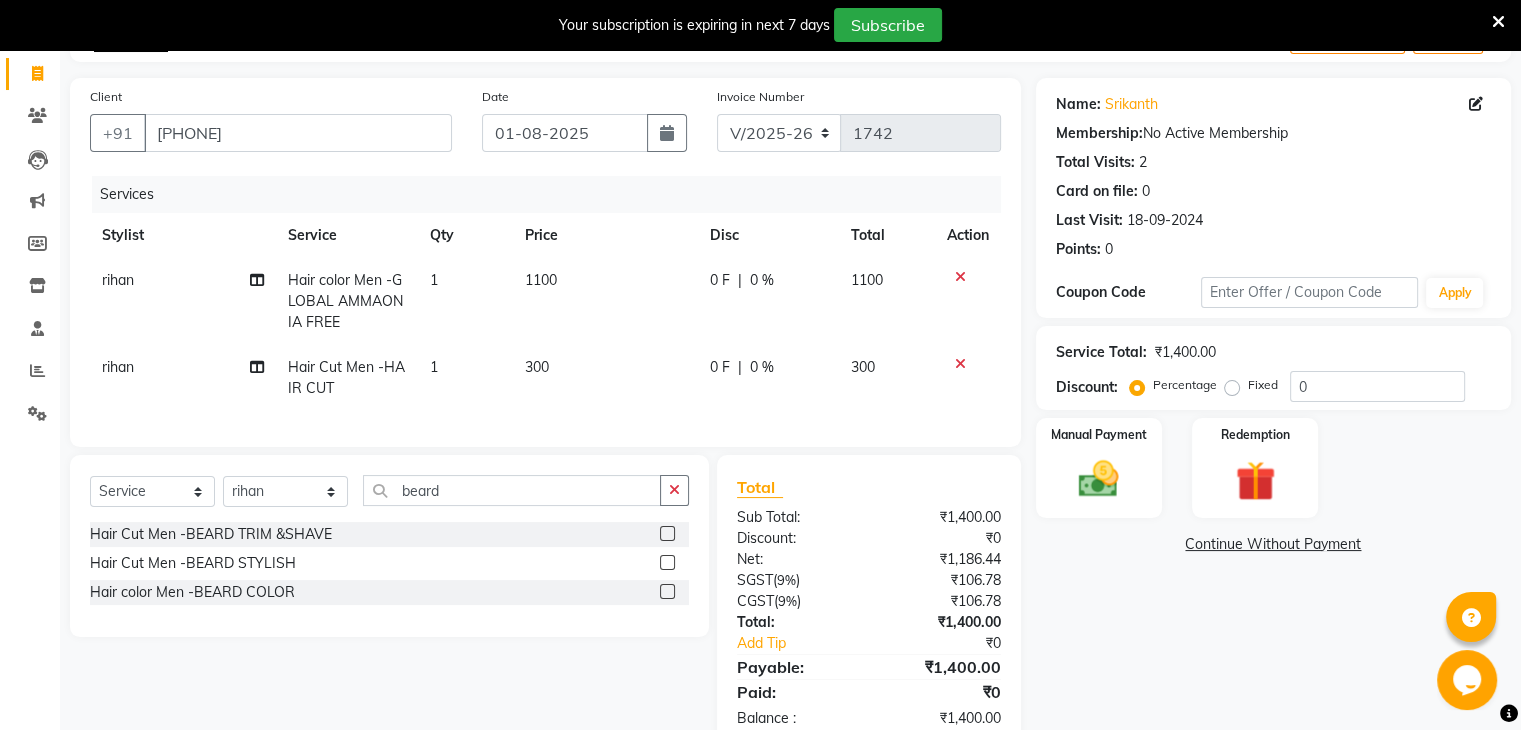 click 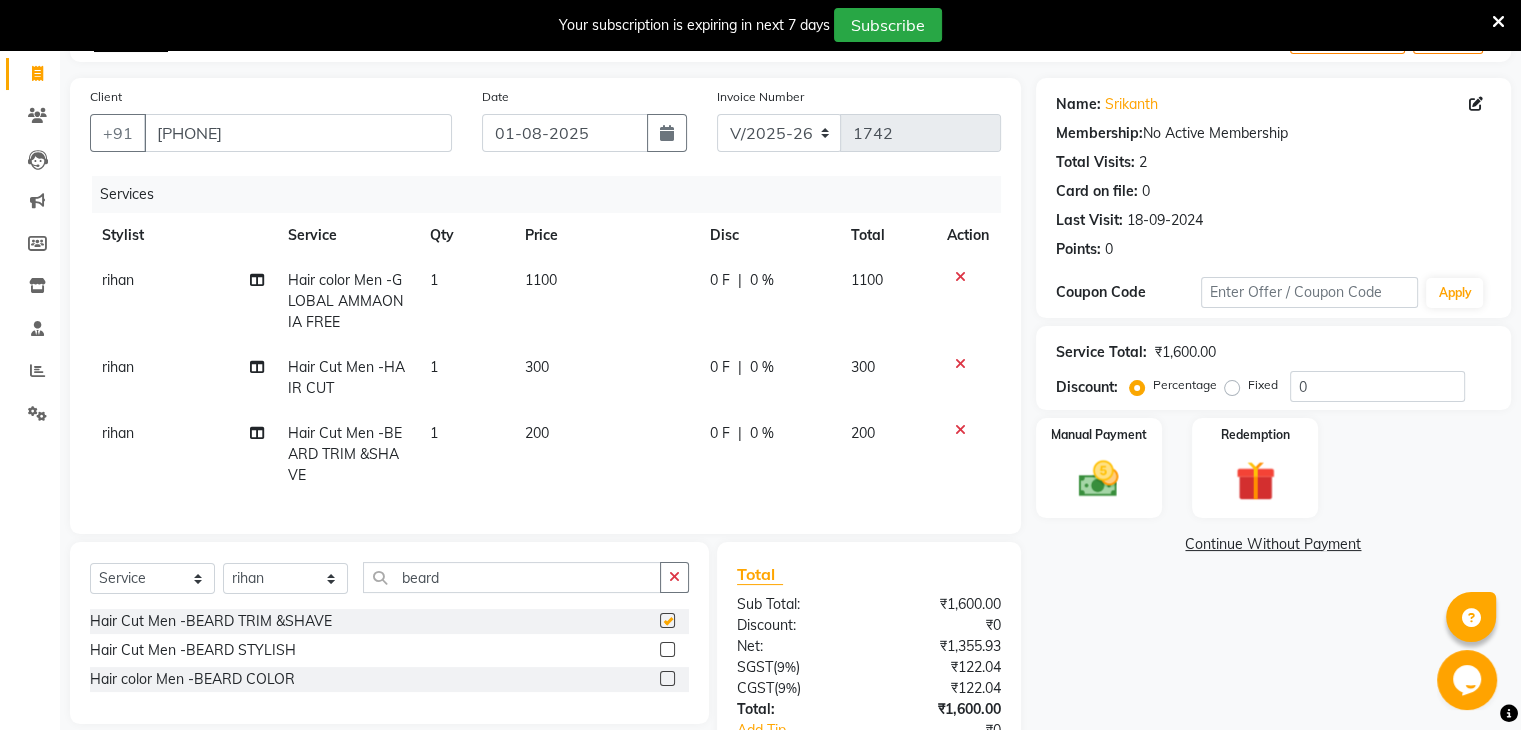 checkbox on "false" 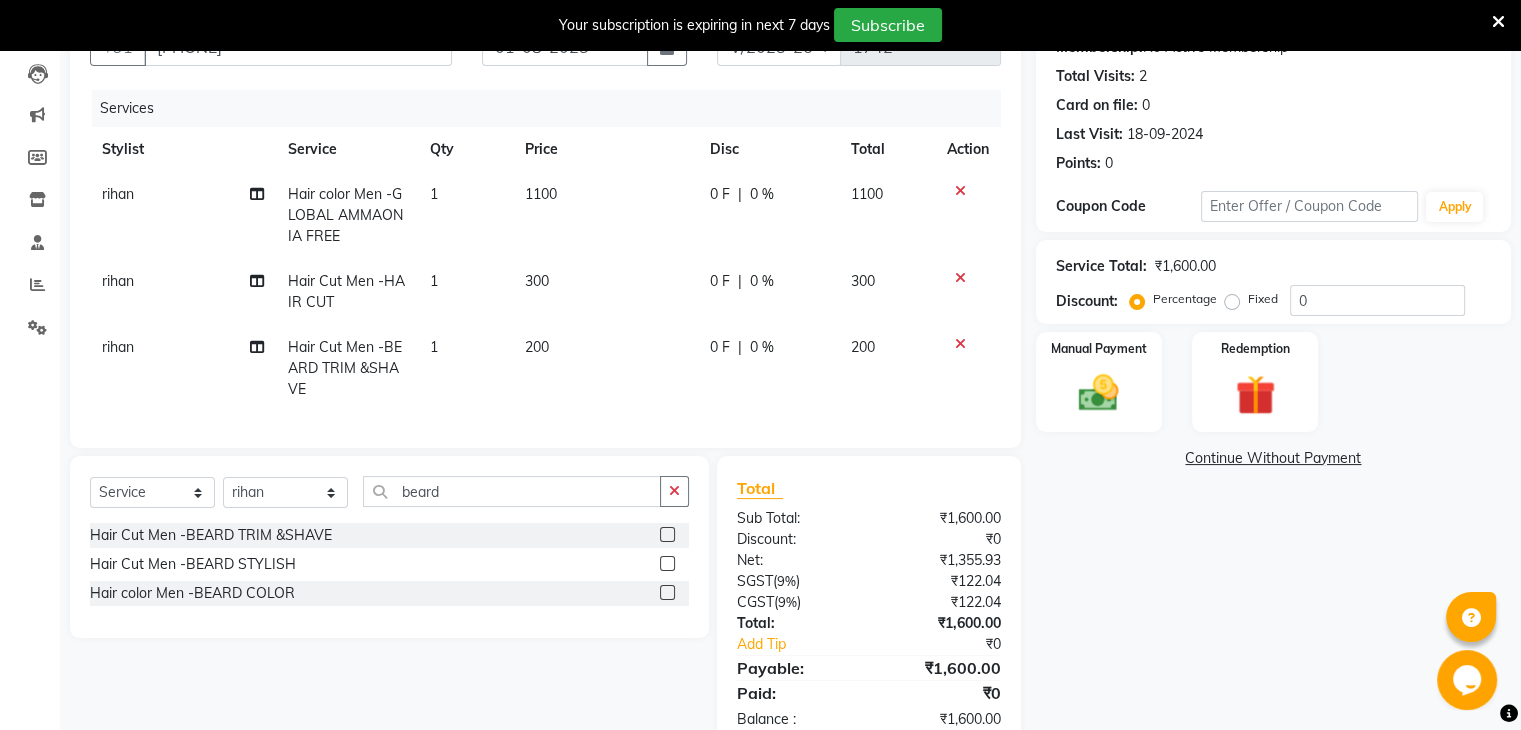 scroll, scrollTop: 209, scrollLeft: 0, axis: vertical 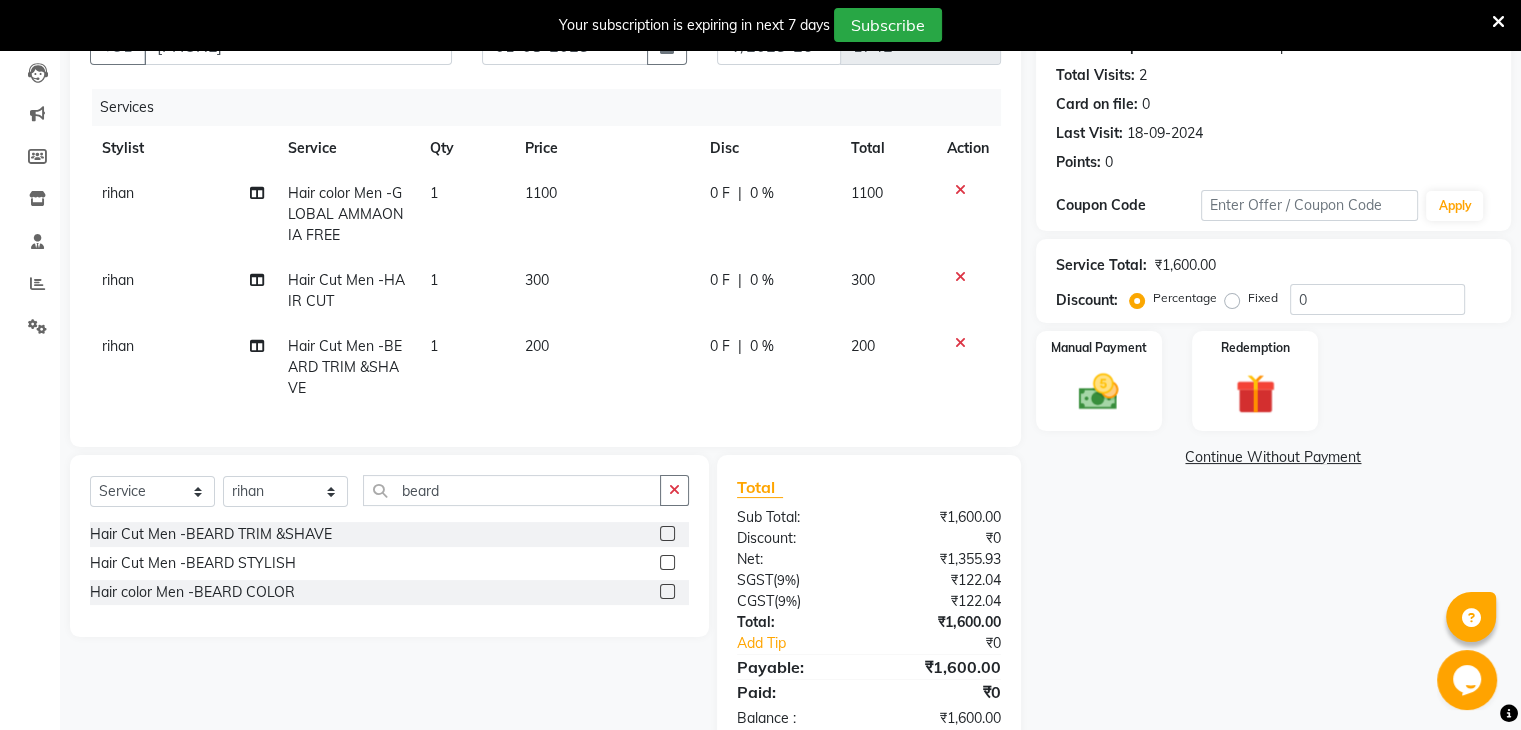 click on "200" 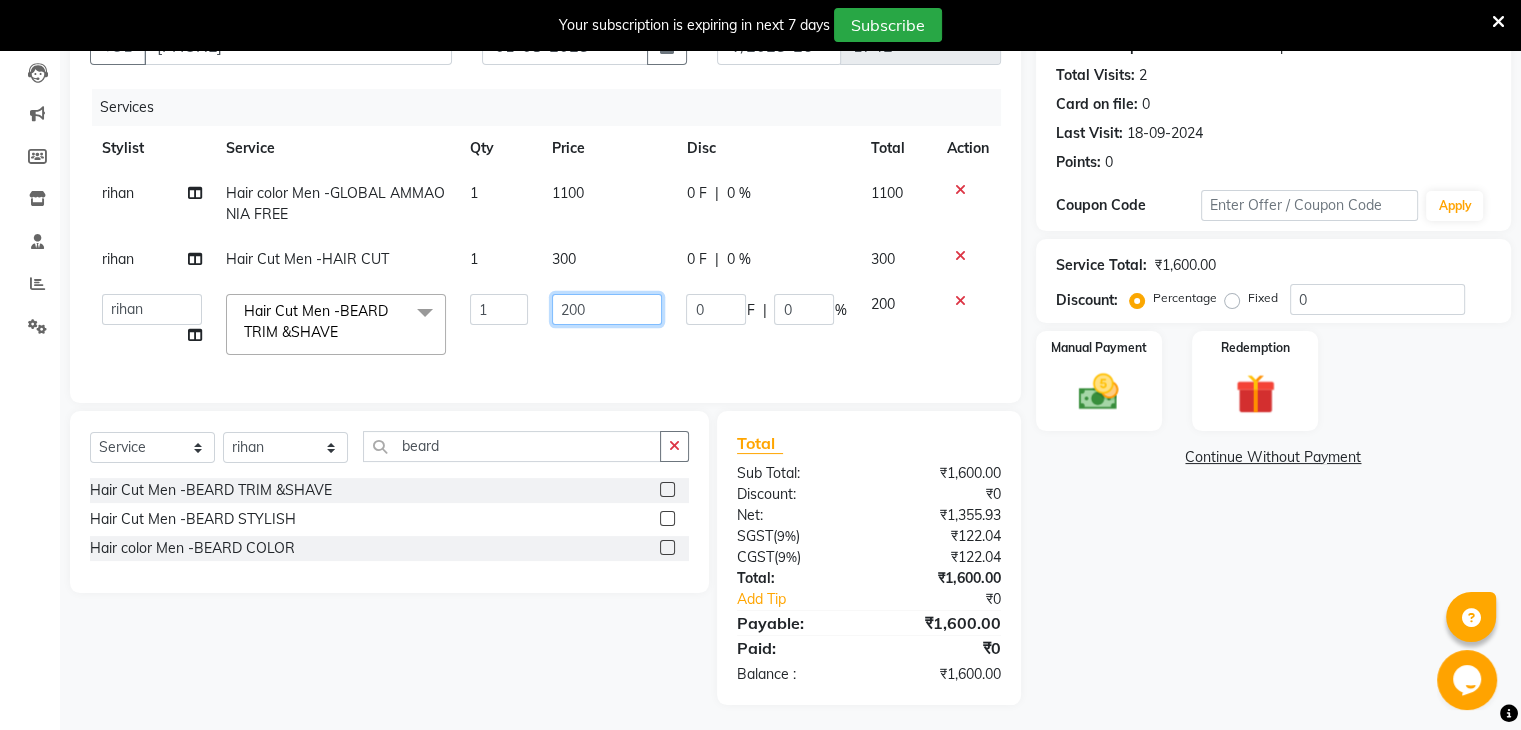 click on "200" 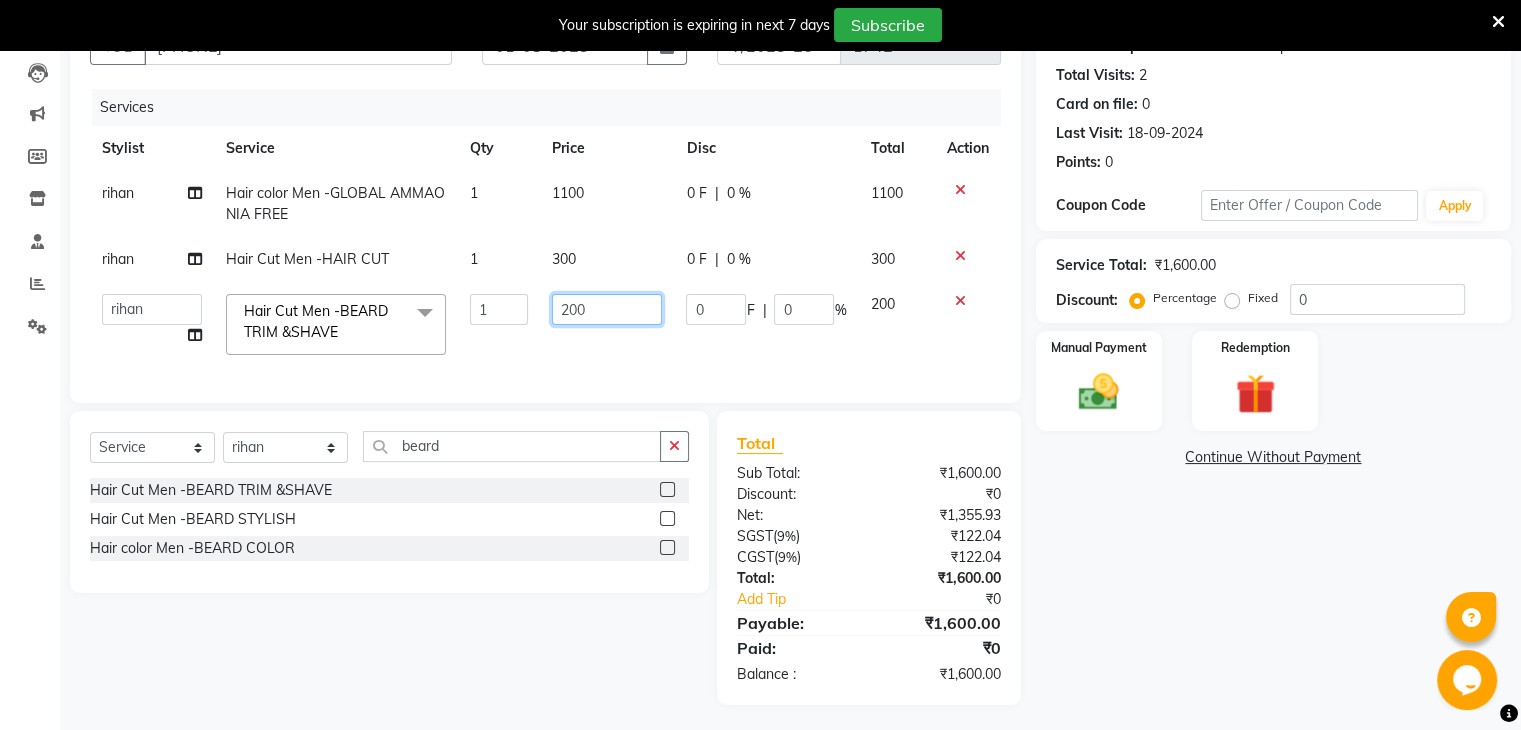 click on "200" 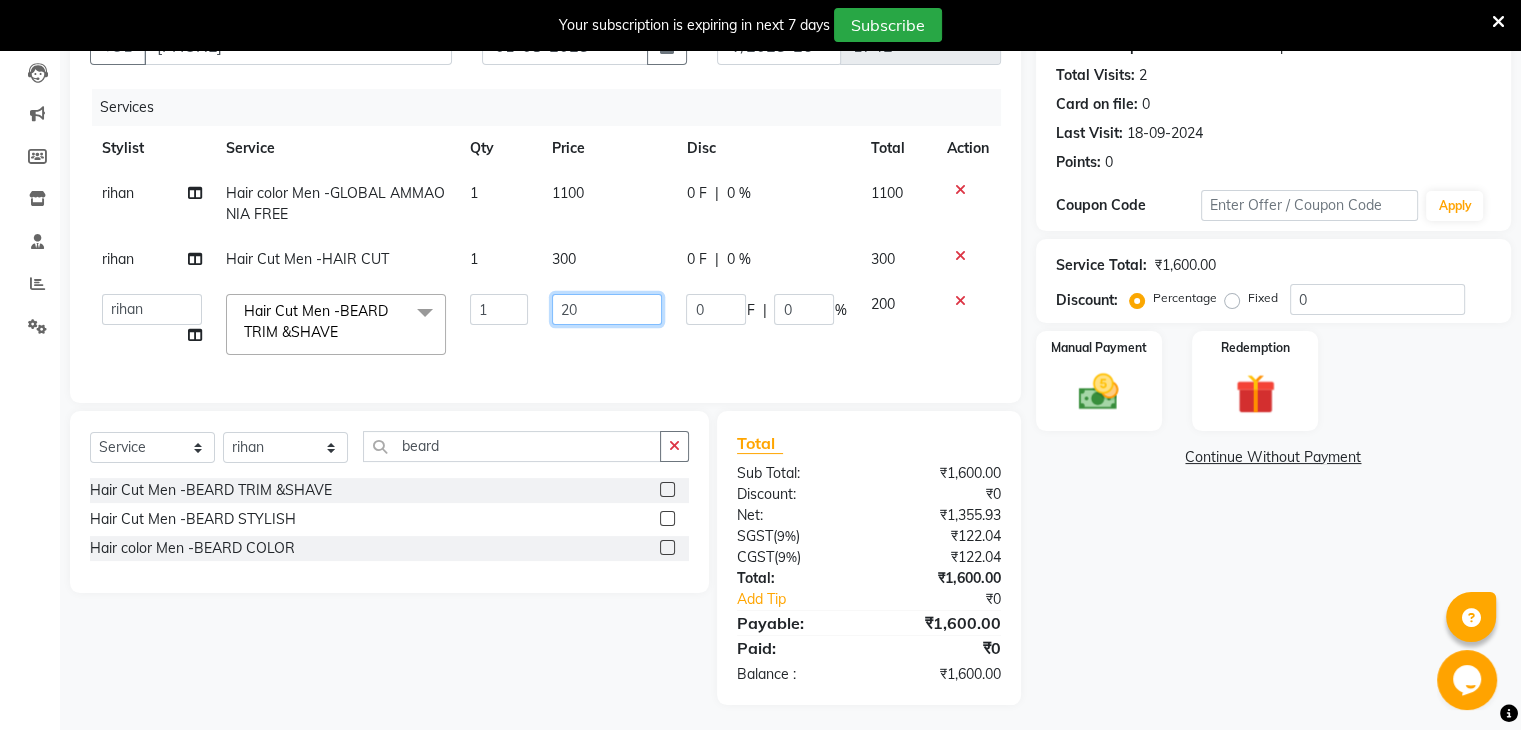 type on "2" 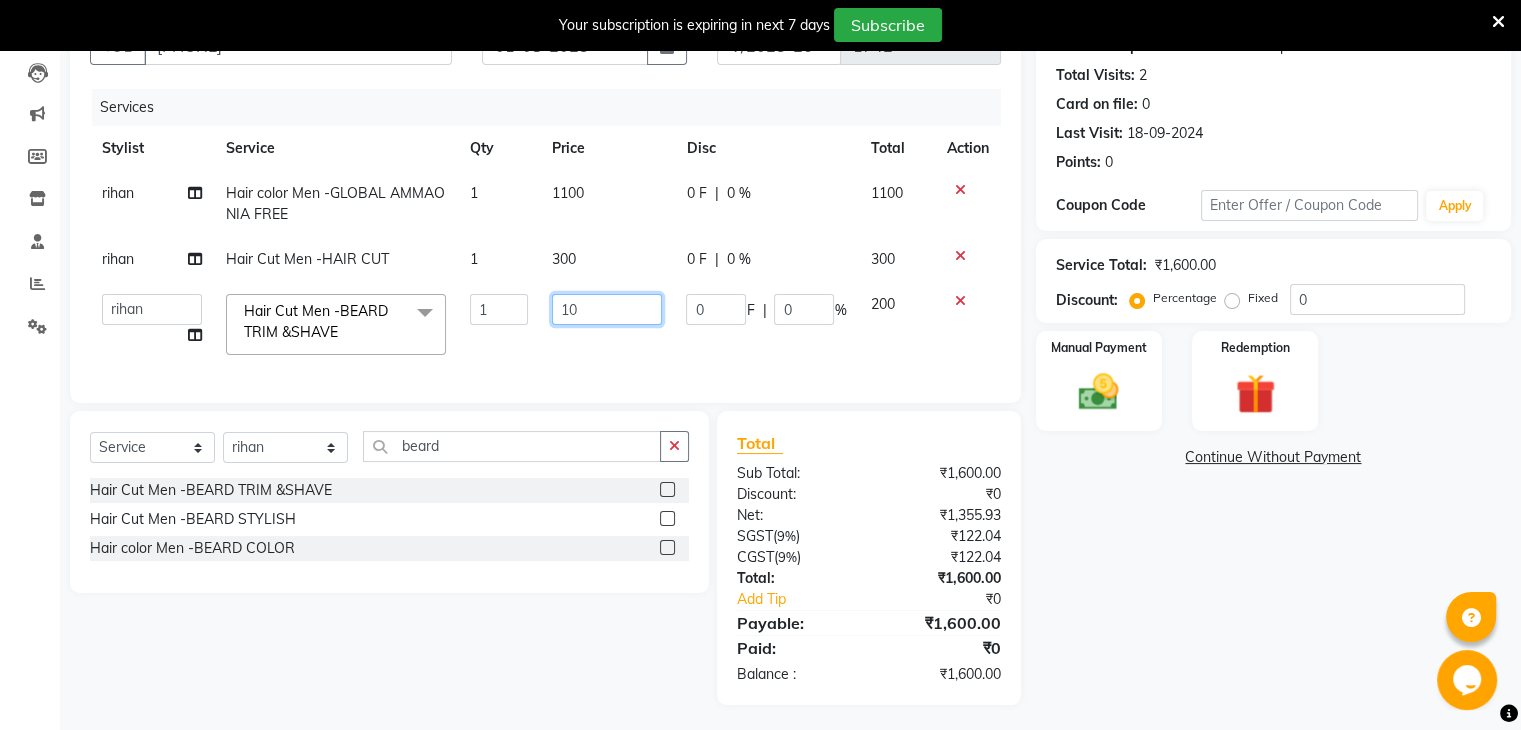 type on "1" 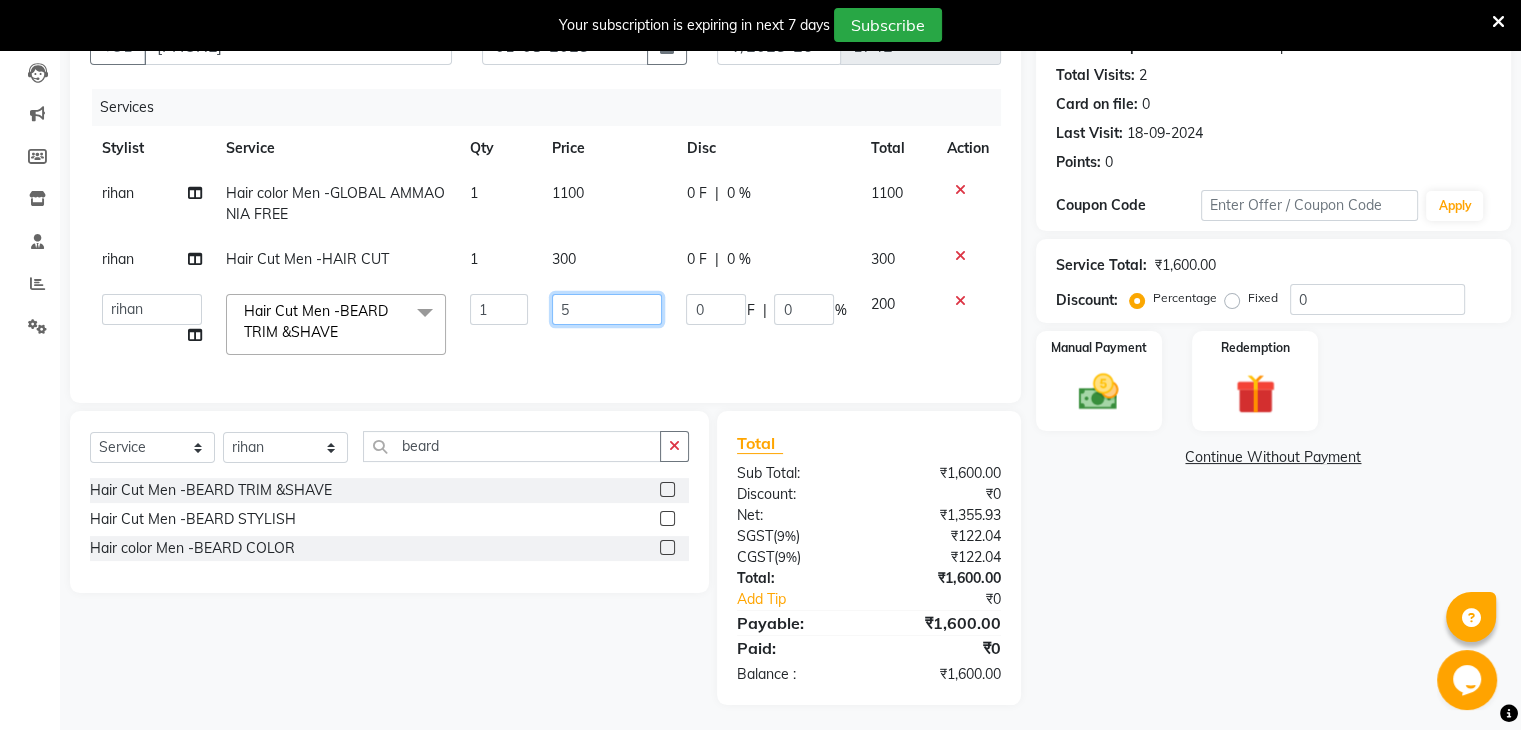type on "50" 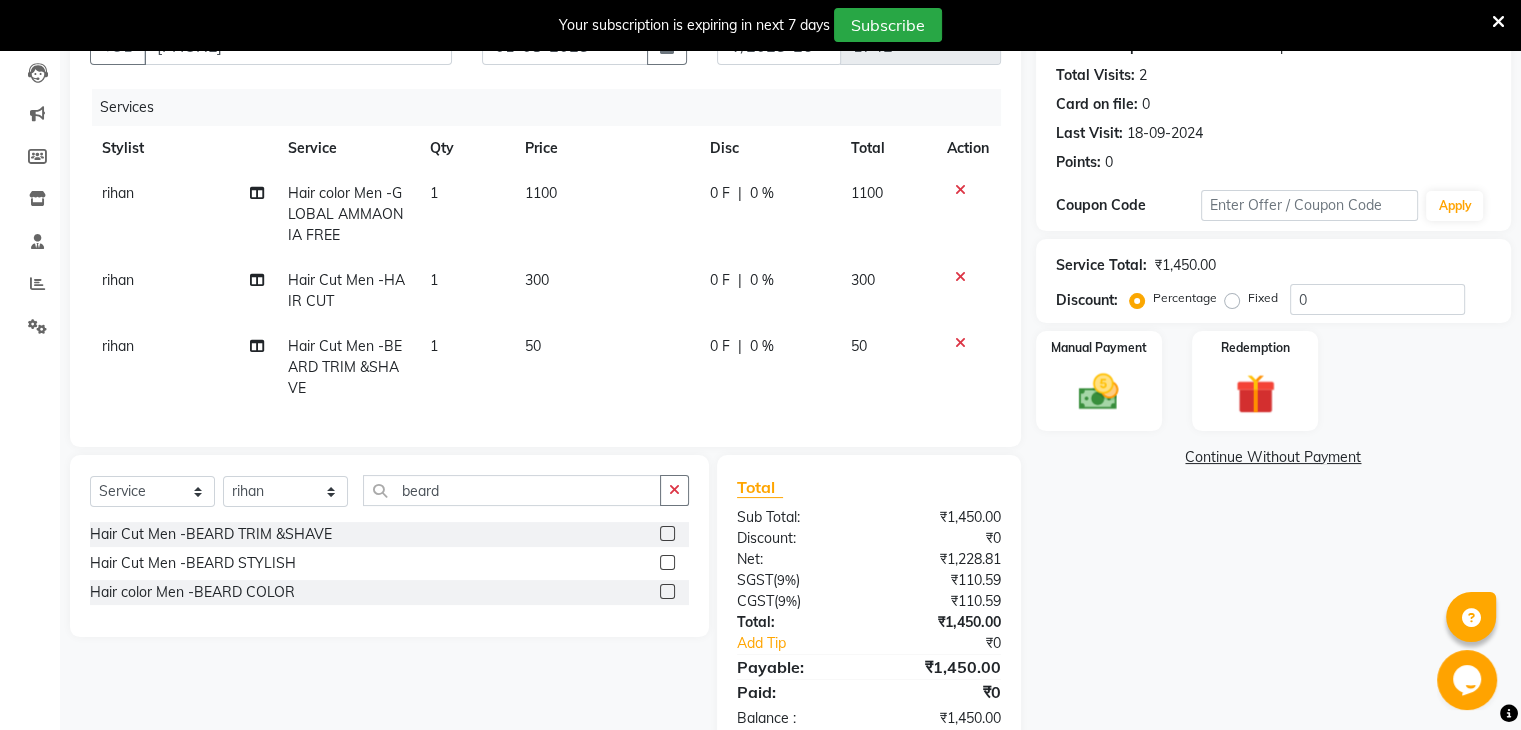 click on "[NAME] Hair color Men  -GLOBAL AMMAONIA FREE 1 1100 0 F | 0 % 1100 [NAME] Hair Cut Men -HAIR CUT 1 300 0 F | 0 % 300 [NAME] Hair Cut Men -BEARD TRIM &SHAVE 1 50 0 F | 0 % 50" 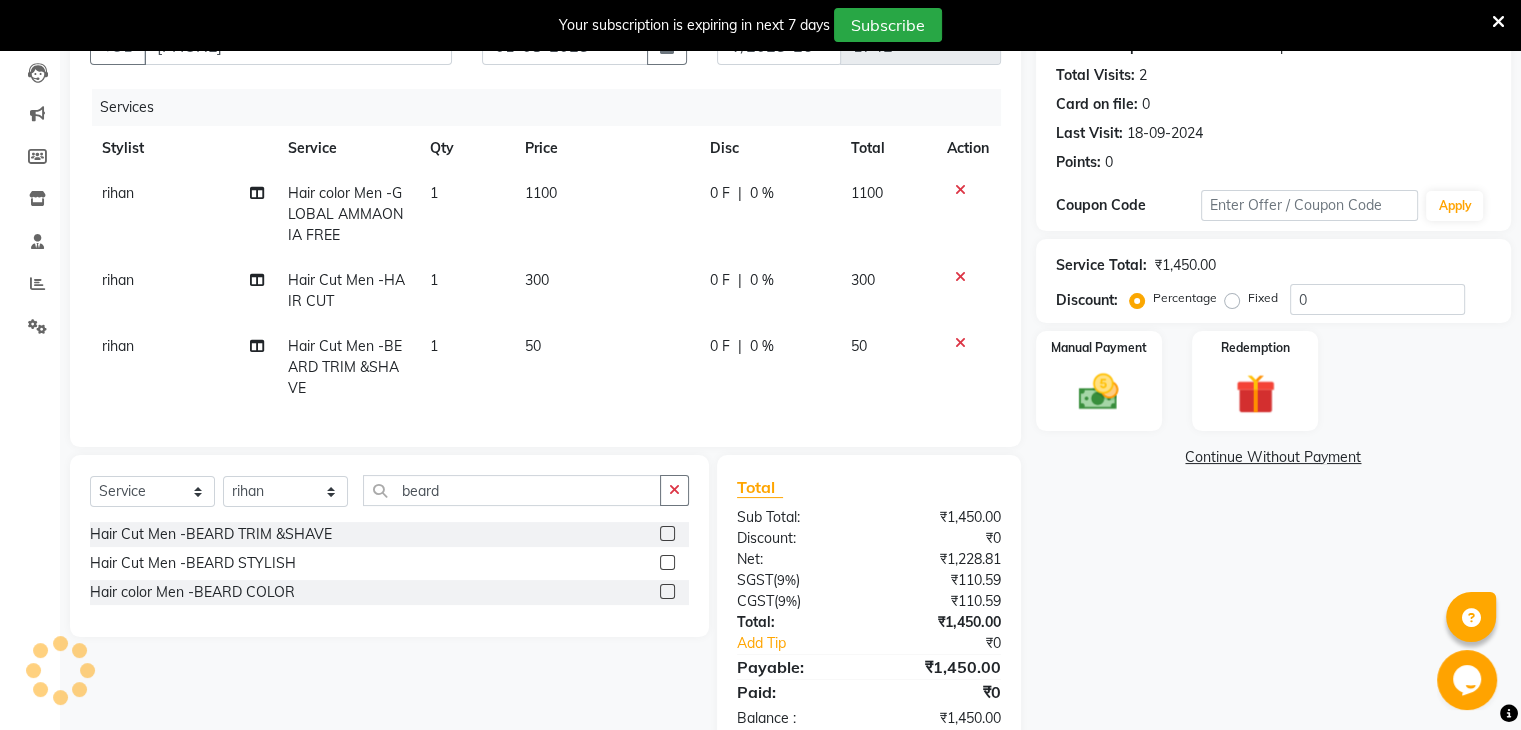 click on "50" 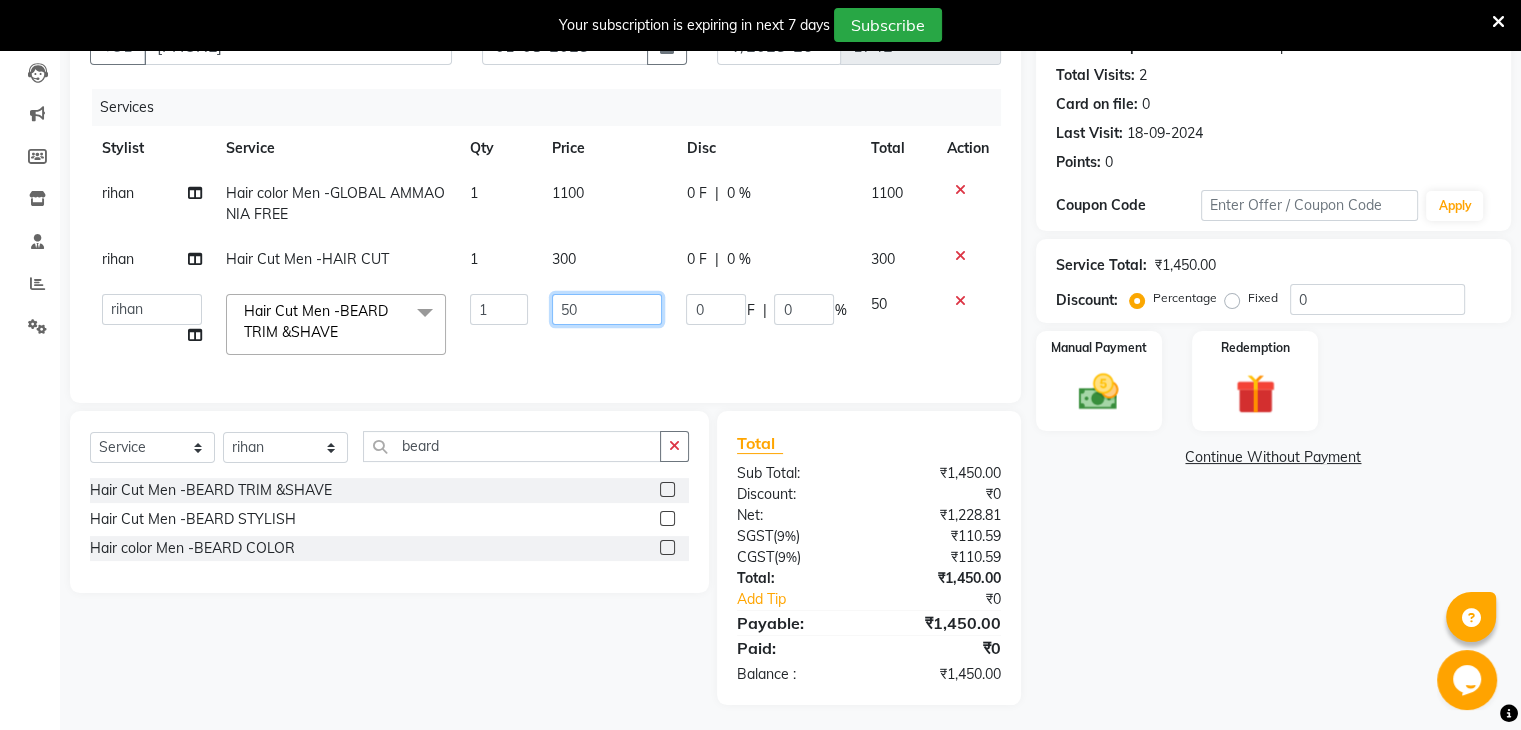 click on "50" 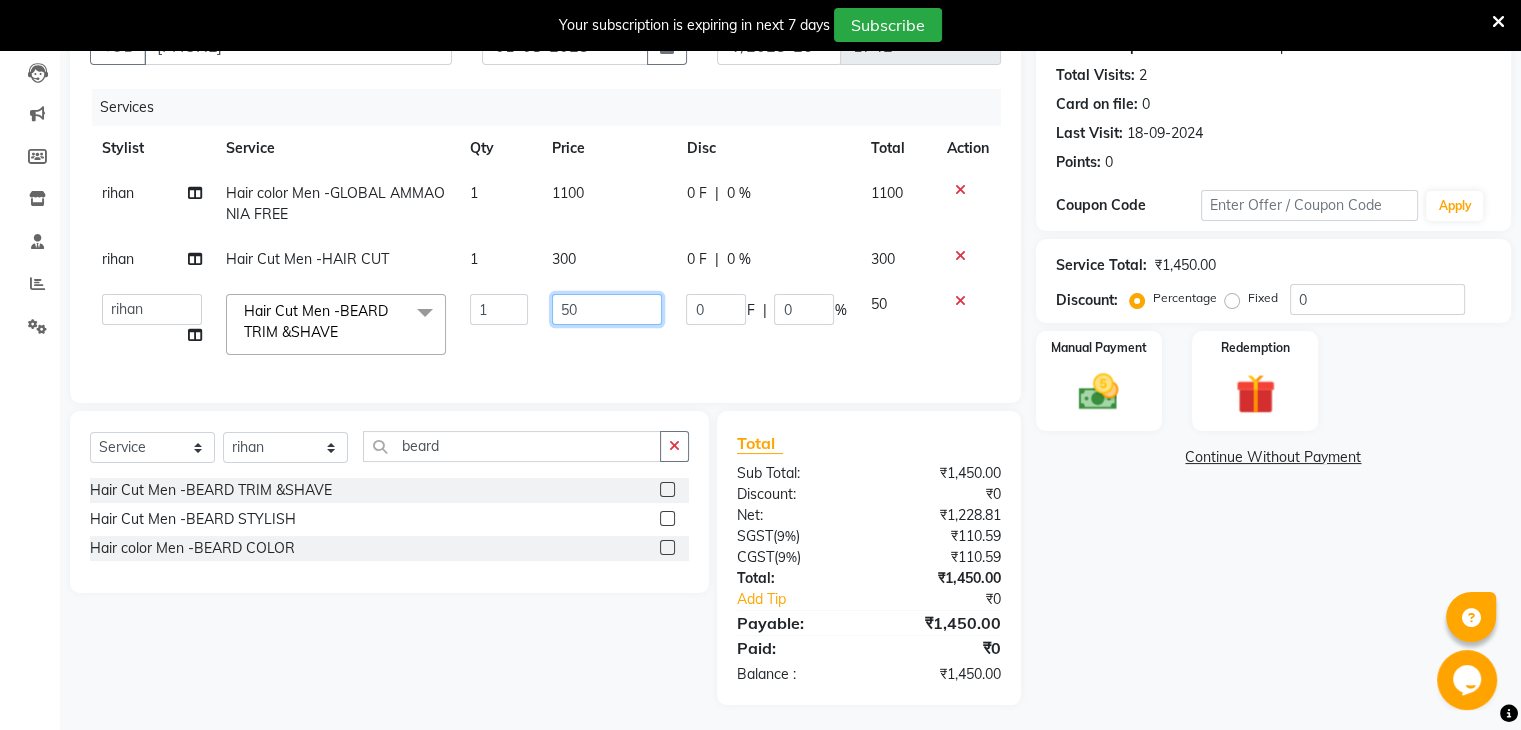type on "5" 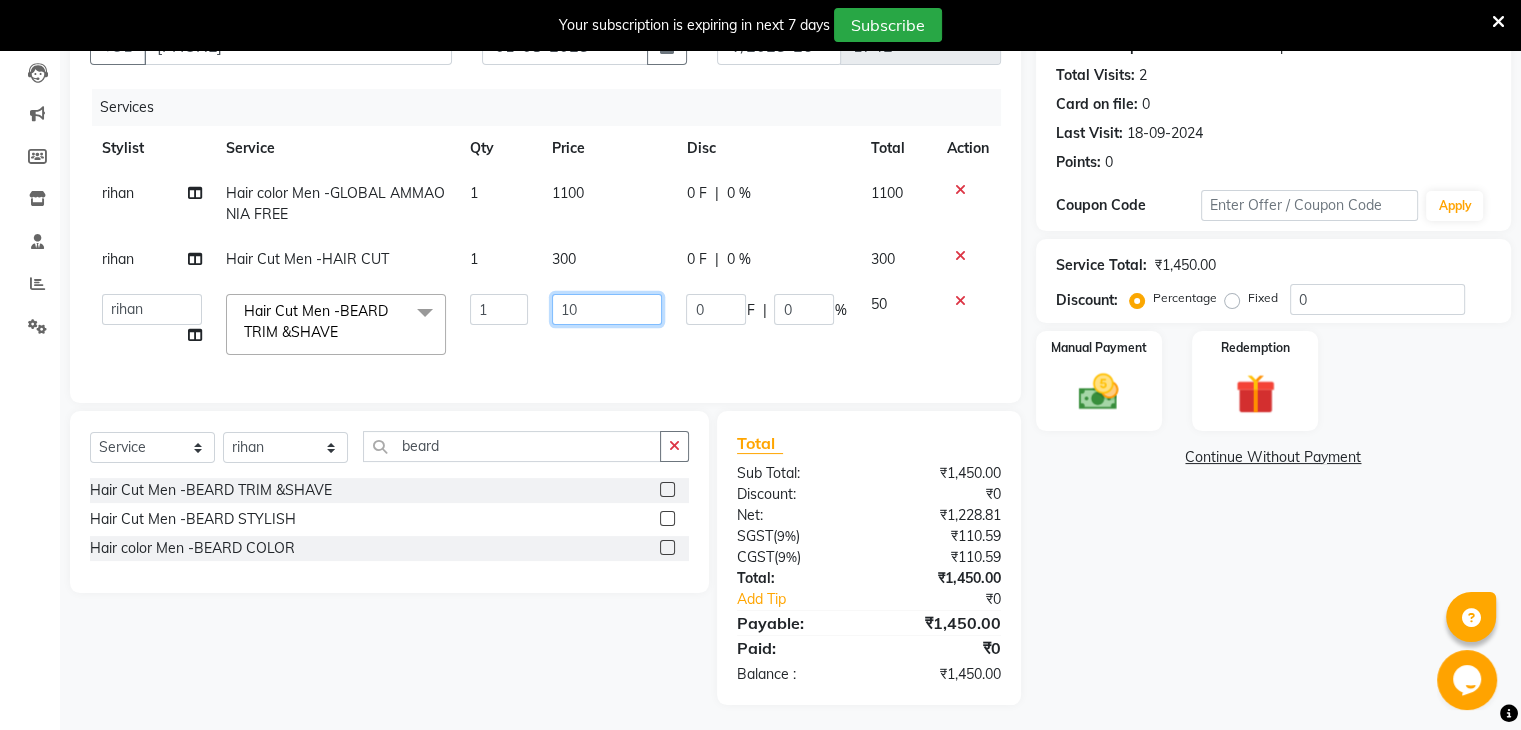 type on "100" 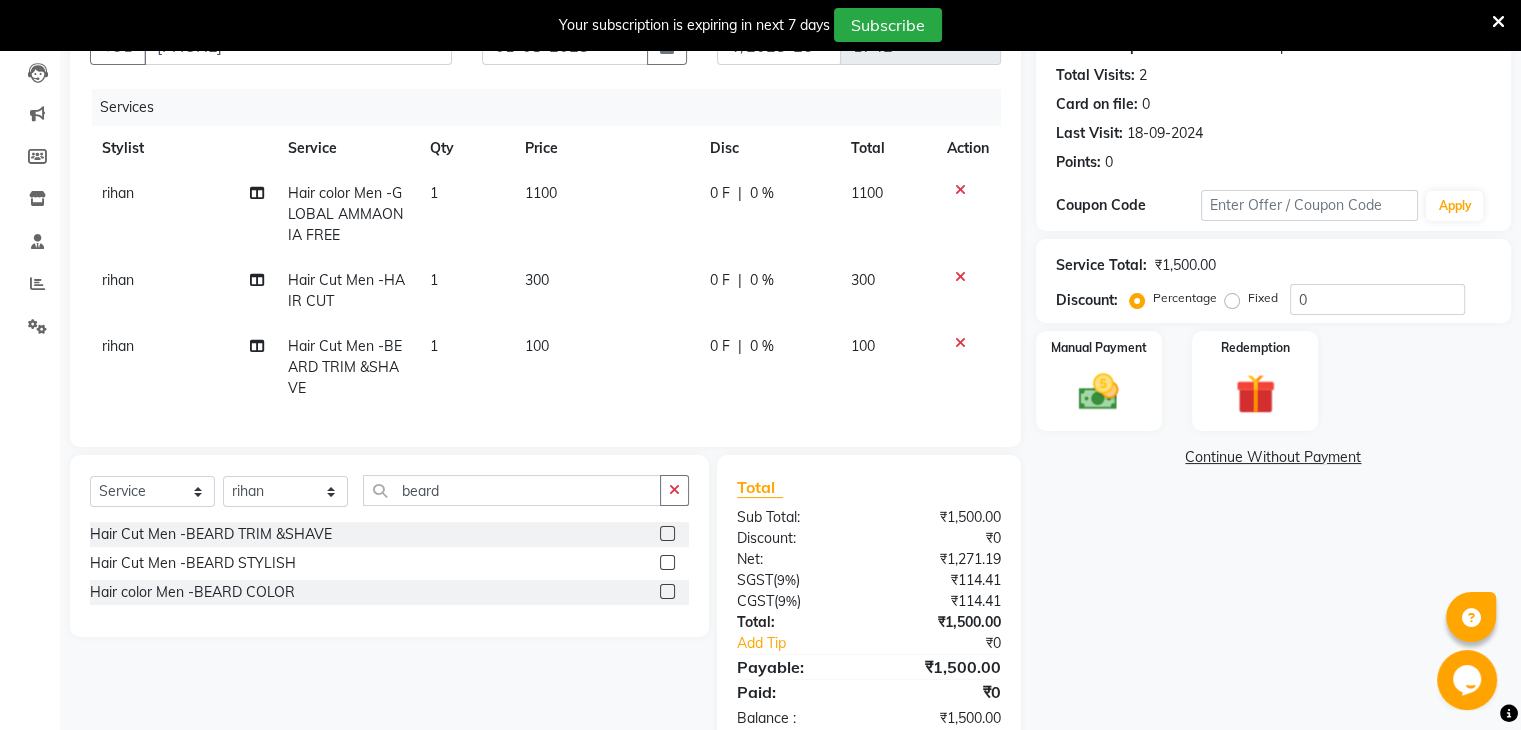 click on "[NAME] Hair color Men  -GLOBAL AMMAONIA FREE 1 1100 0 F | 0 % 1100 [NAME] Hair Cut Men -HAIR CUT 1 300 0 F | 0 % 300 [NAME] Hair Cut Men -BEARD TRIM &SHAVE 1 100 0 F | 0 % 100" 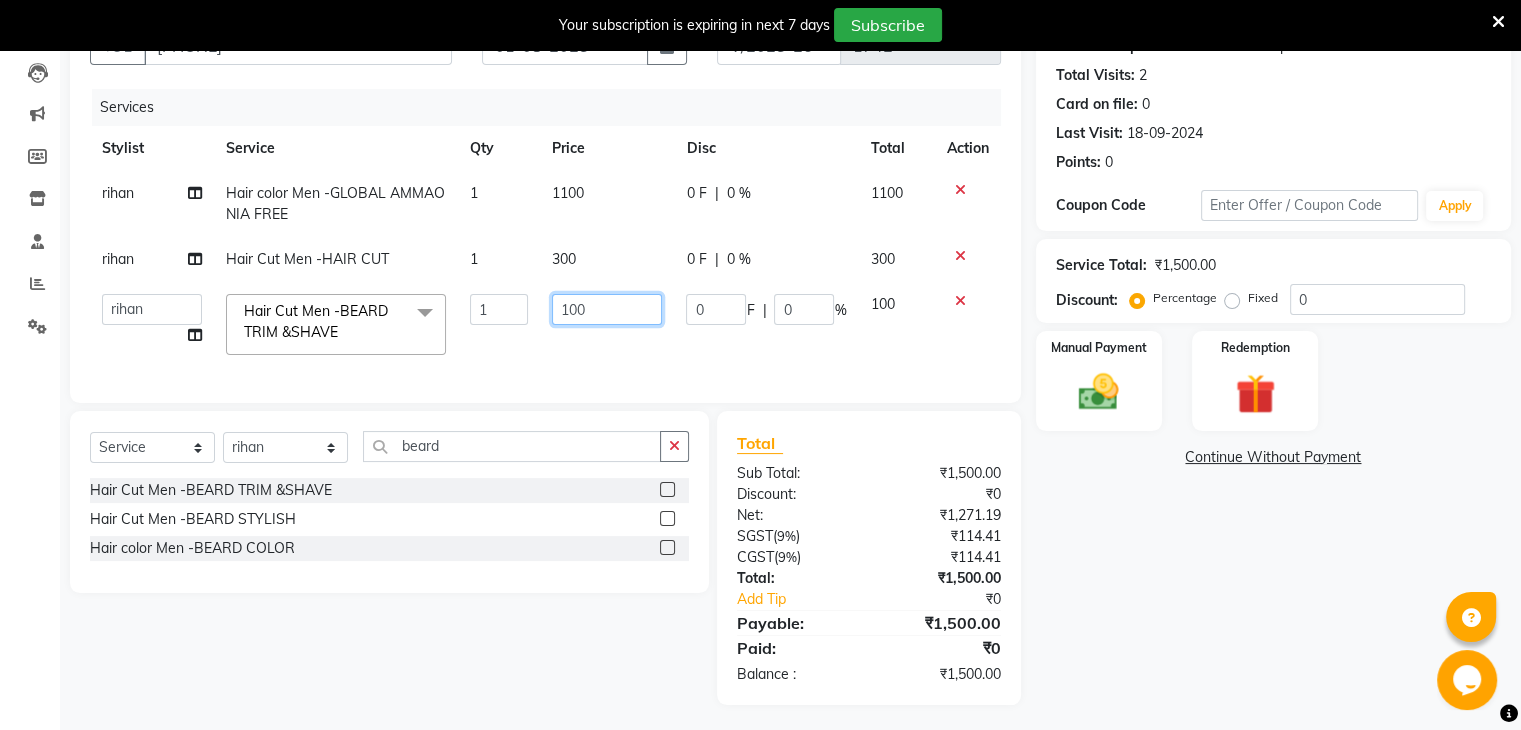 click on "100" 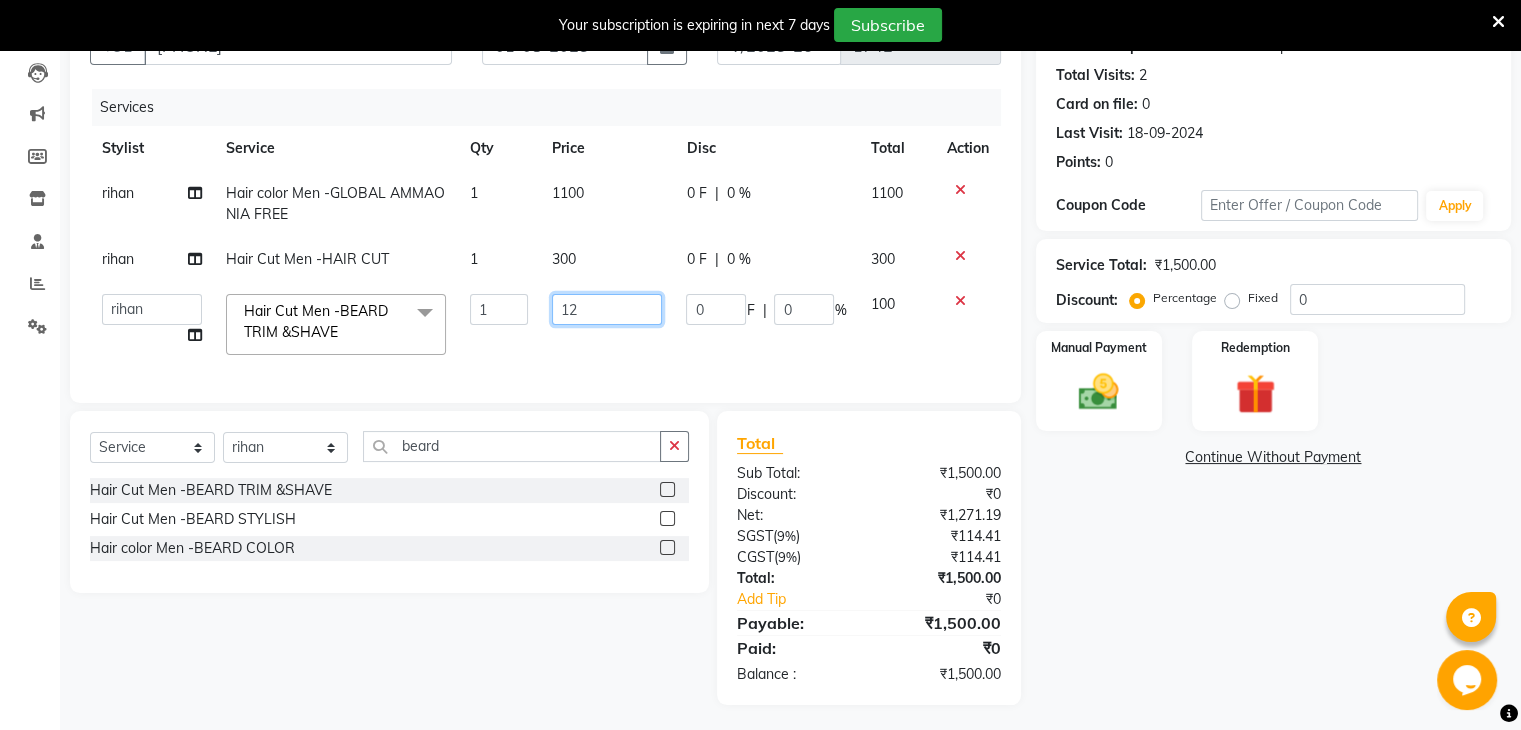 type on "120" 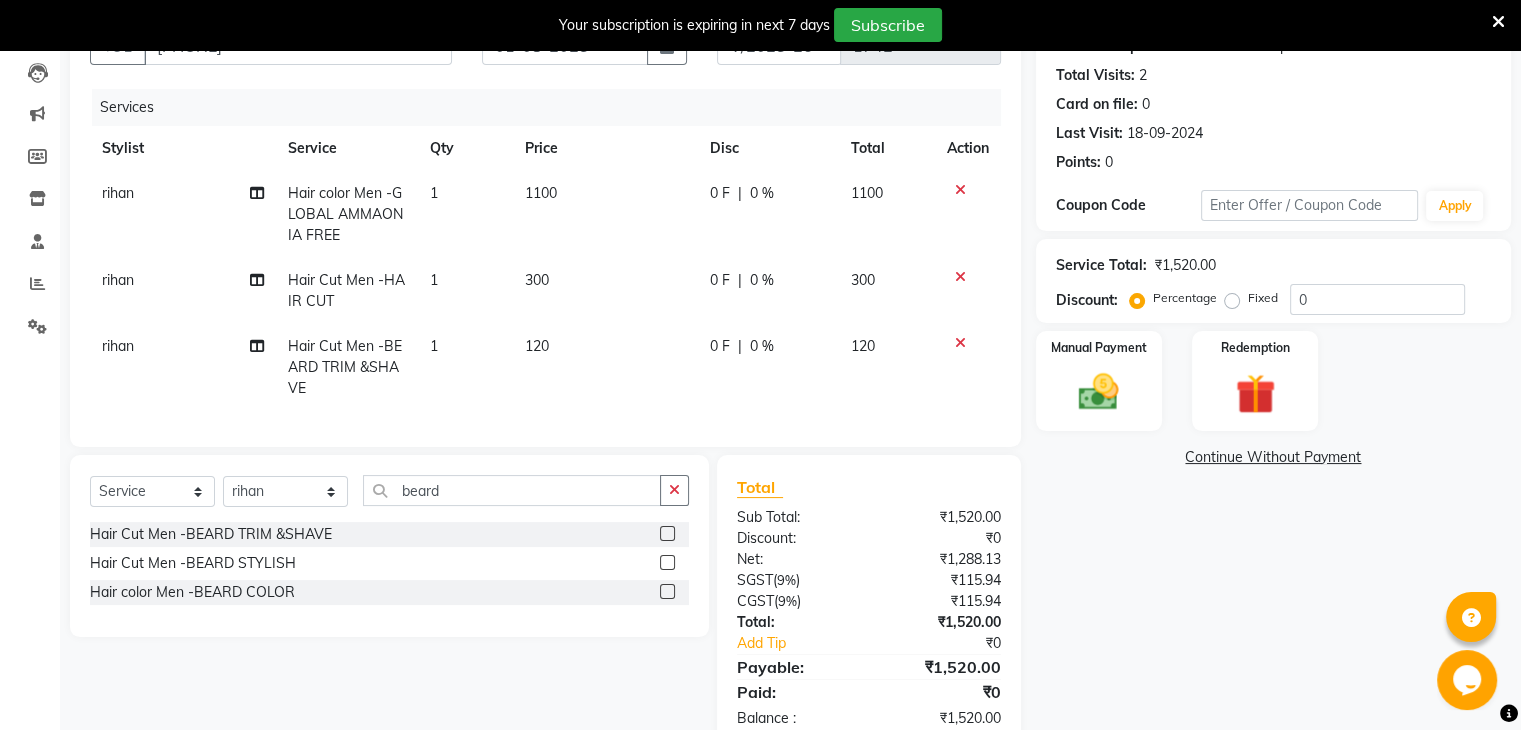 click on "[NAME] Hair Cut Men -HAIR CUT 1 300 0 F | 0 % 300 [NAME] Hair Cut Men -BEARD TRIM &SHAVE 1 120 0 F | 0 % 120" 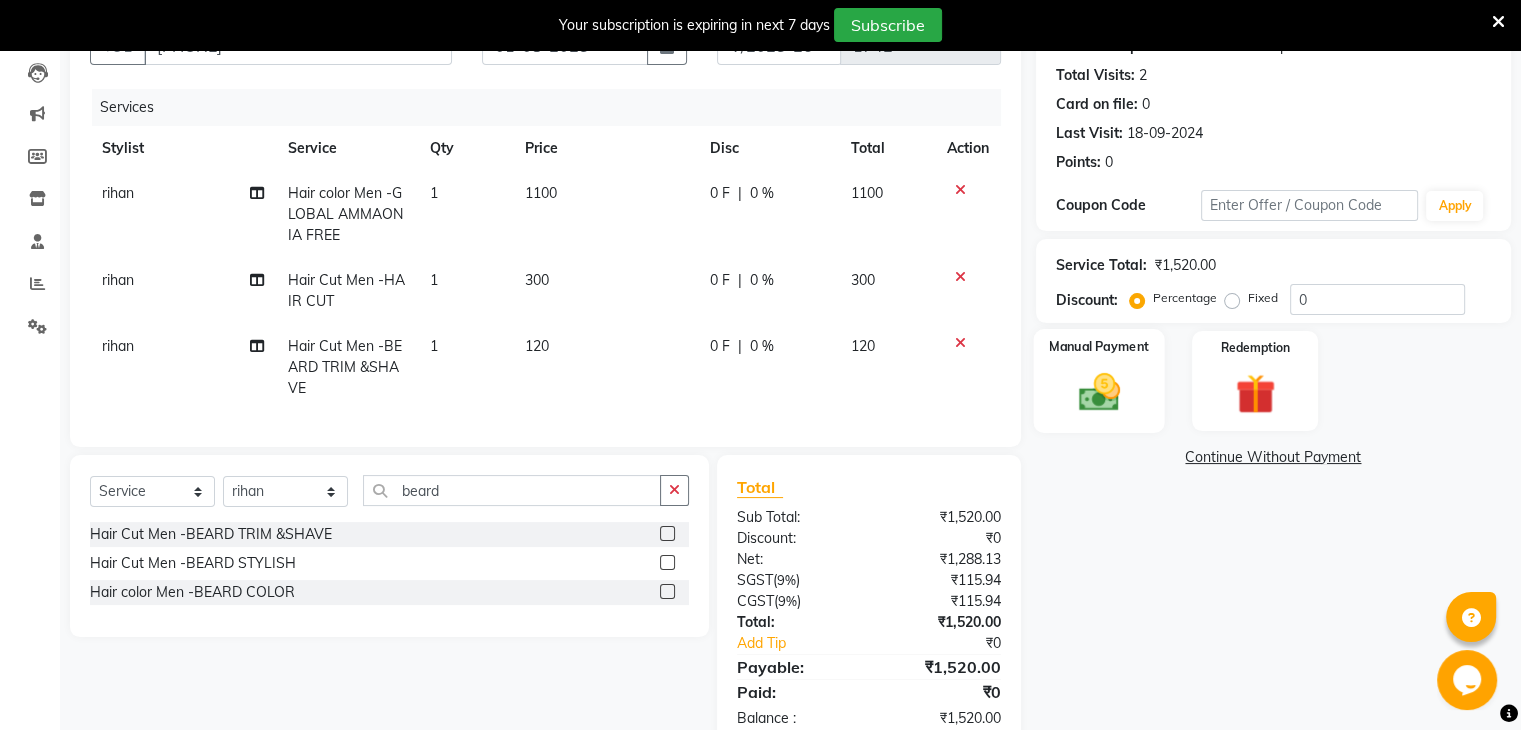 click on "Manual Payment" 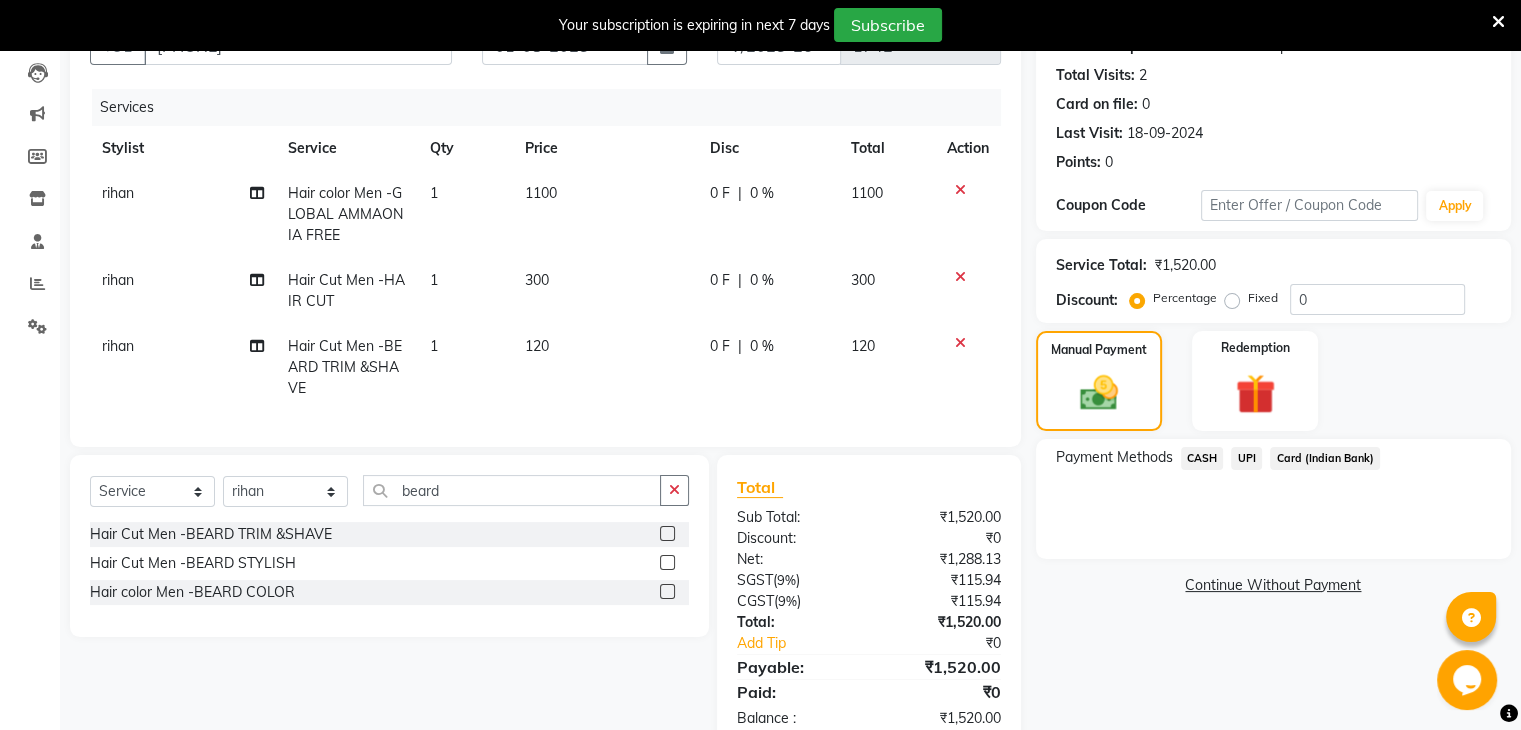 click on "UPI" 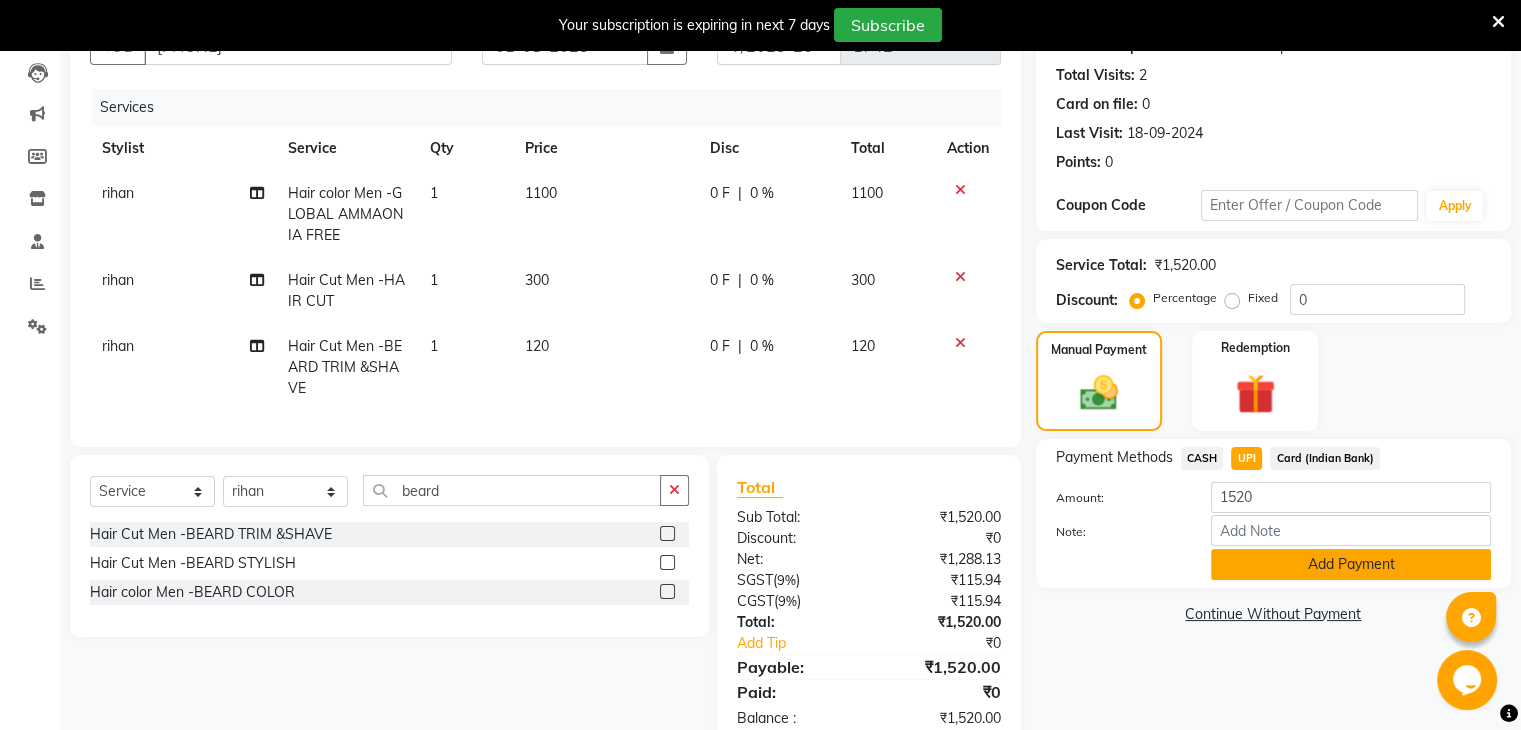 click on "Add Payment" 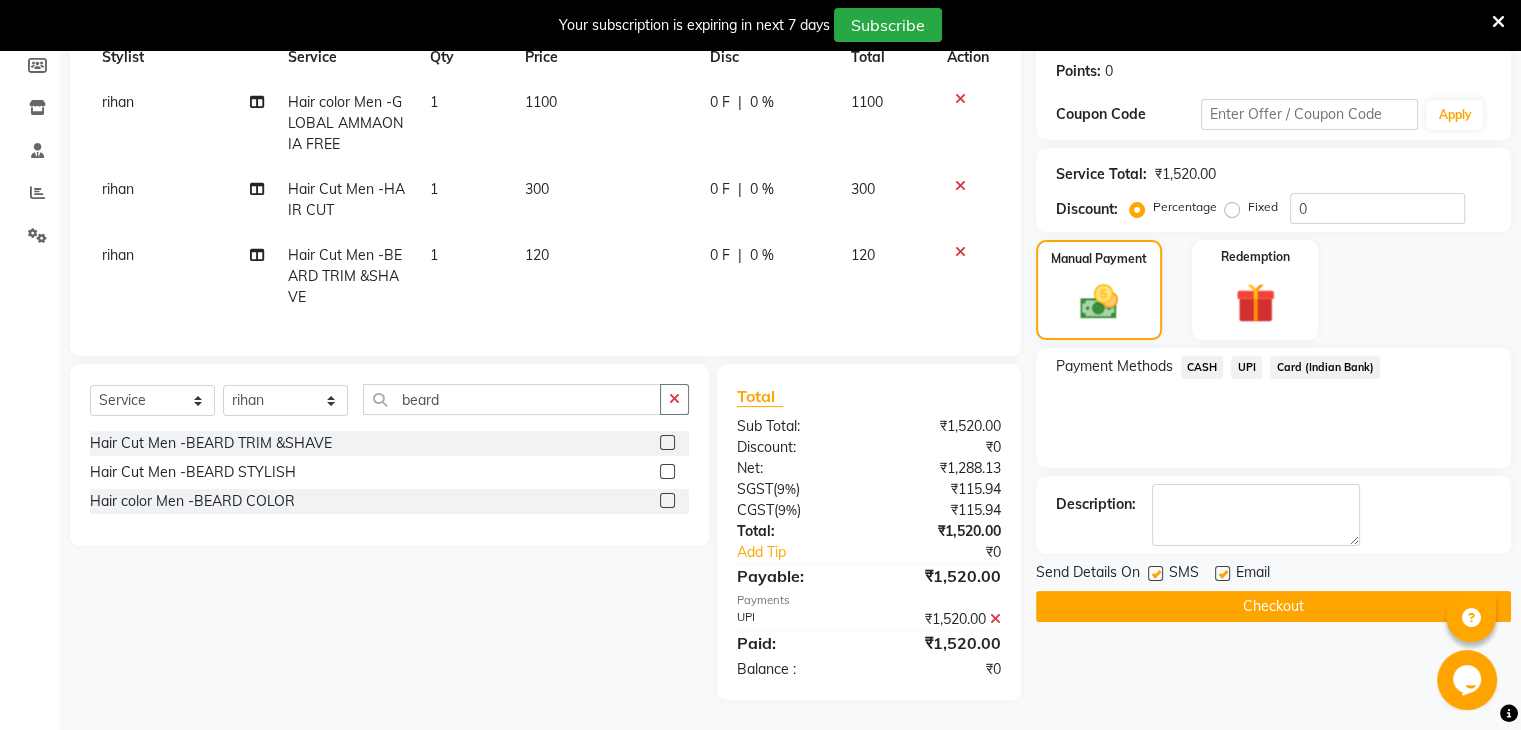 scroll, scrollTop: 309, scrollLeft: 0, axis: vertical 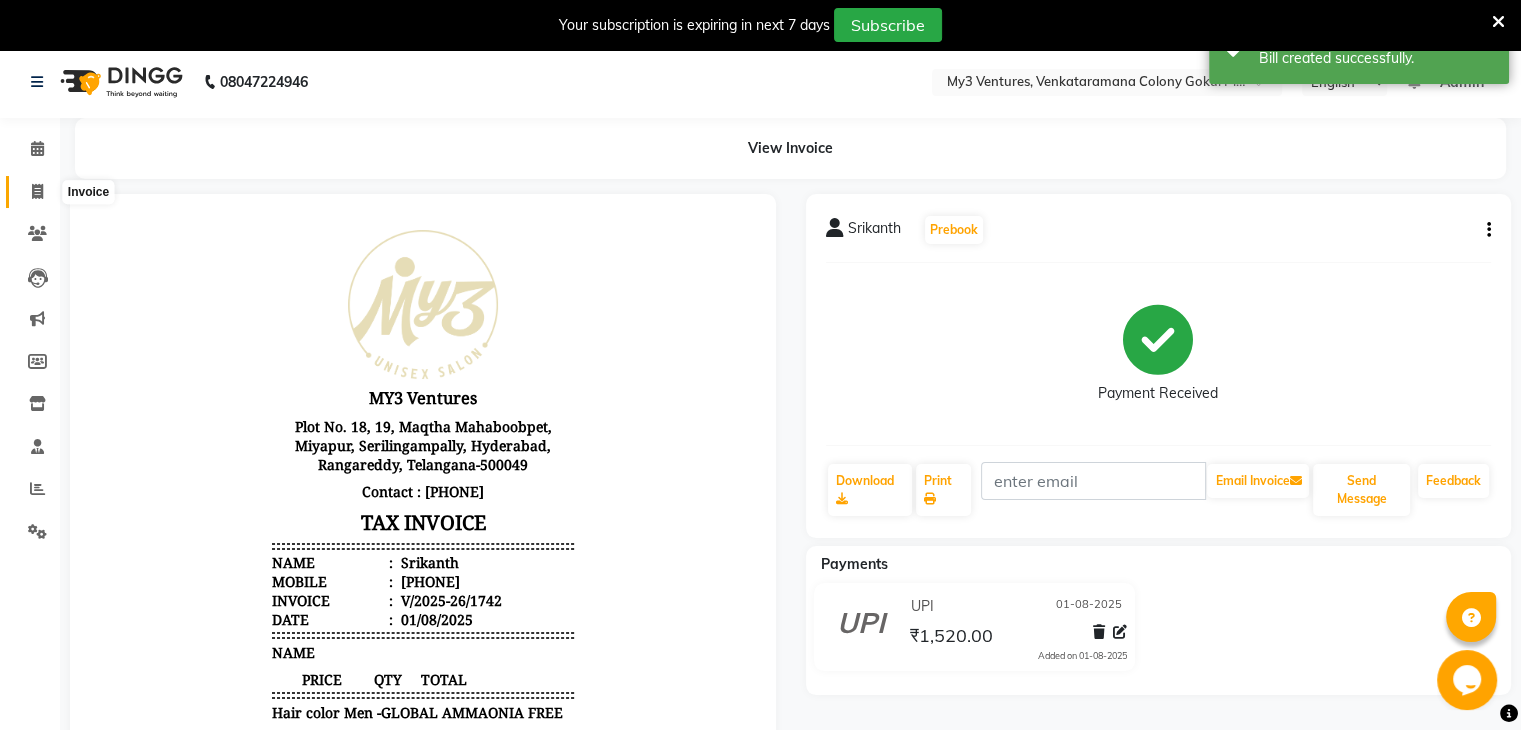 click 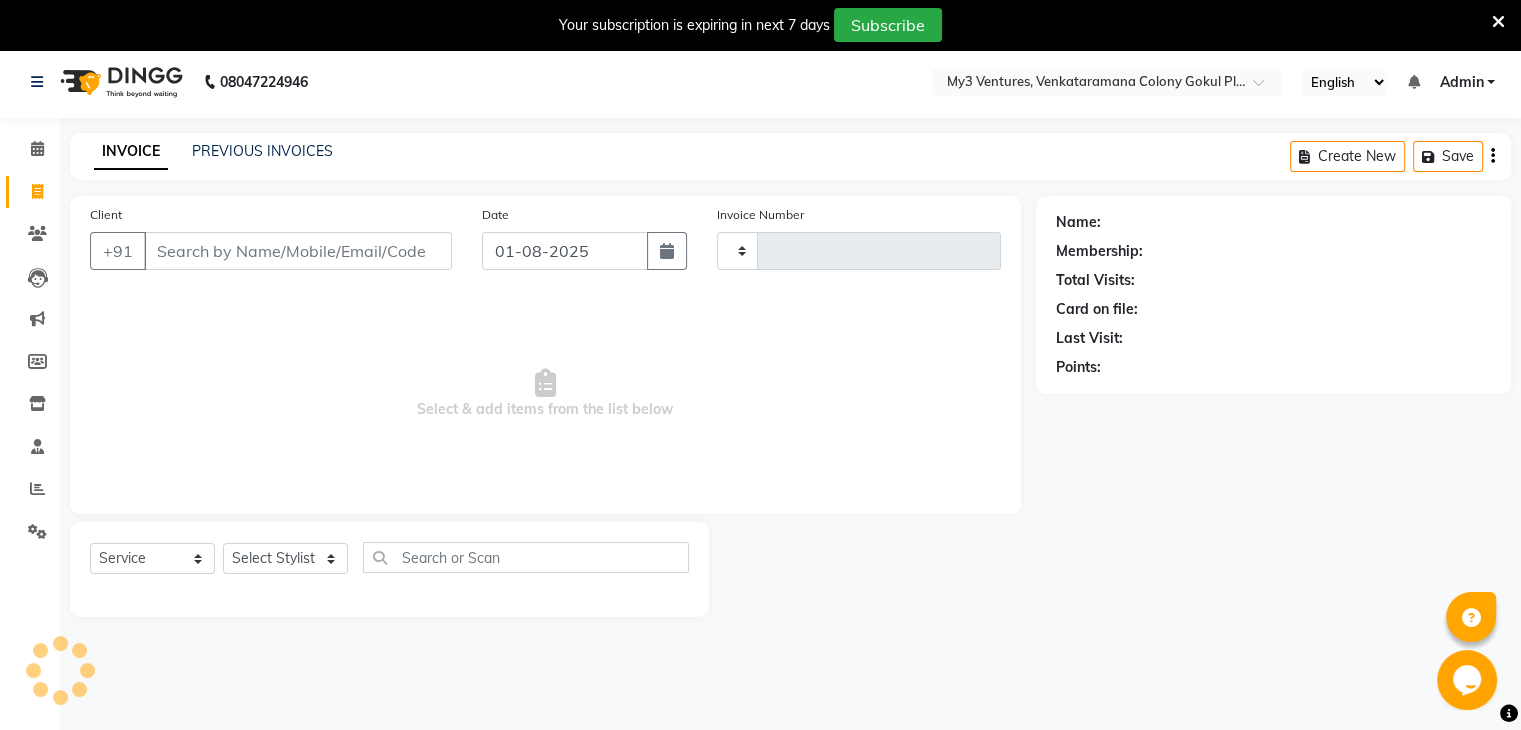 type on "1743" 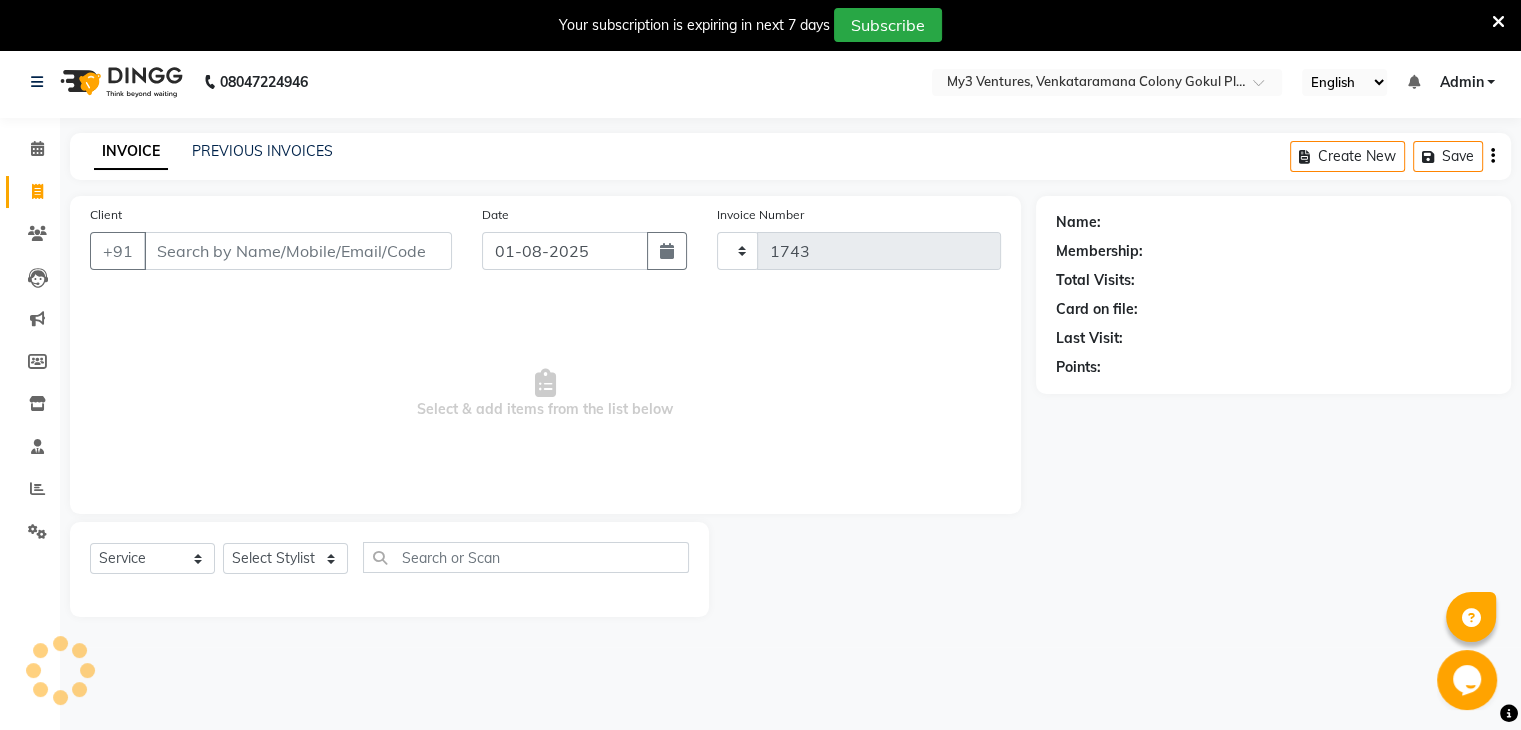 scroll, scrollTop: 50, scrollLeft: 0, axis: vertical 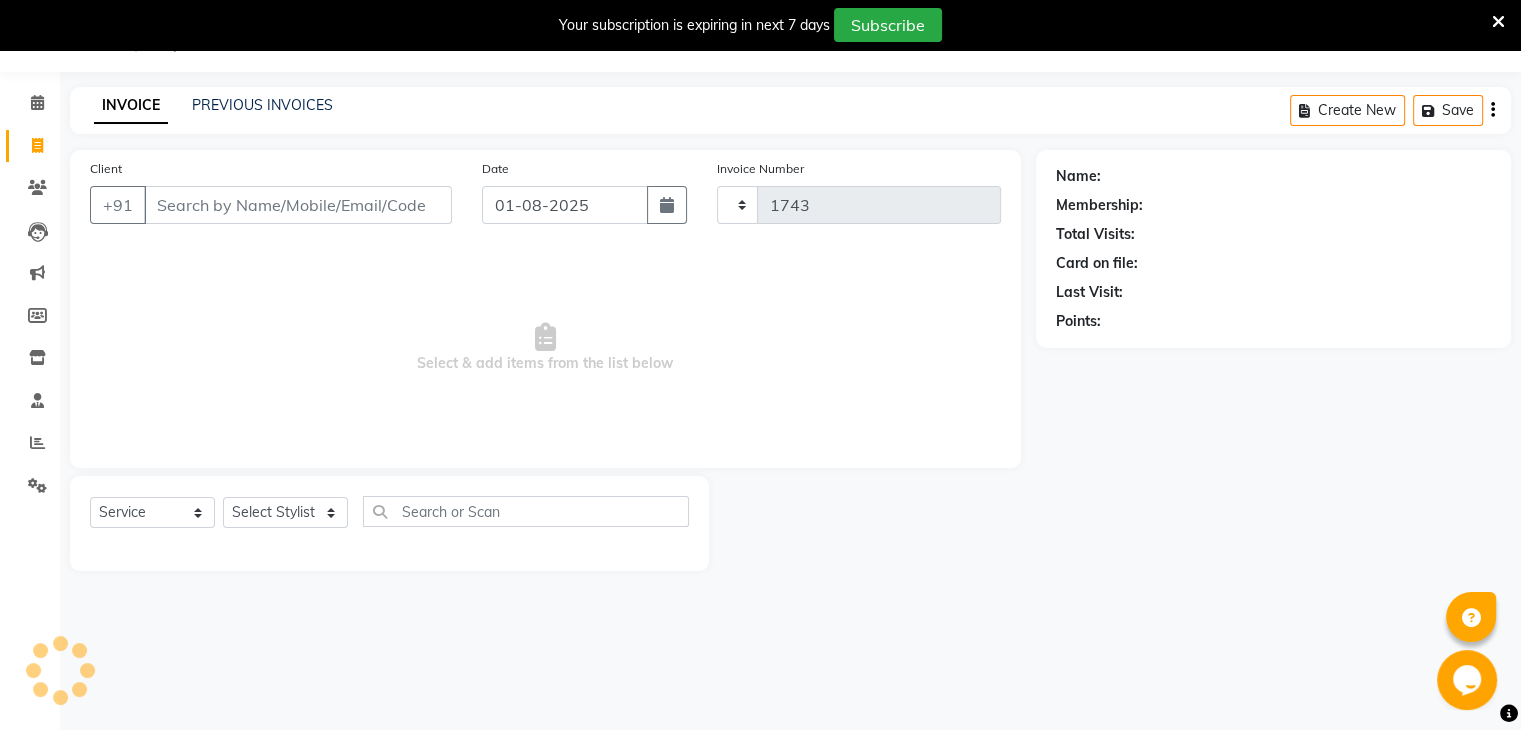 select on "6707" 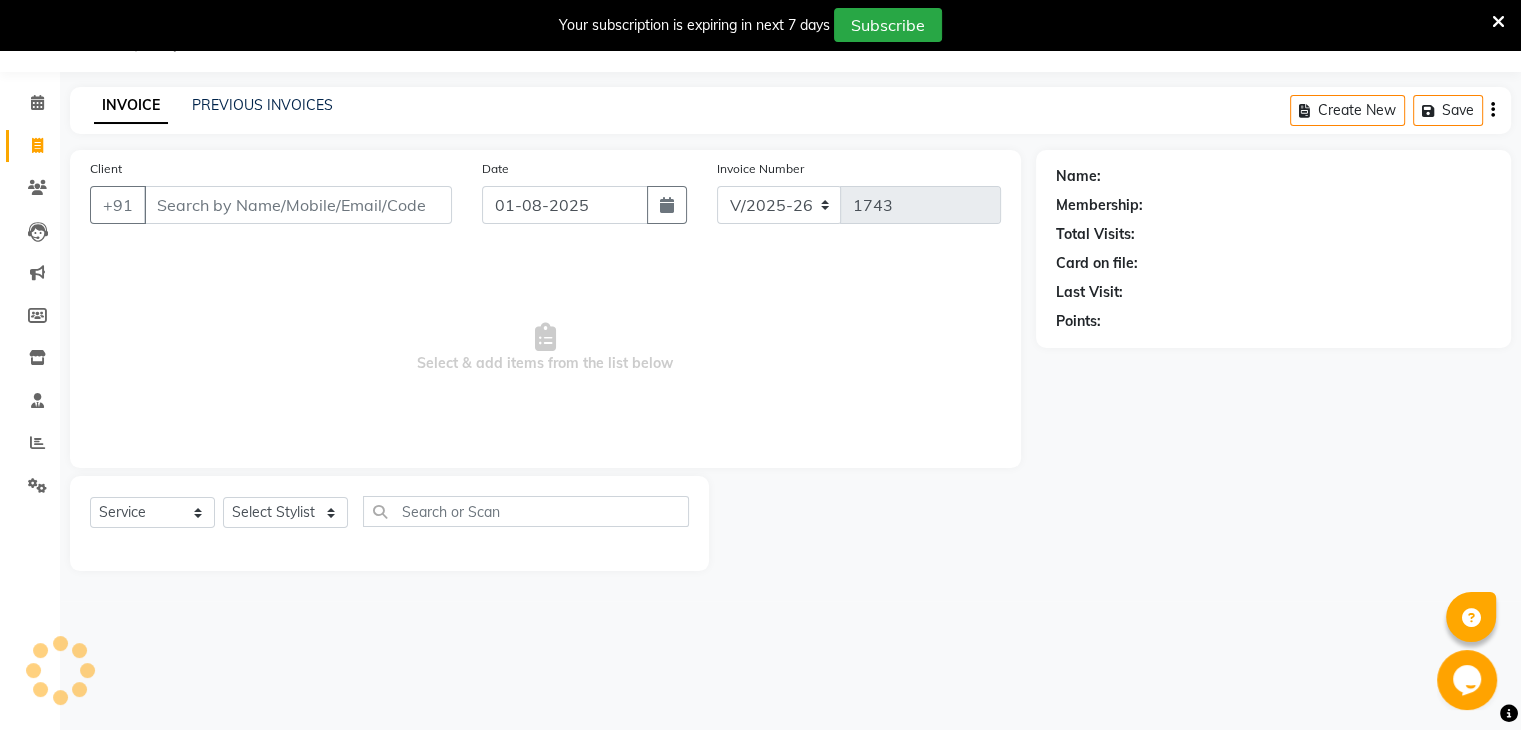 click on "Client" at bounding box center (298, 205) 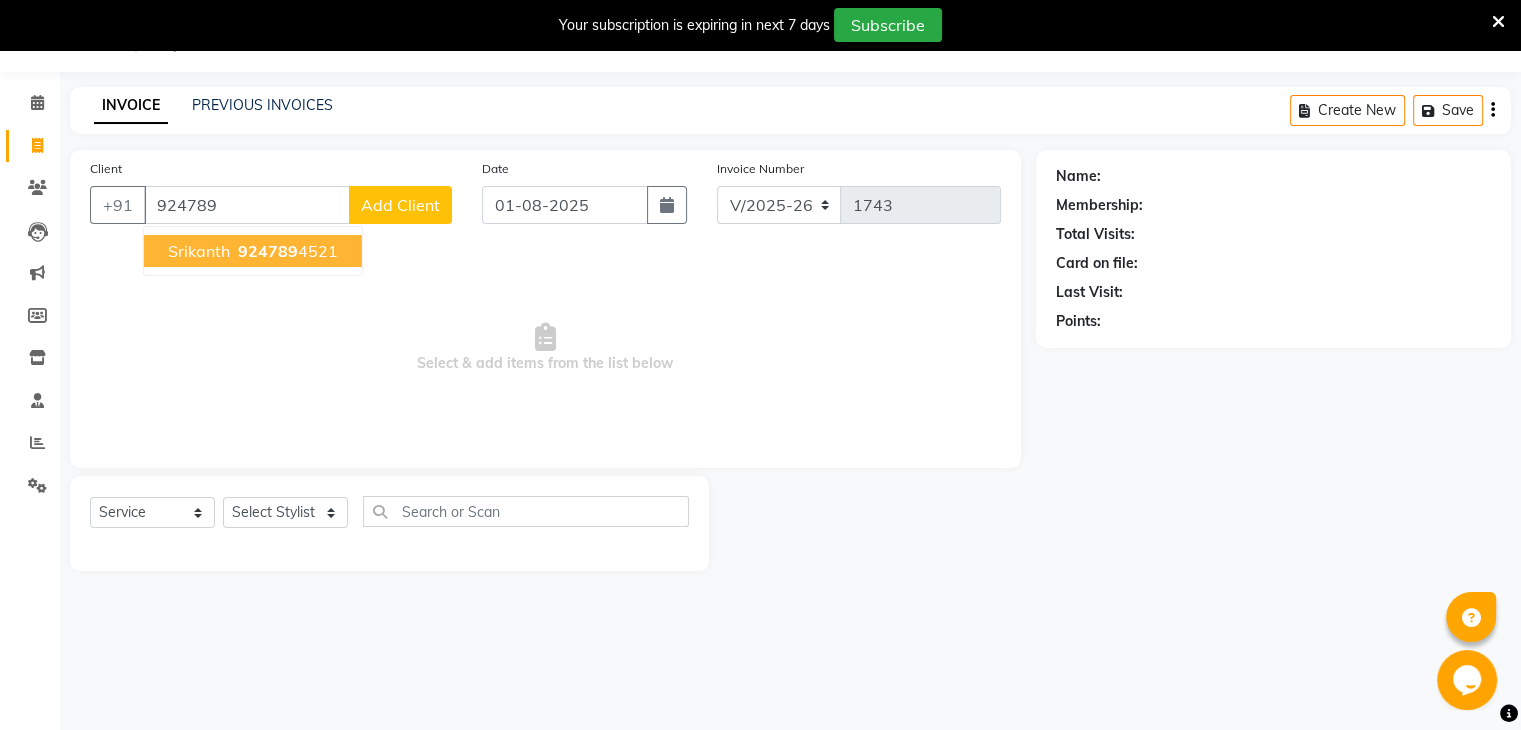 click on "Srikanth" at bounding box center (199, 251) 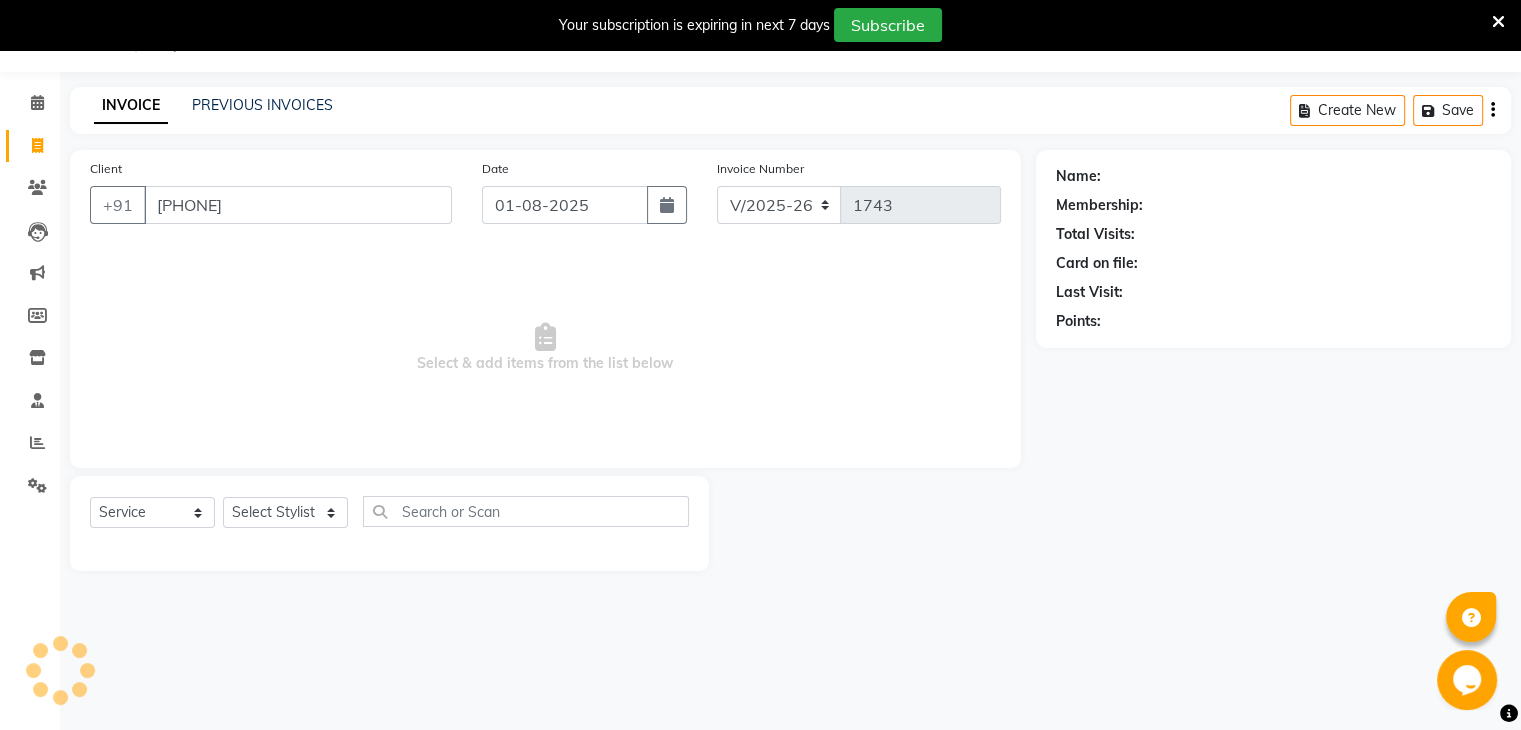 type on "[PHONE]" 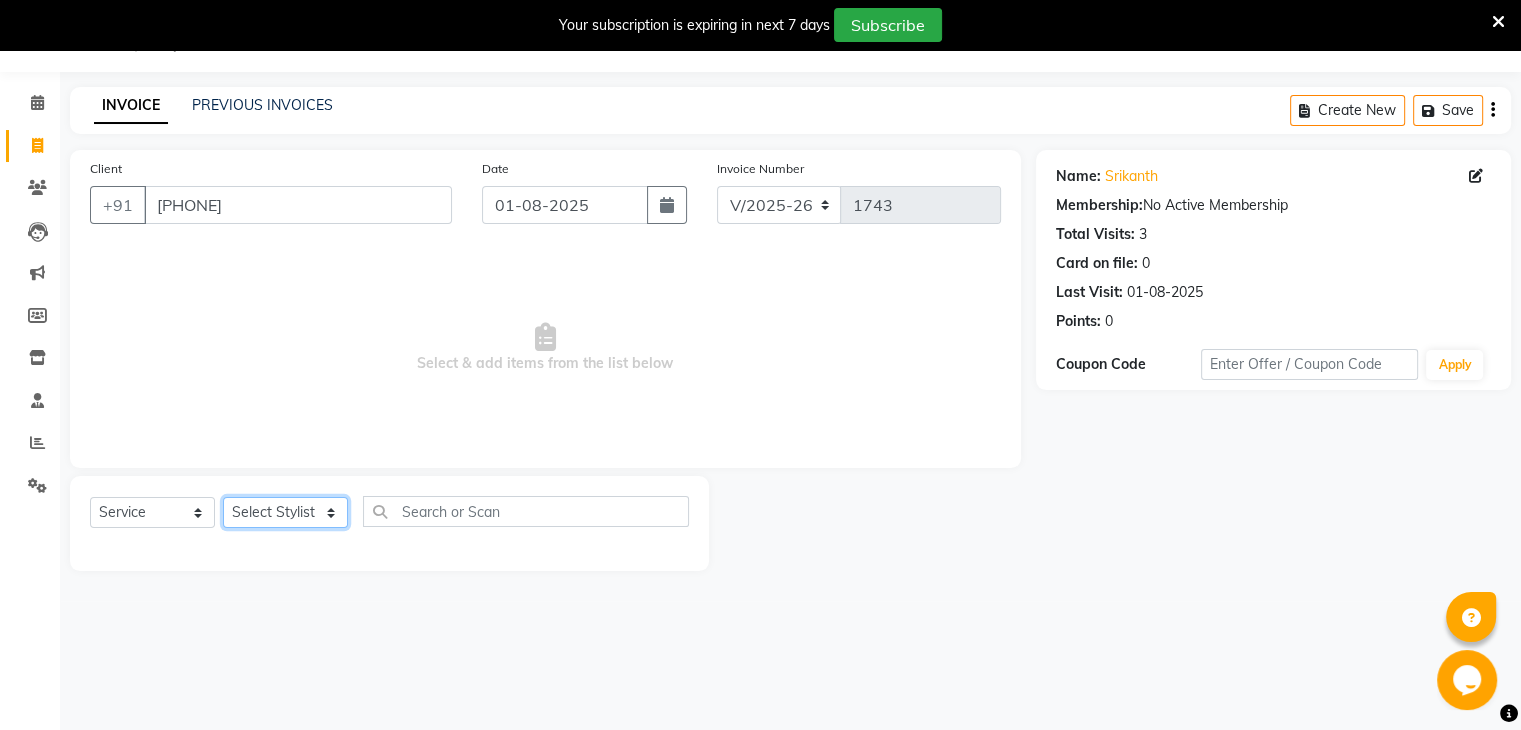 click on "Select Stylist ajju azam divya rihan Sahzad sowjanya srilatha Swapna Zeeshan" 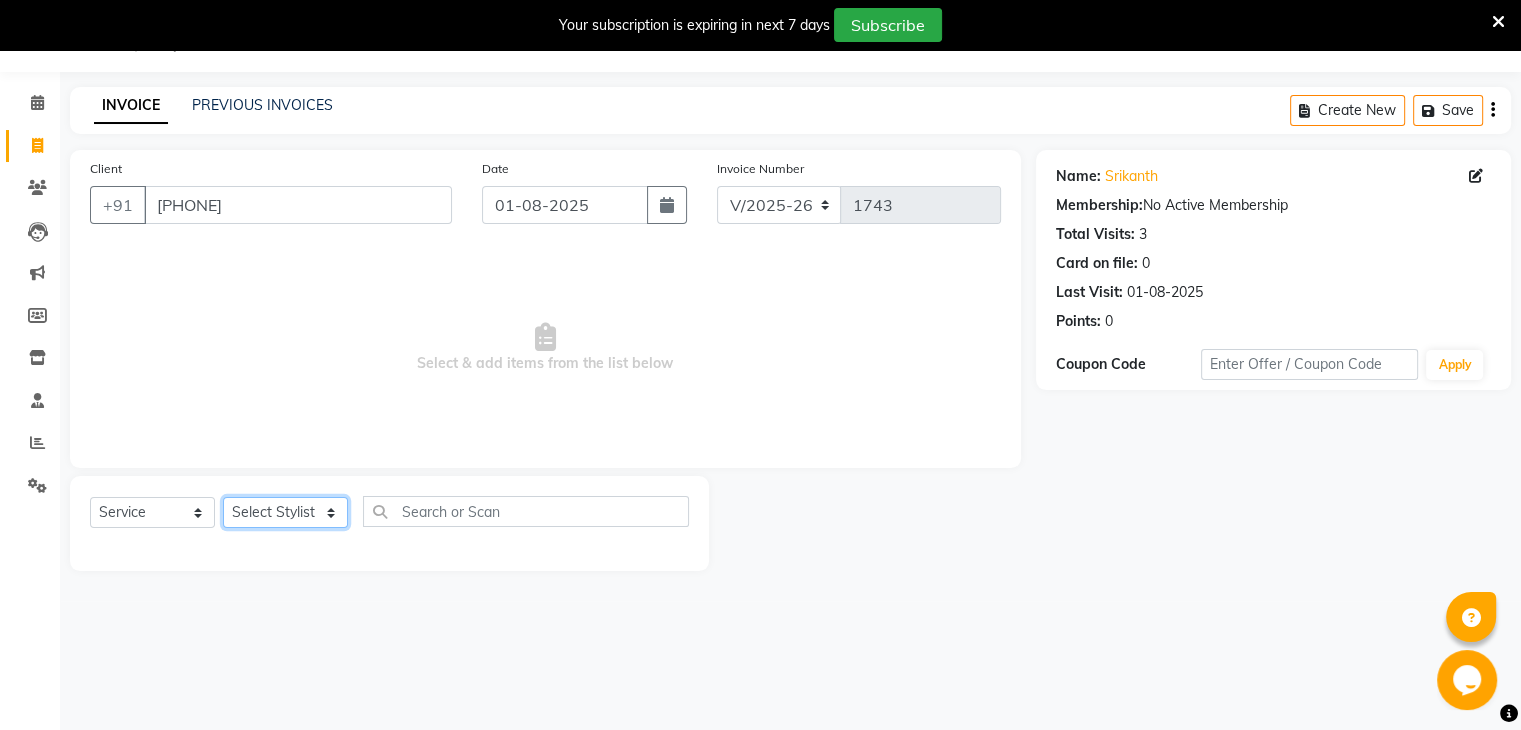 select on "85423" 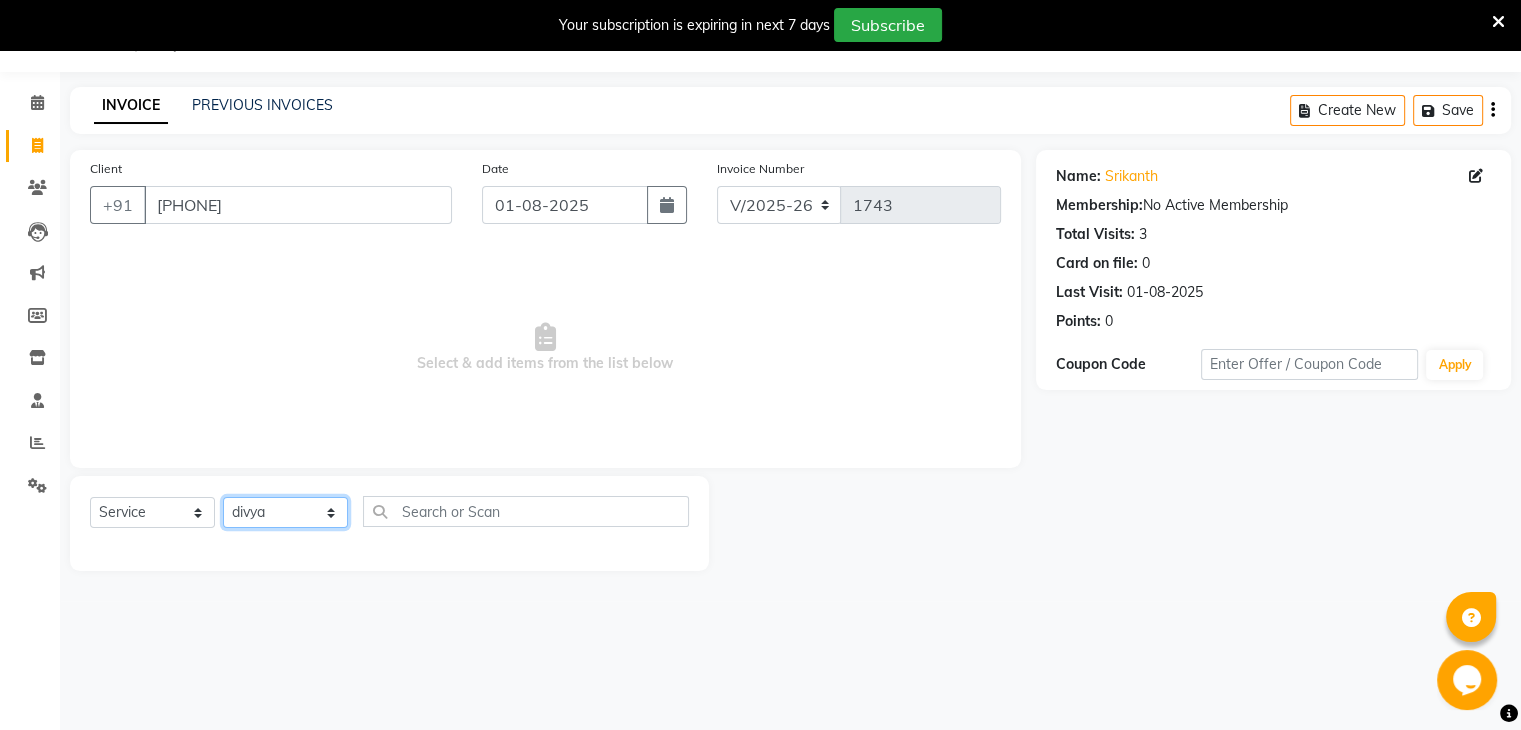 click on "Select Stylist ajju azam divya rihan Sahzad sowjanya srilatha Swapna Zeeshan" 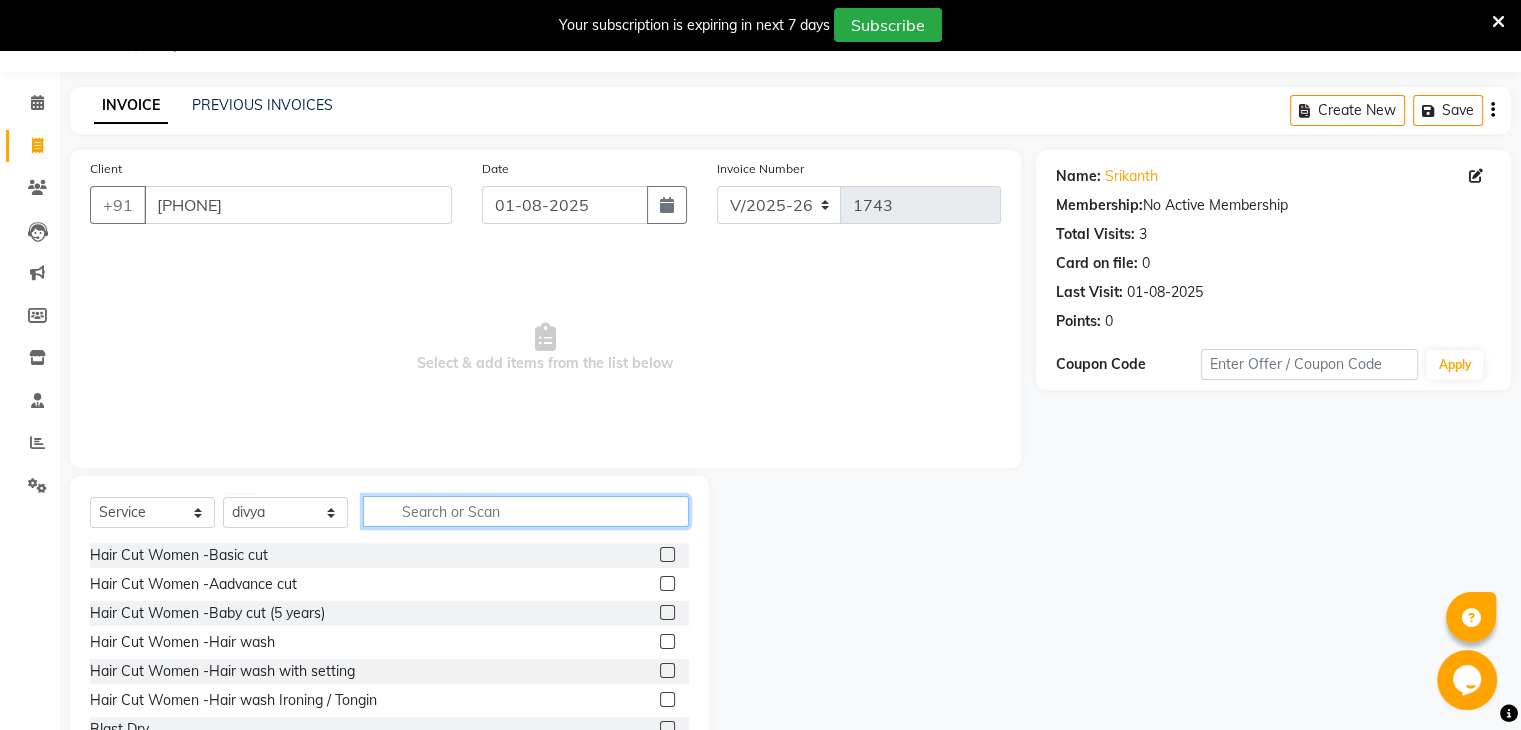 click 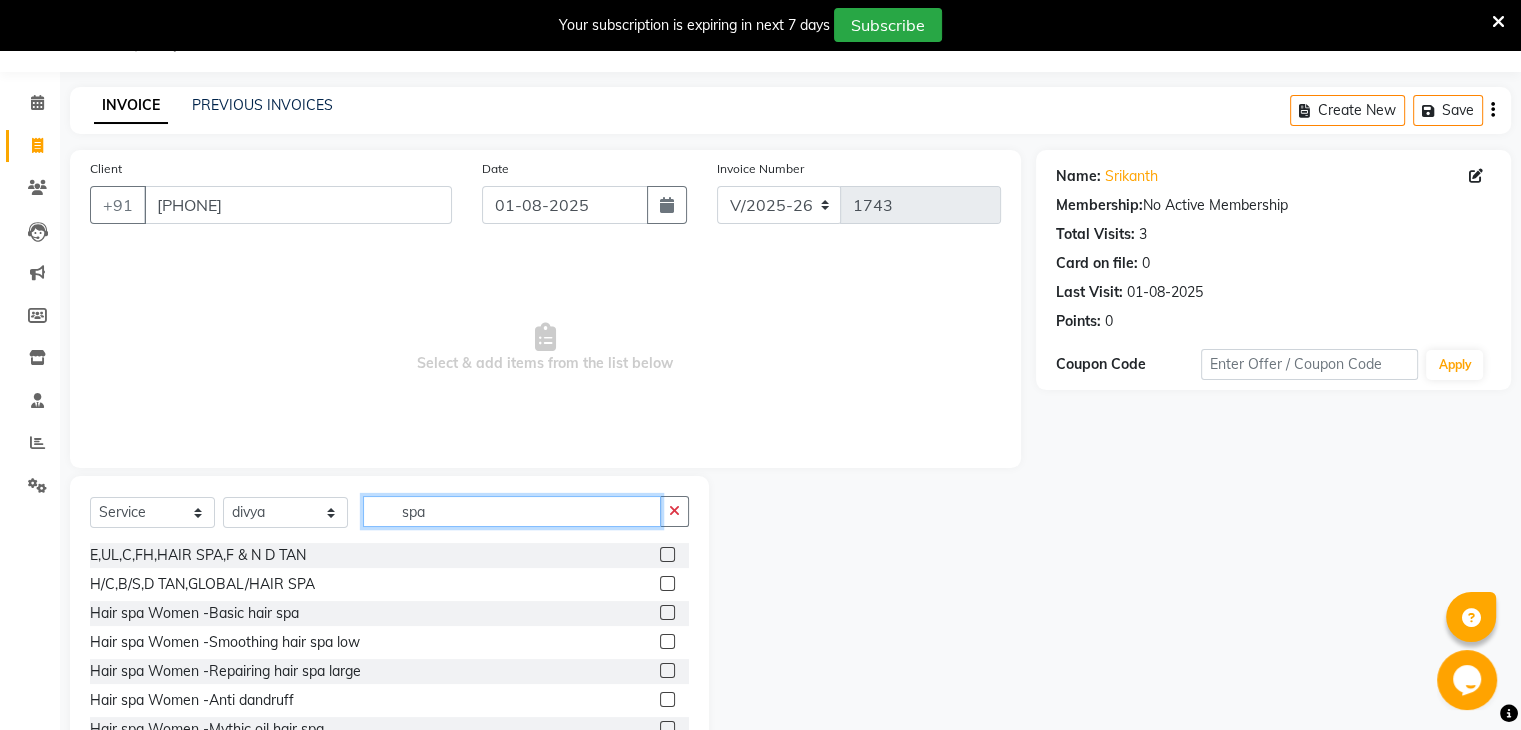 type on "spa" 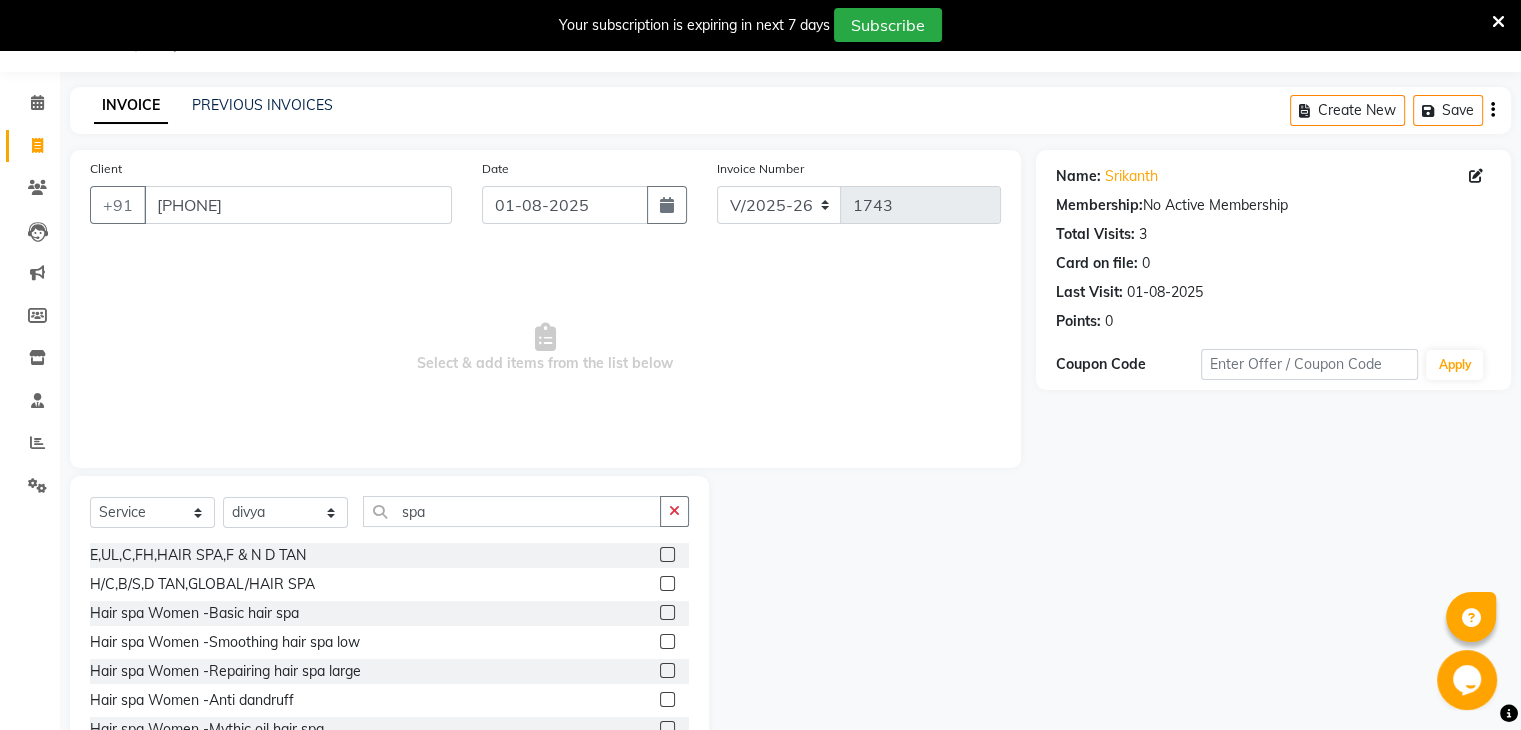 click 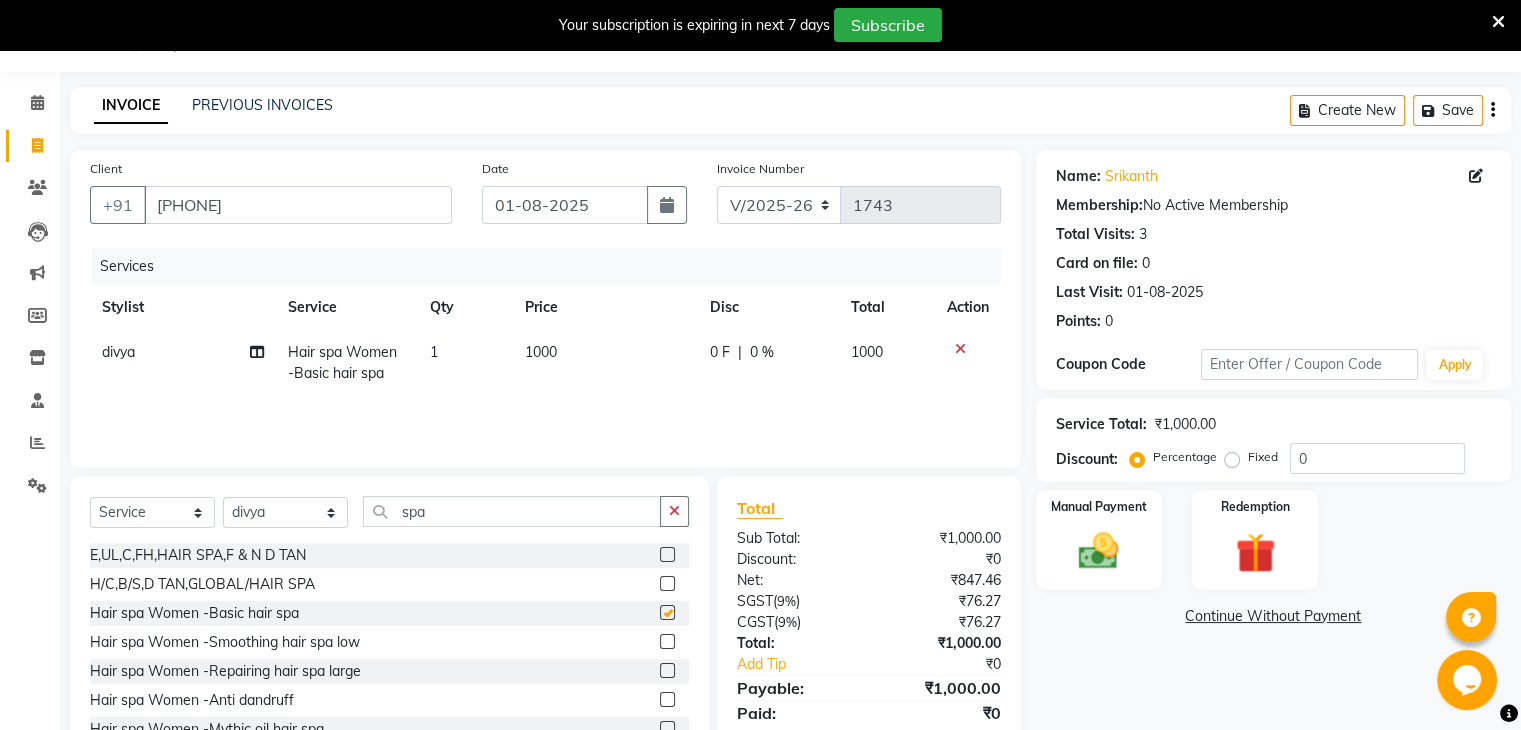checkbox on "false" 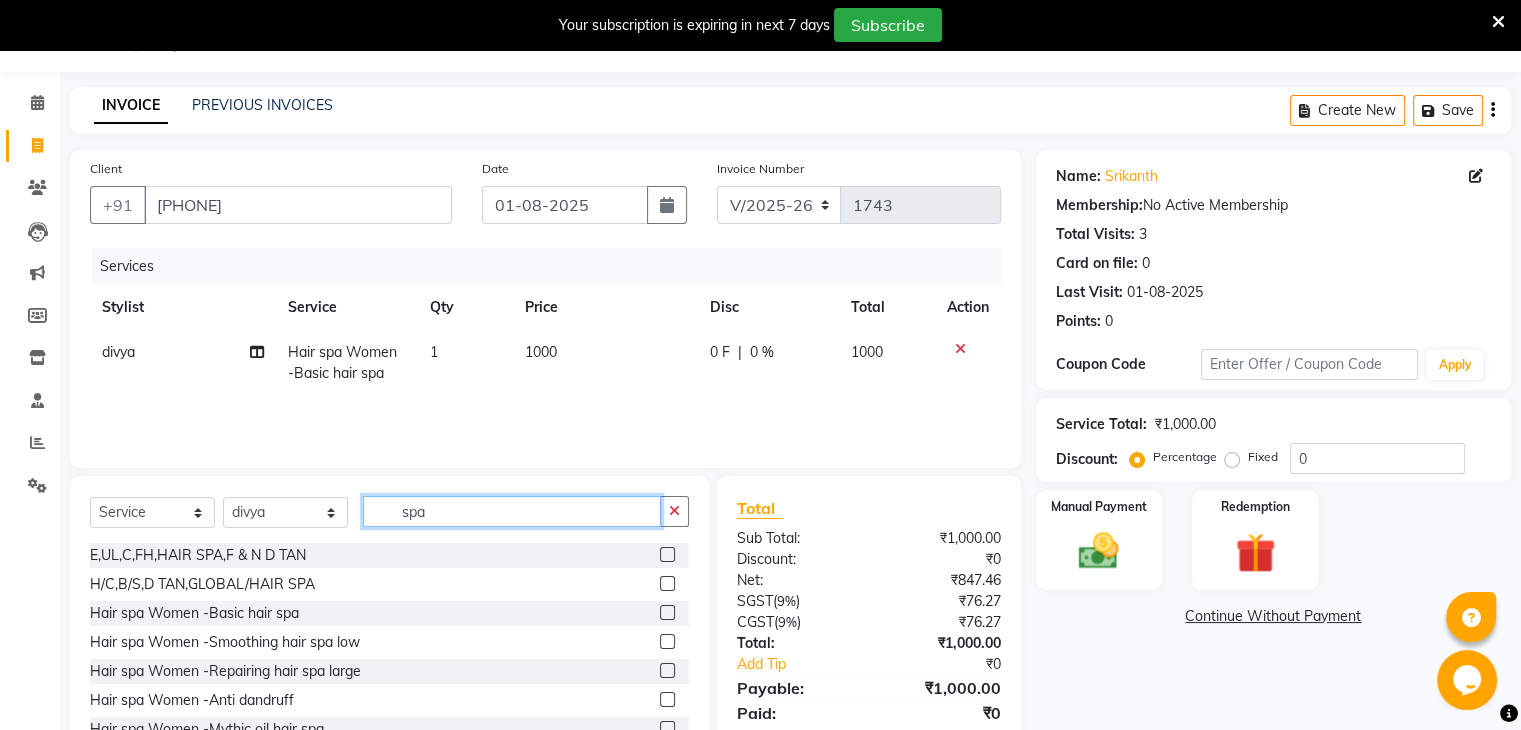 click on "spa" 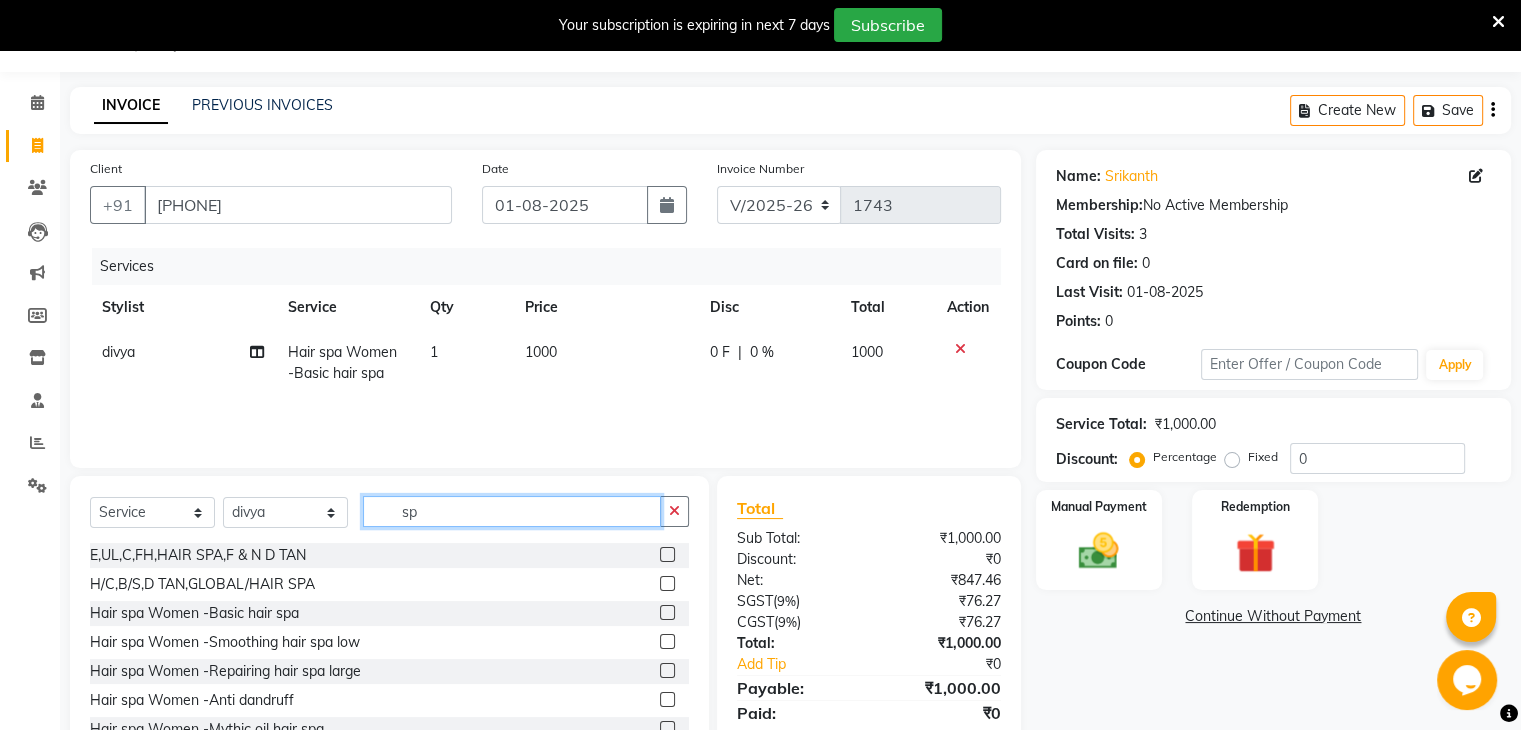 type on "s" 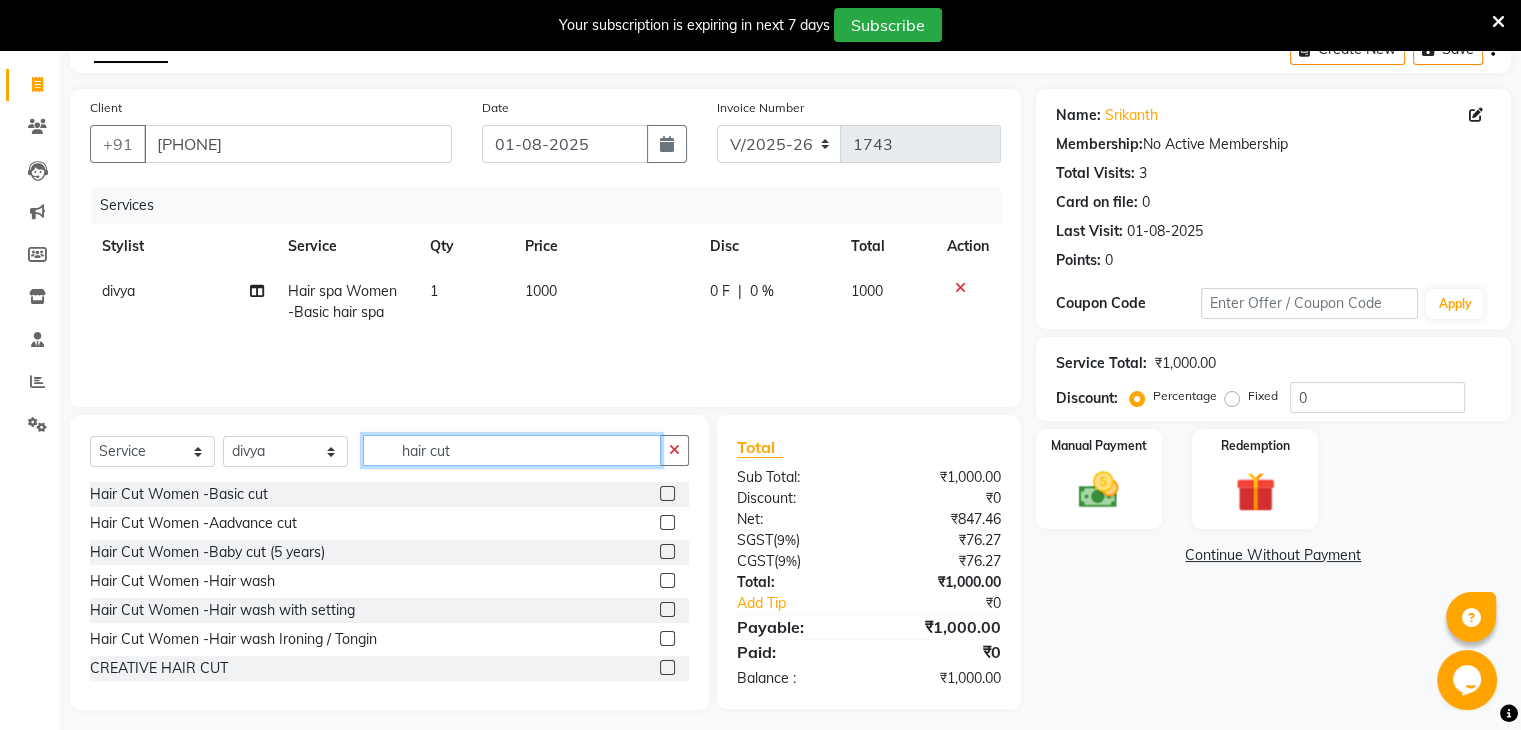 scroll, scrollTop: 112, scrollLeft: 0, axis: vertical 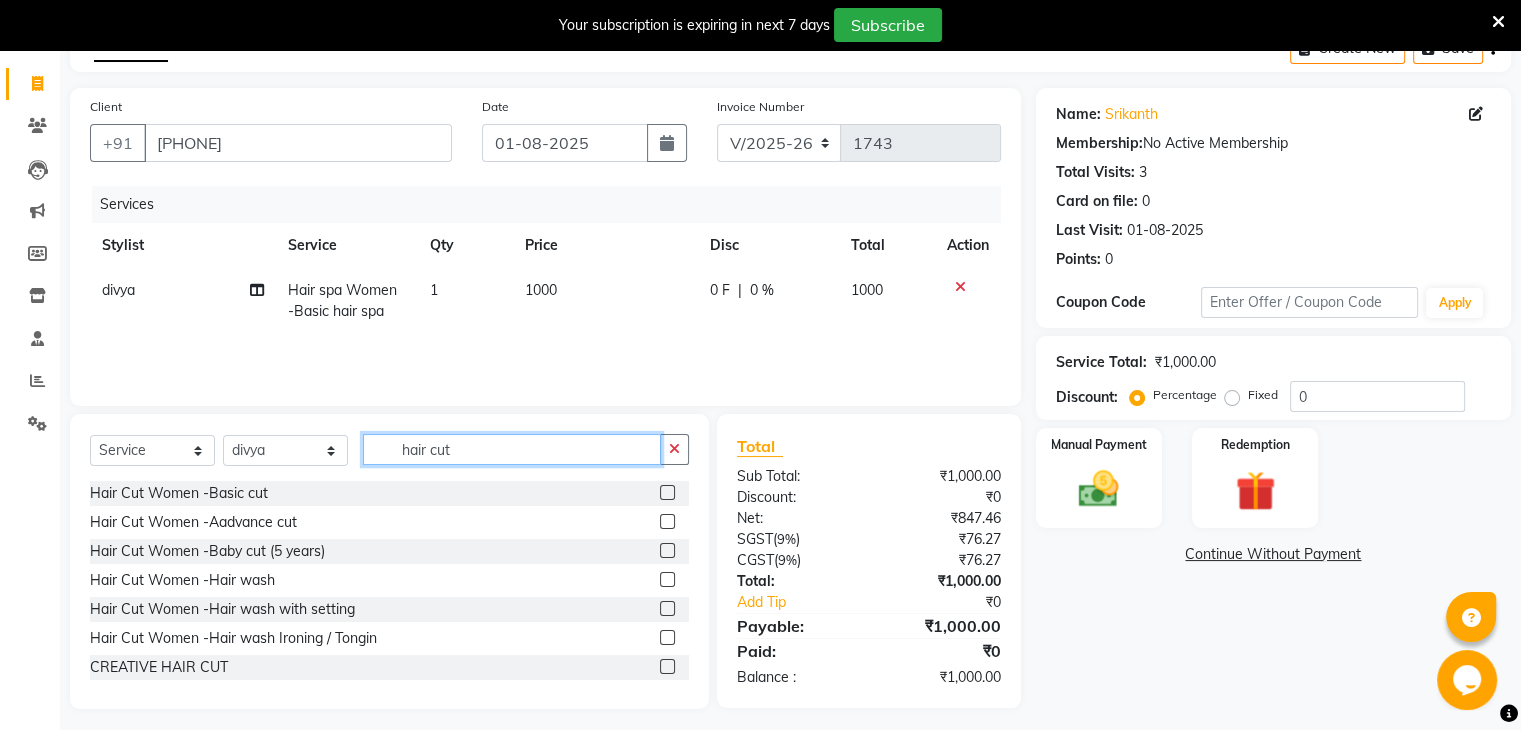 type on "hair cut" 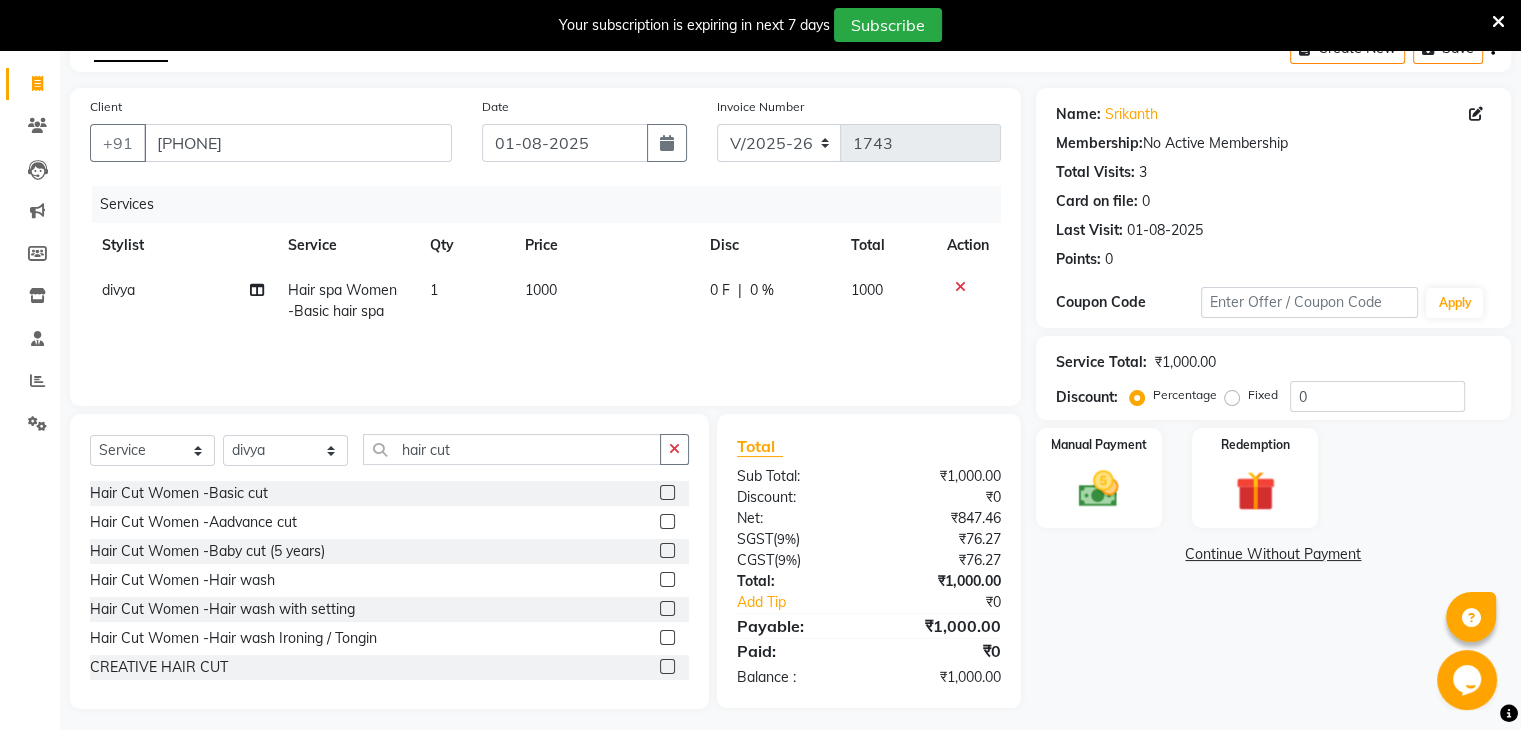click 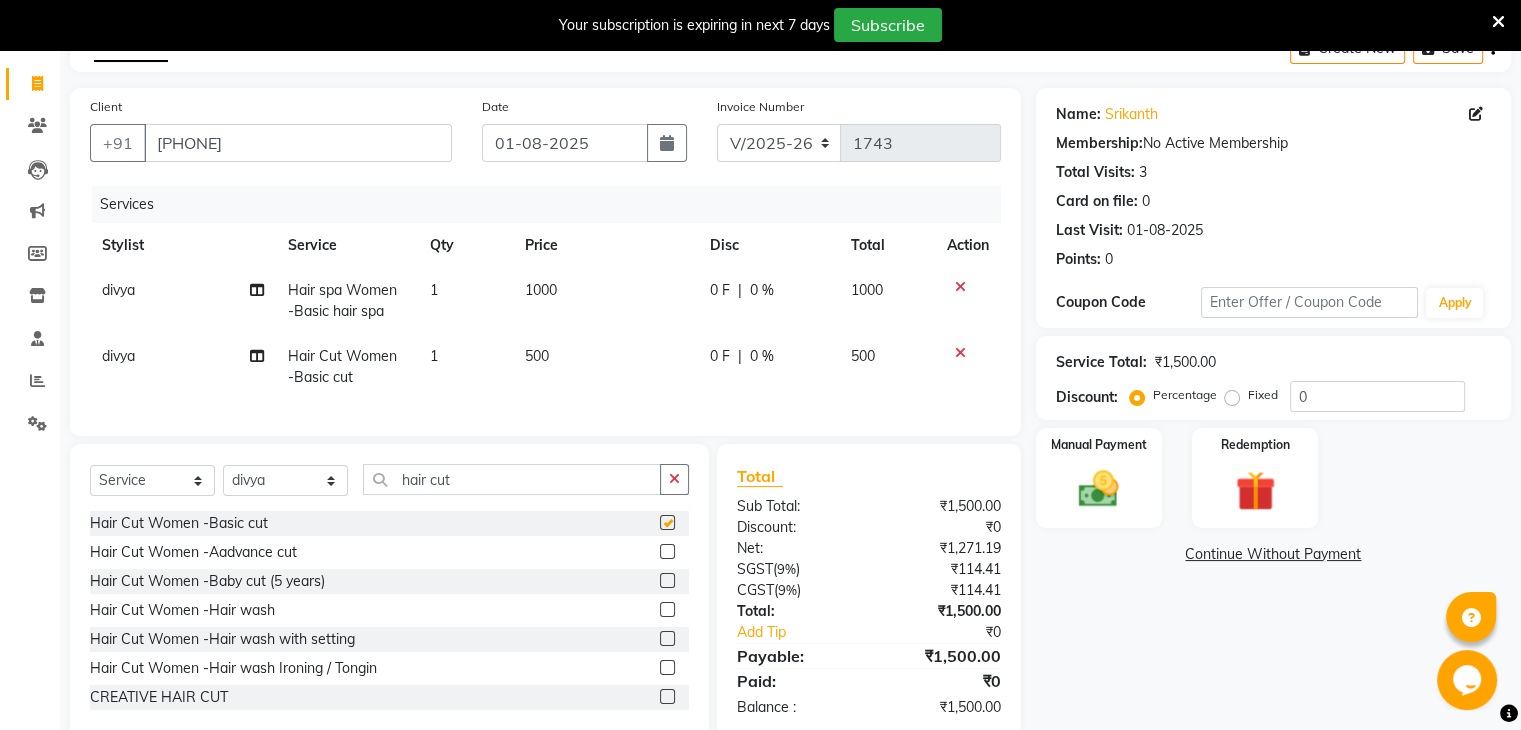 checkbox on "false" 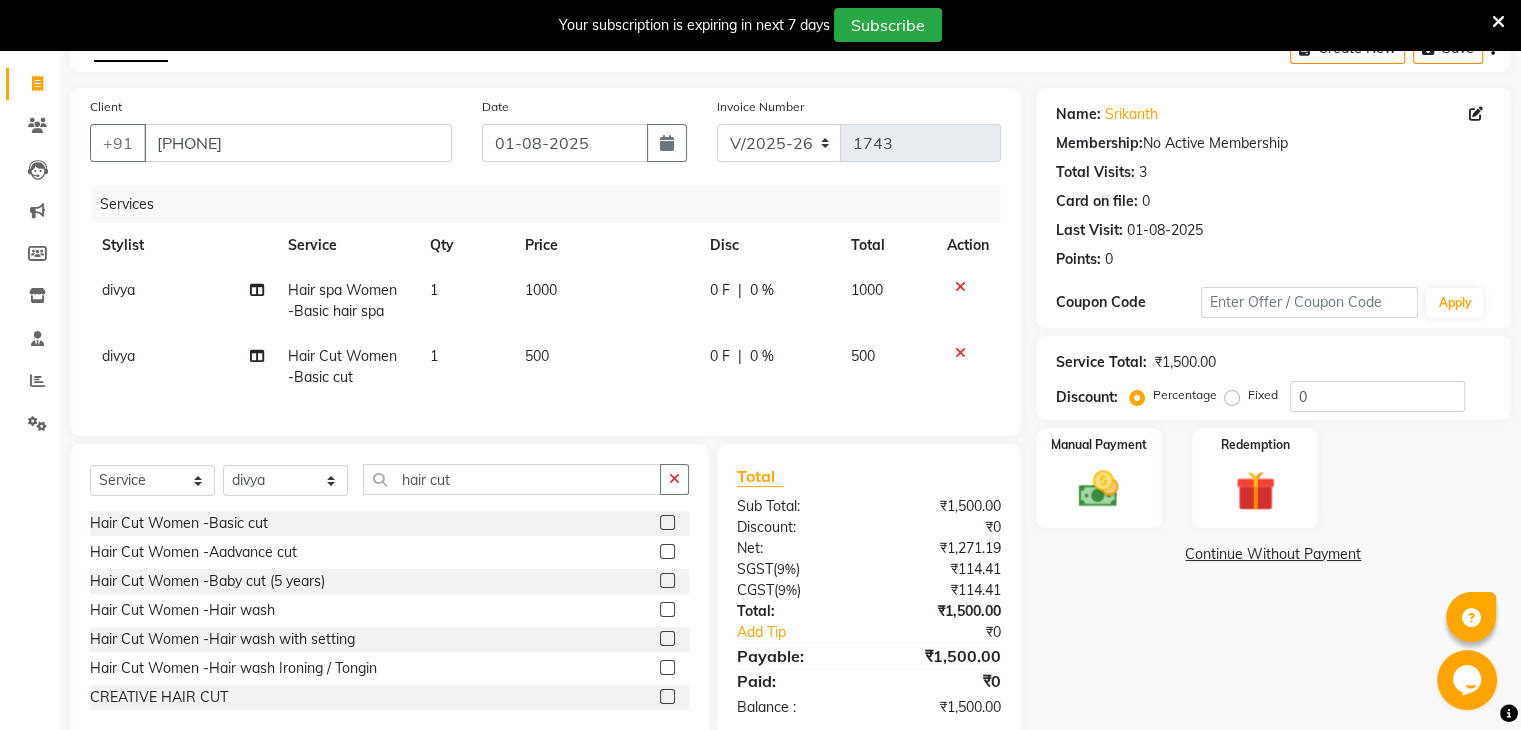 click 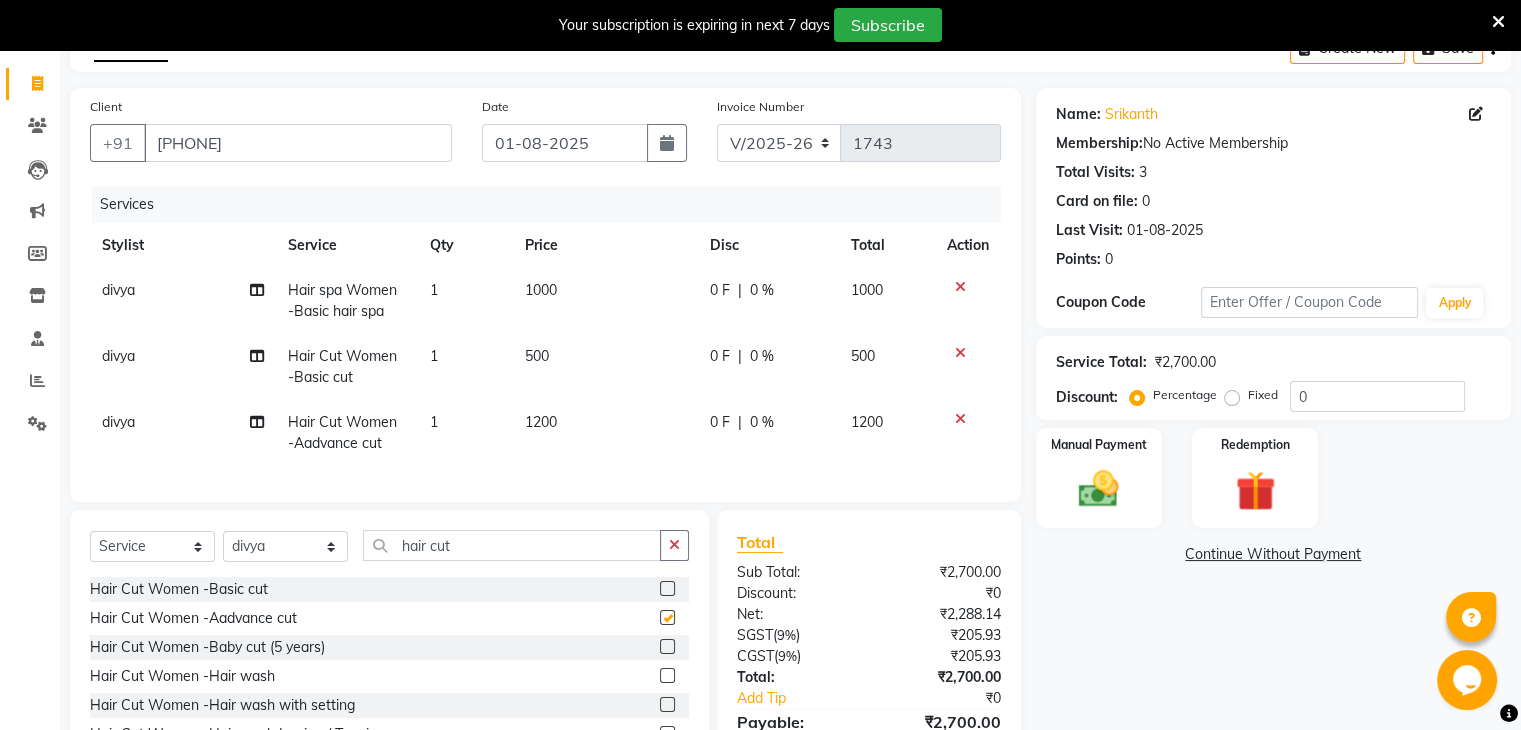 checkbox on "false" 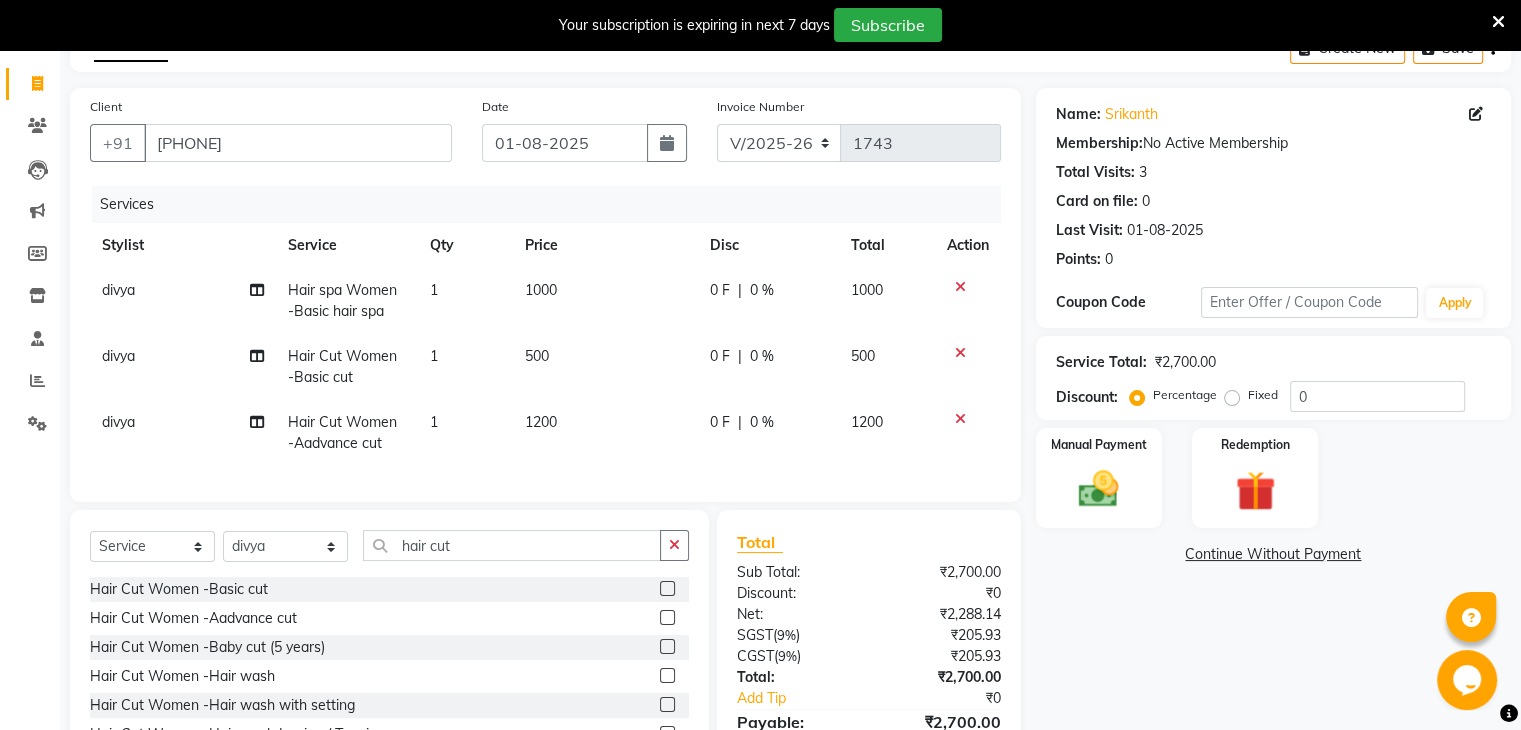 click 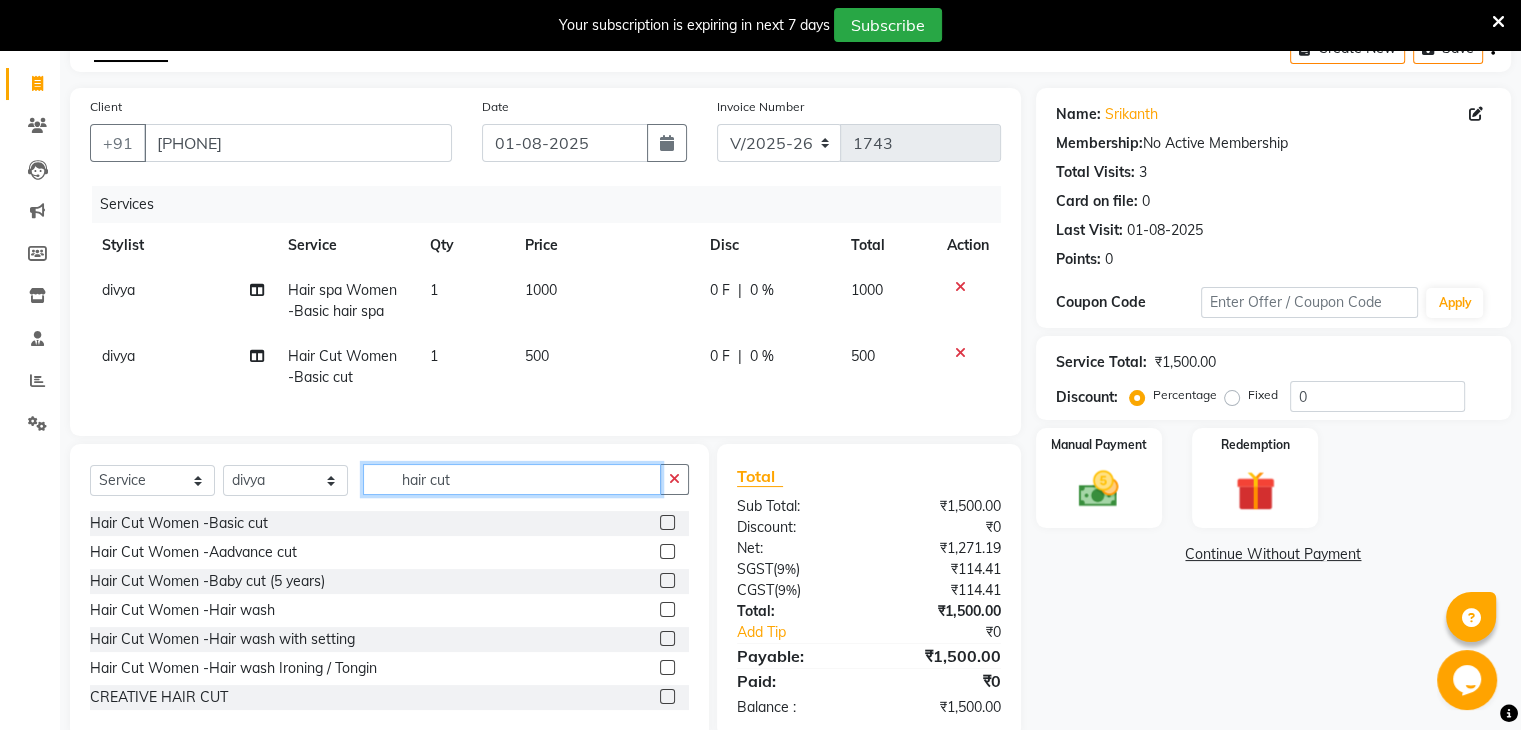 click on "hair cut" 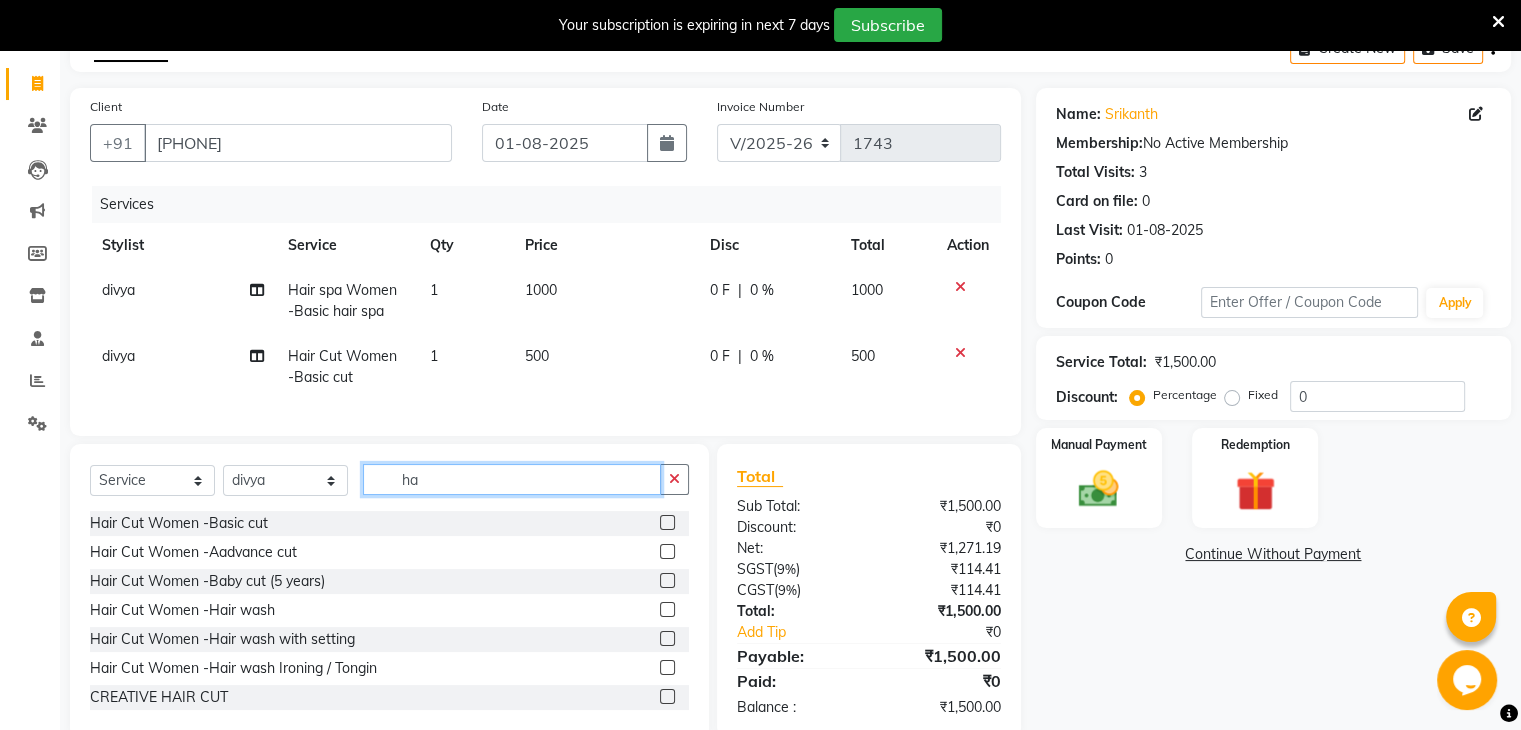 type on "h" 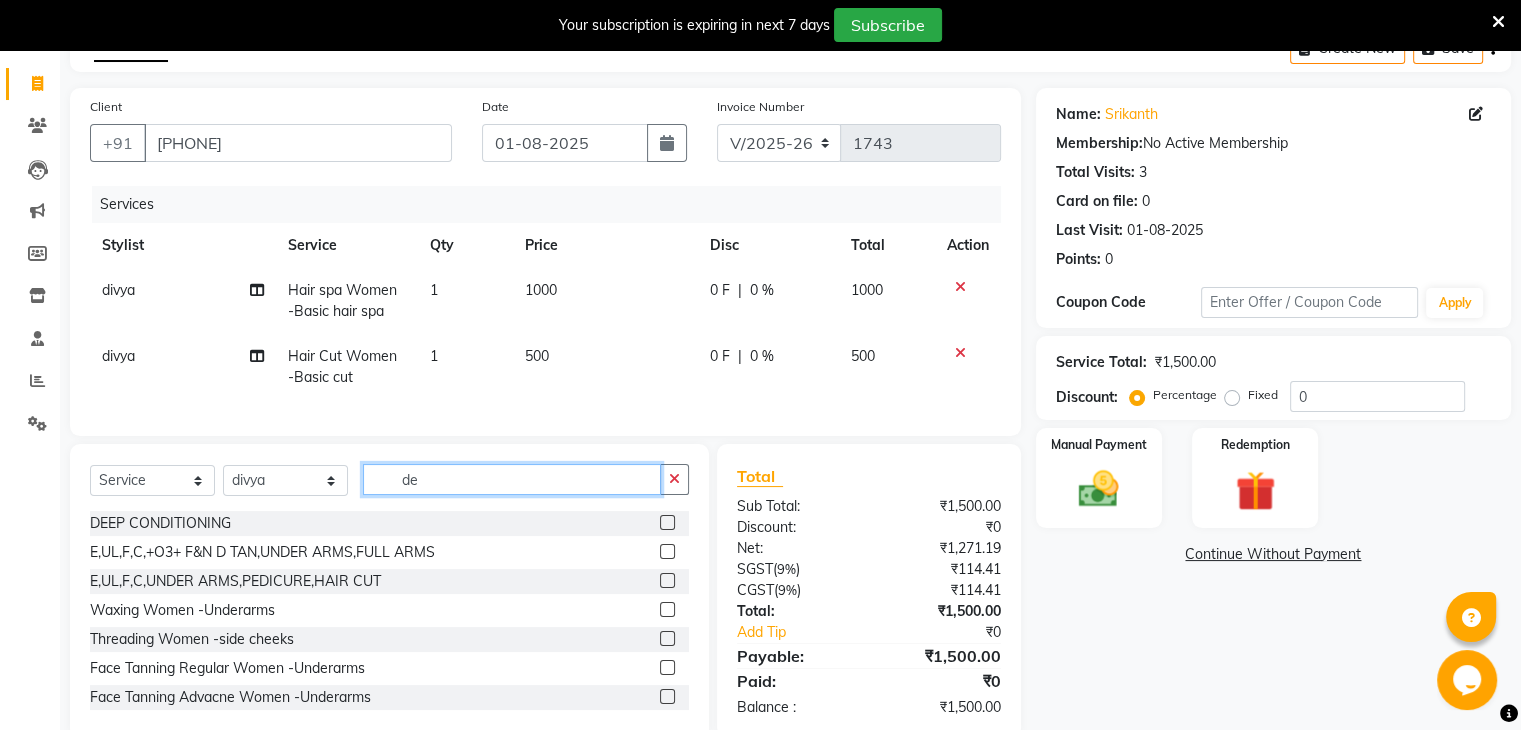 type on "de" 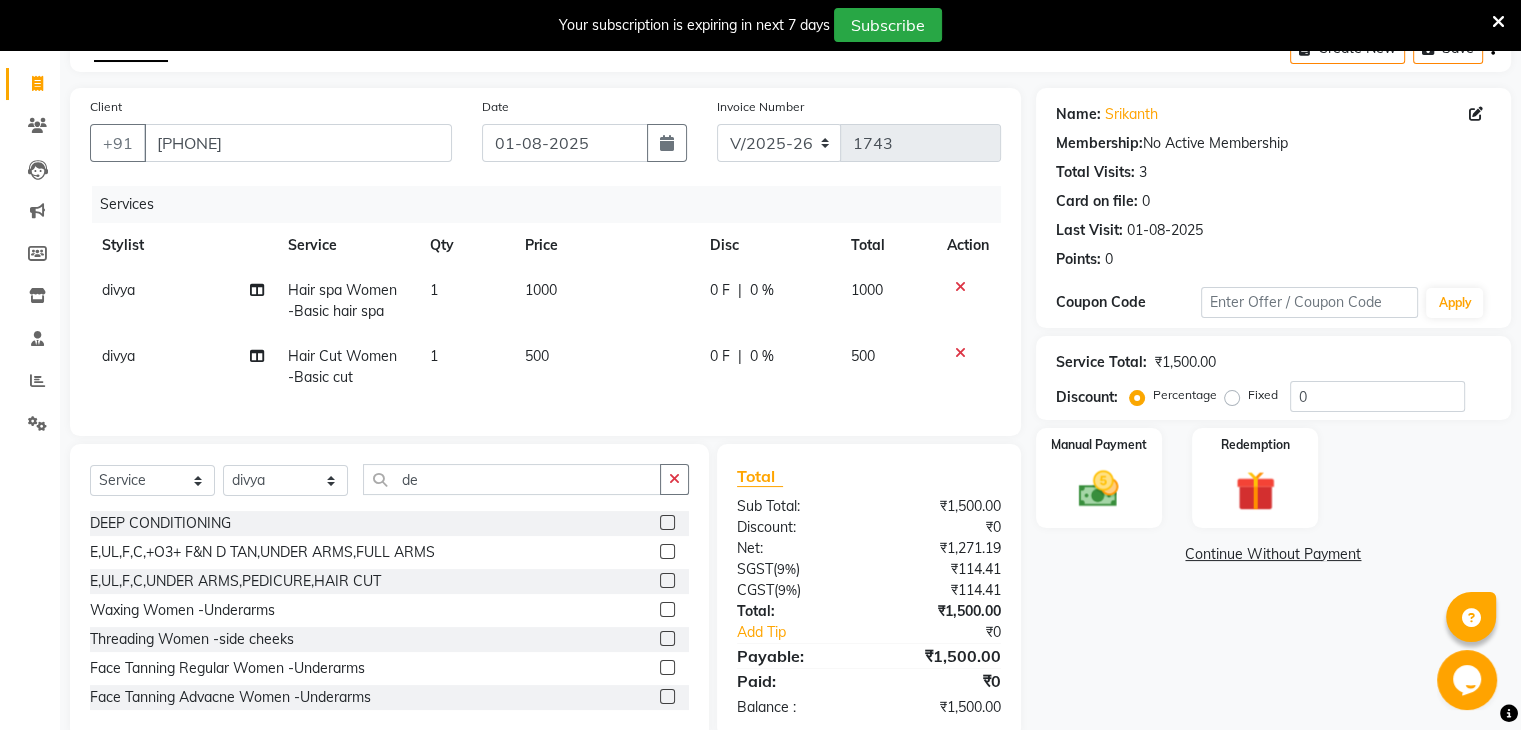 click 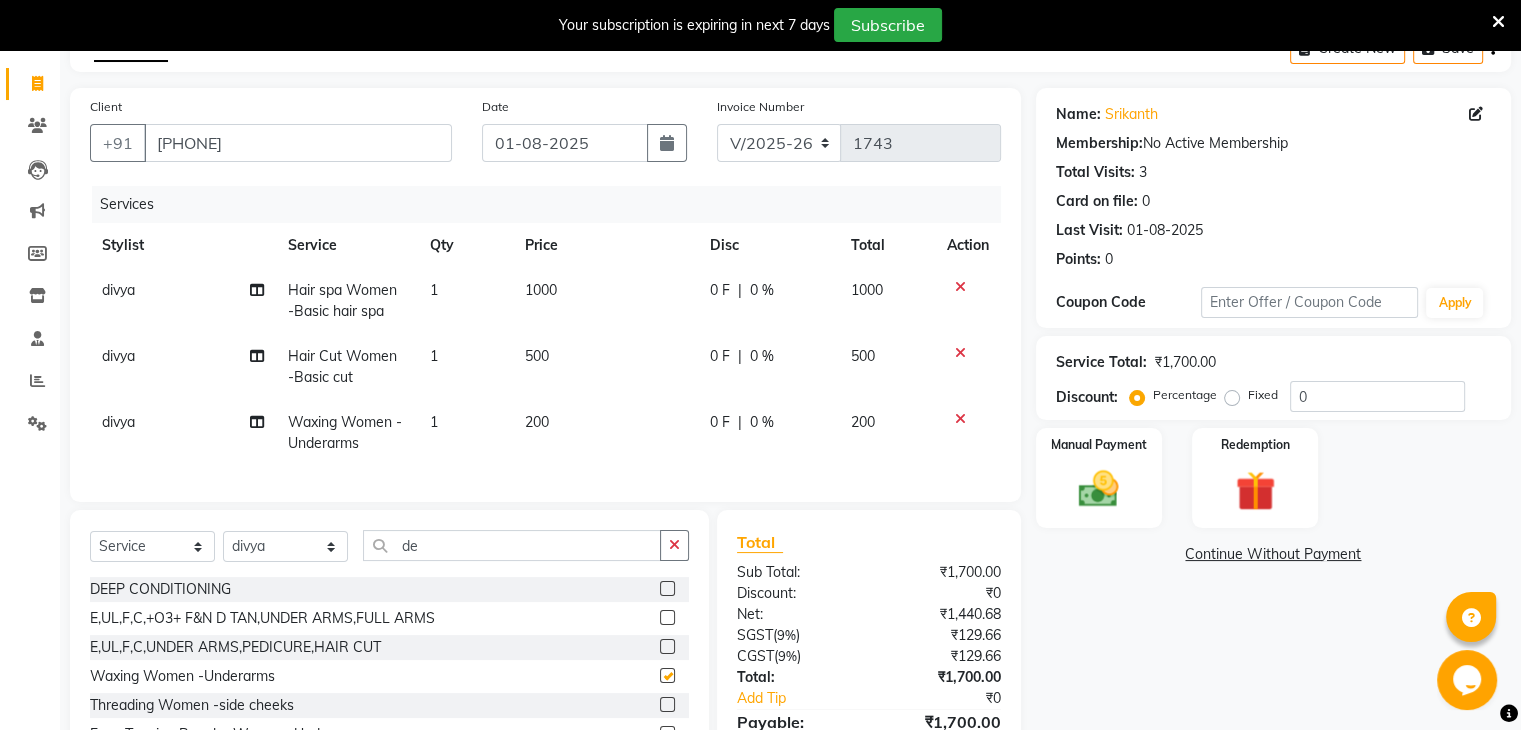 checkbox on "false" 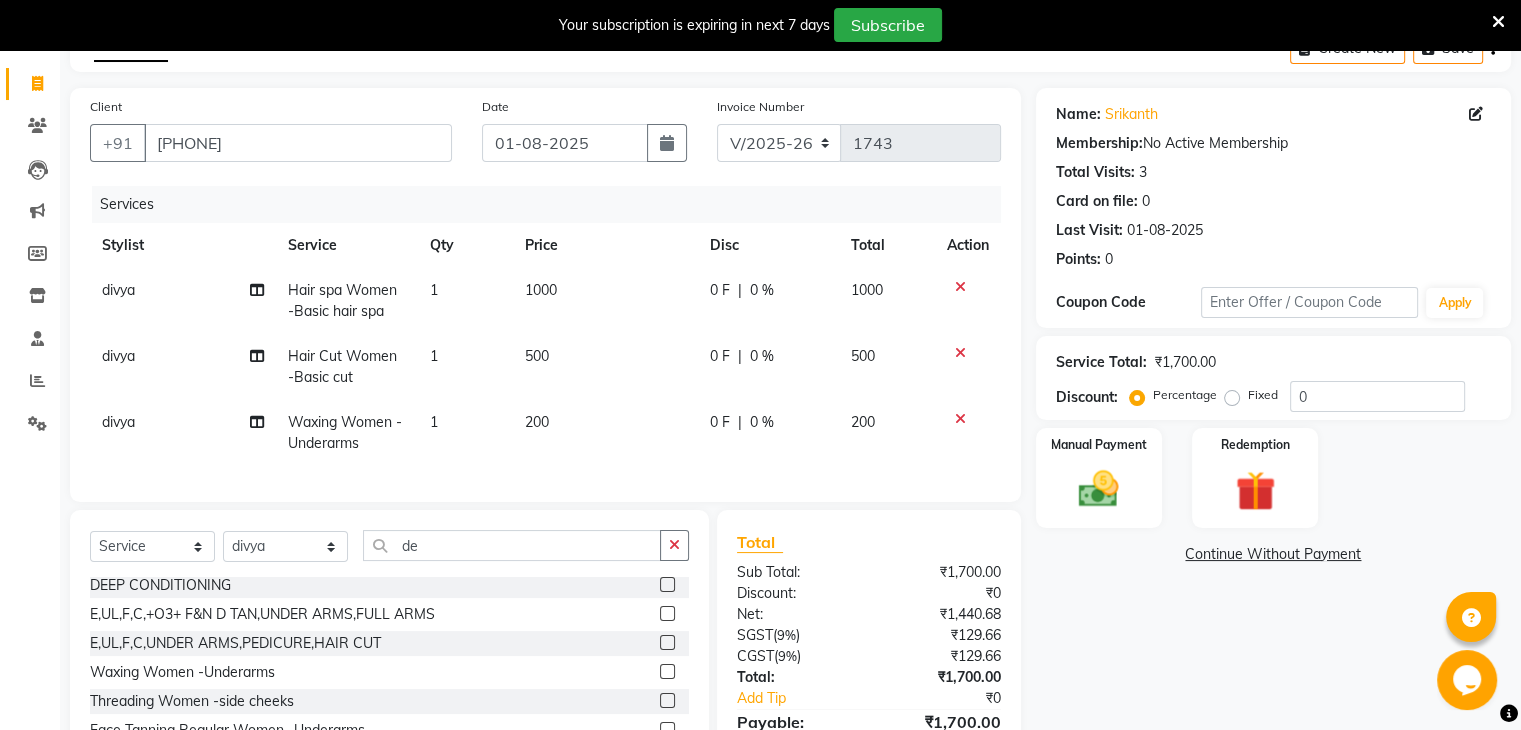 scroll, scrollTop: 0, scrollLeft: 0, axis: both 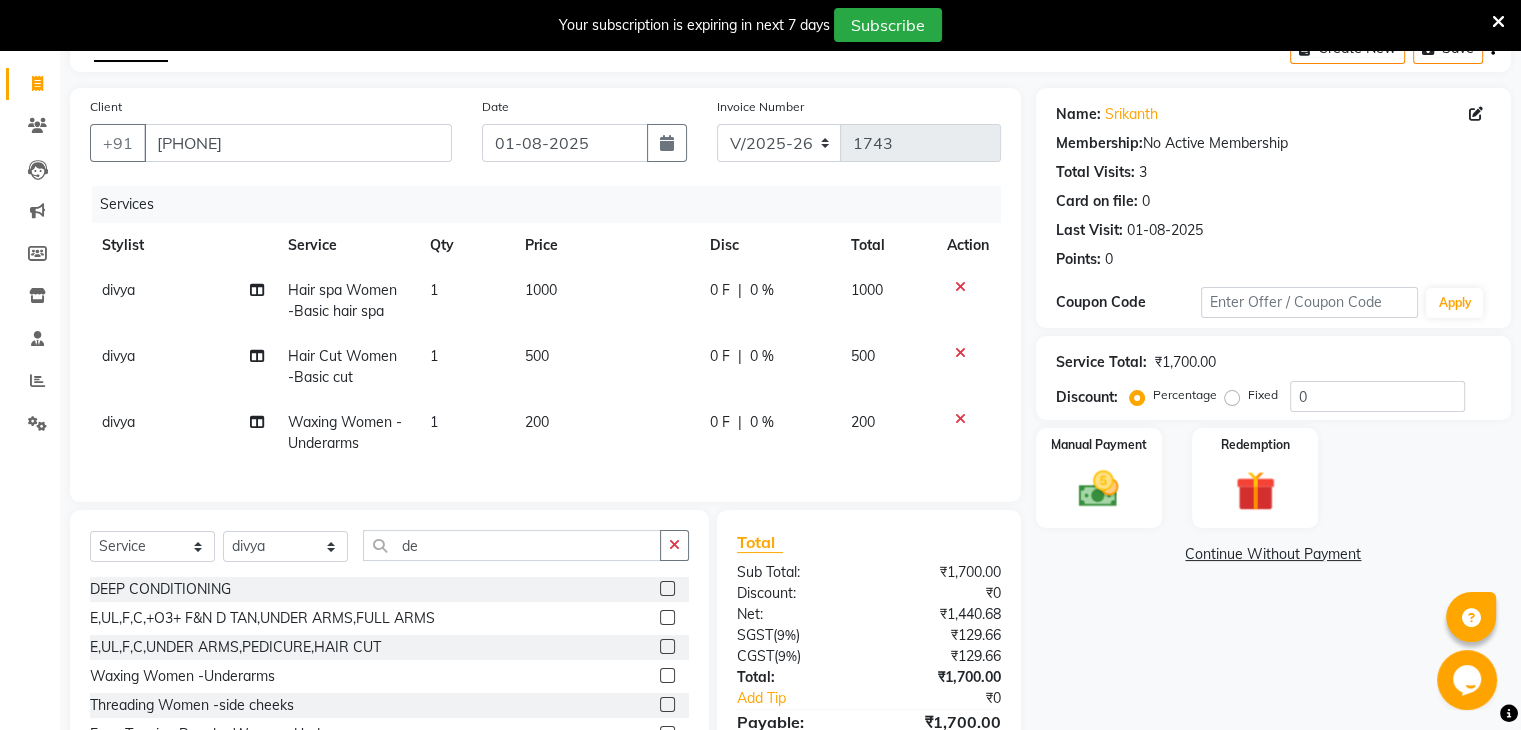 click 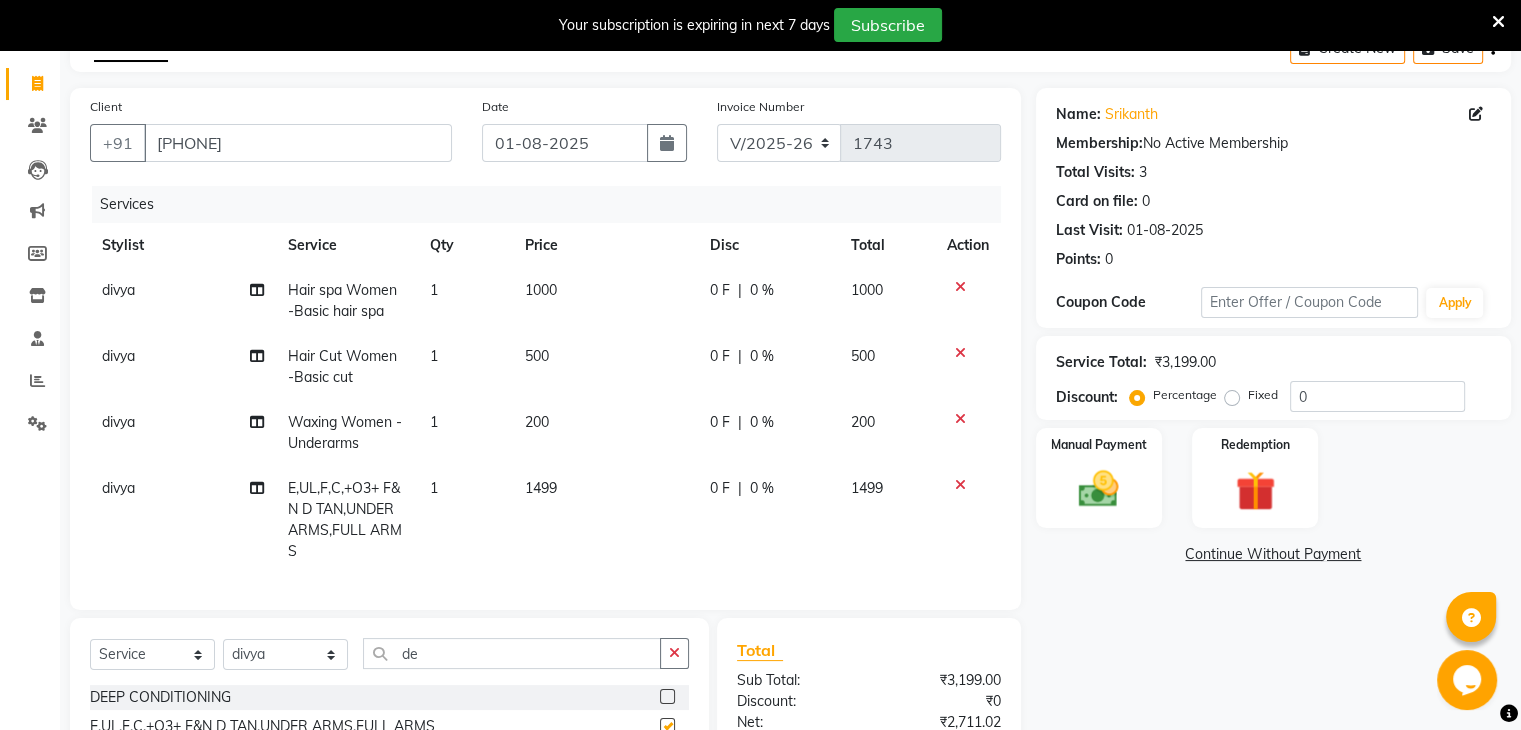 checkbox on "false" 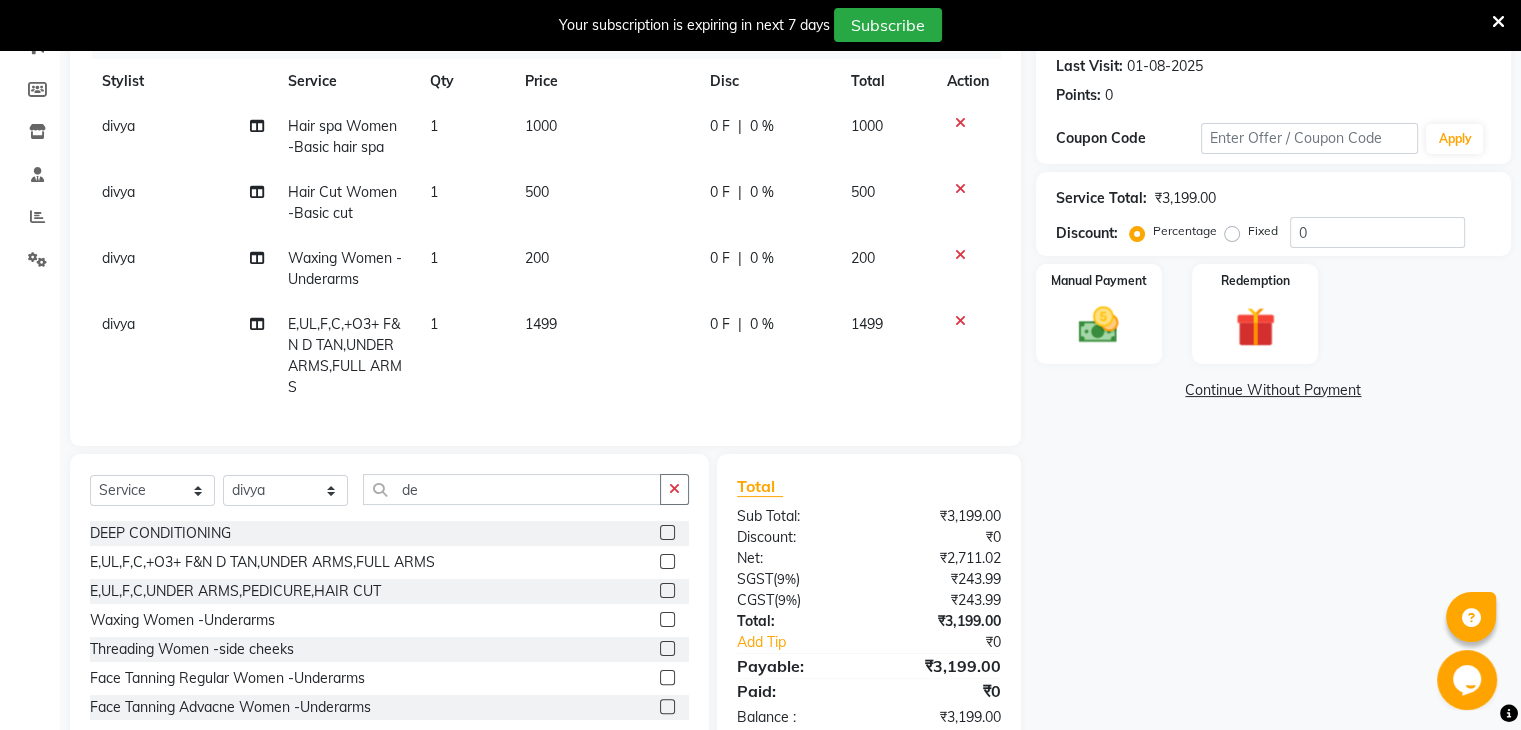 scroll, scrollTop: 279, scrollLeft: 0, axis: vertical 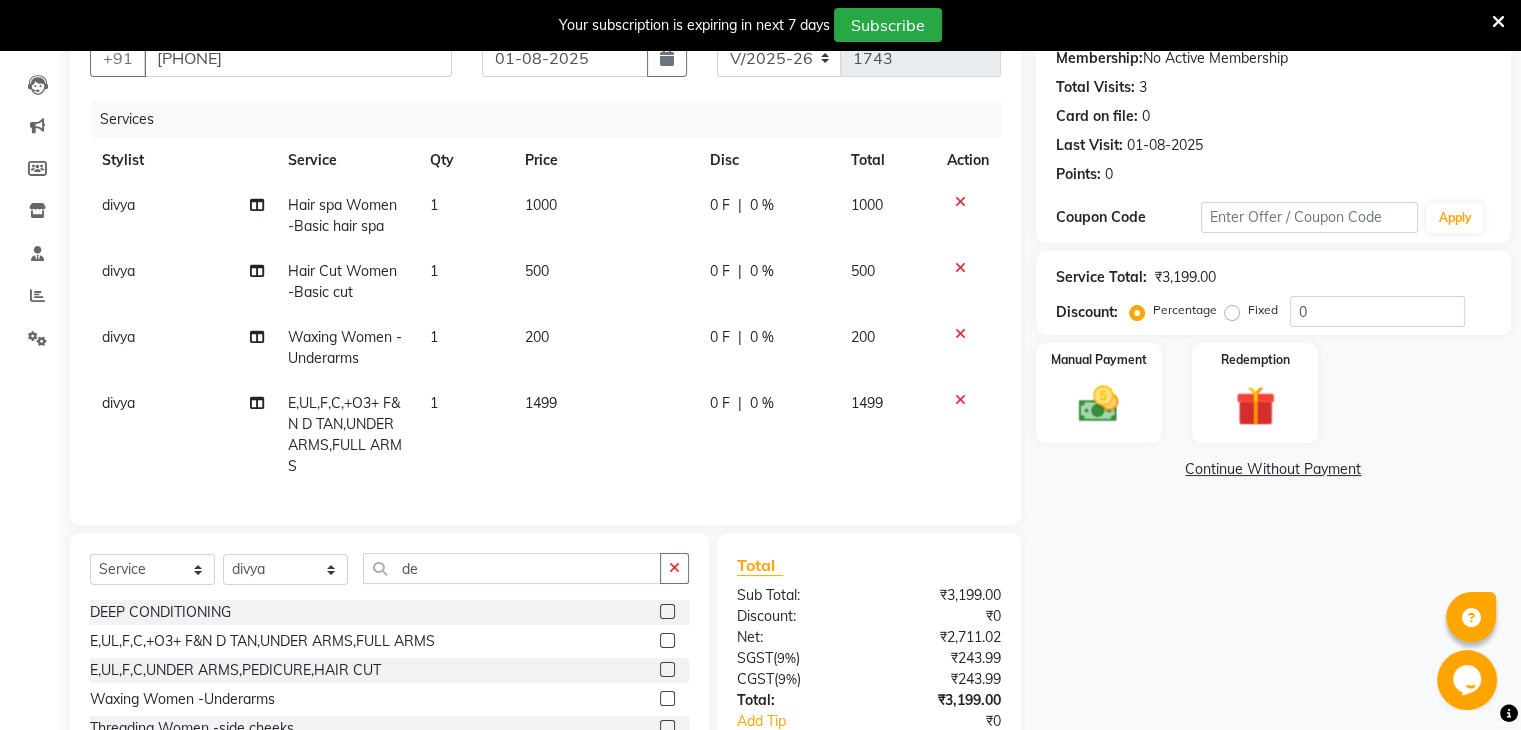 click on "1499" 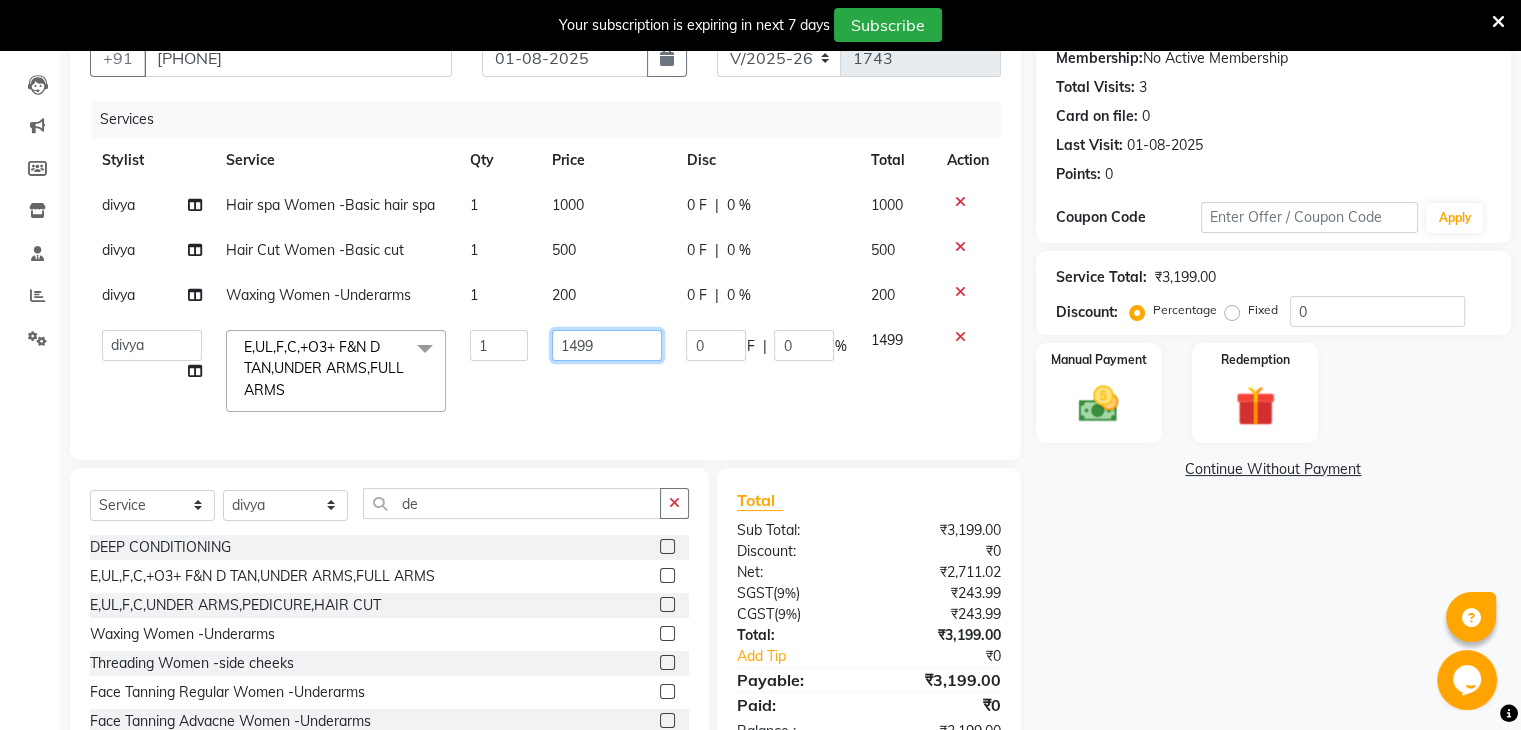 click on "1499" 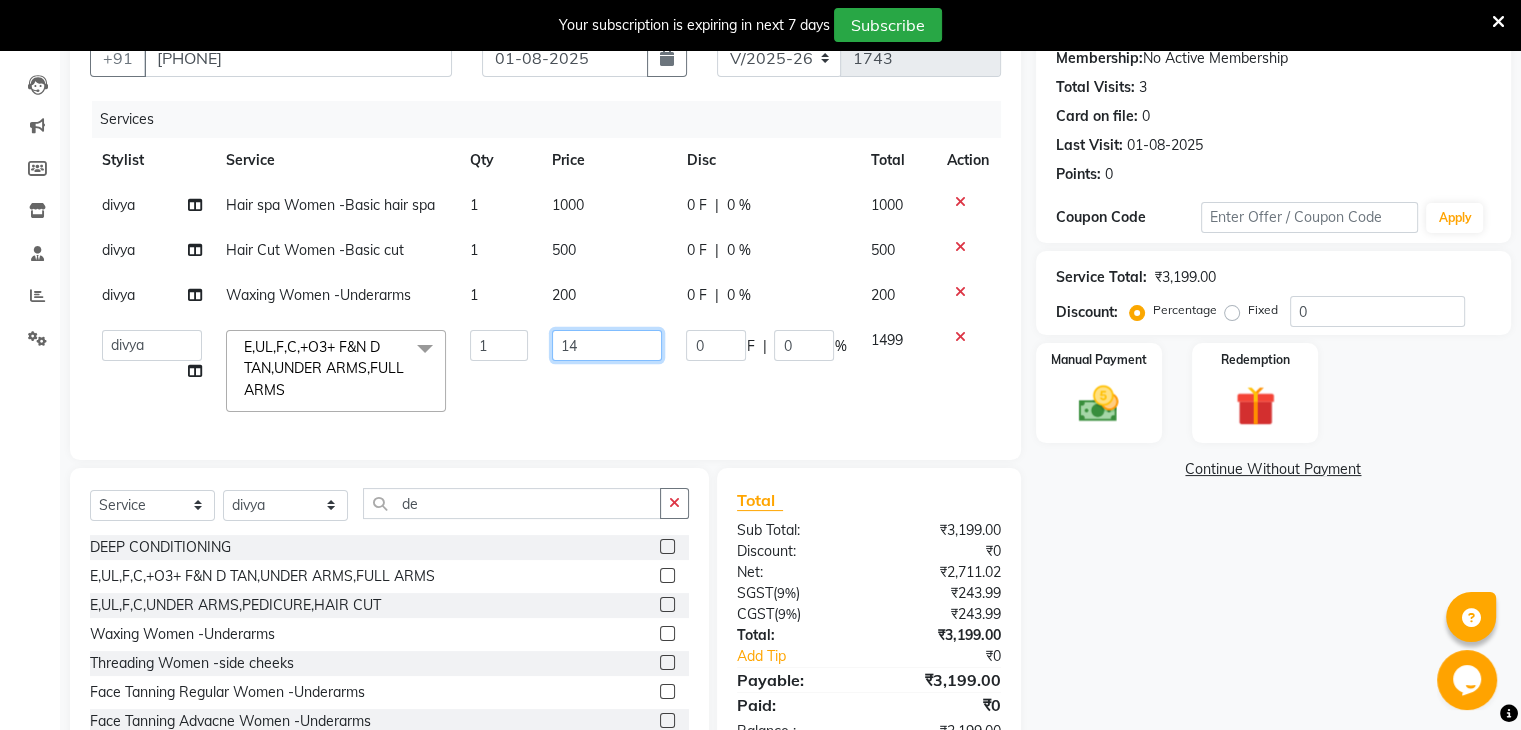 type on "1" 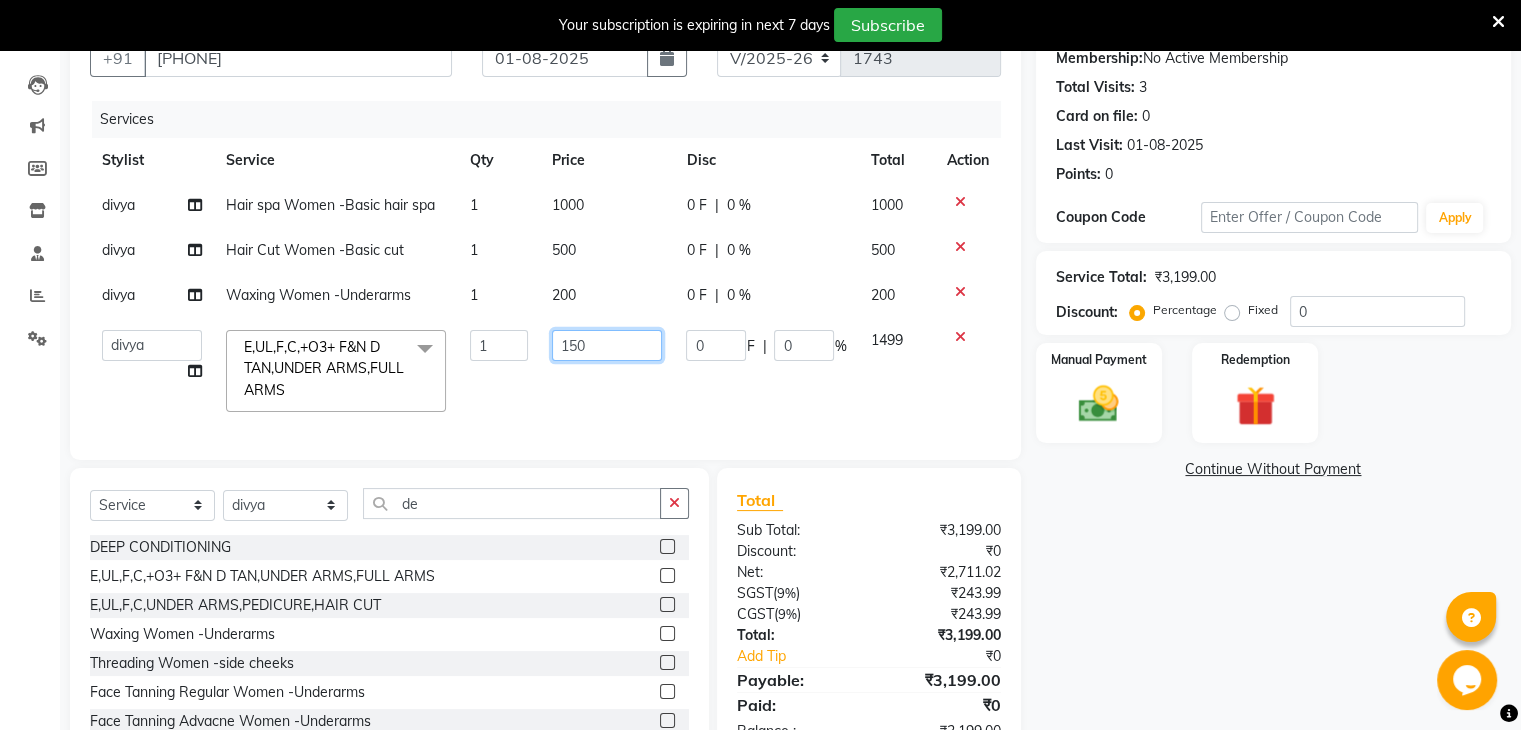 type on "1500" 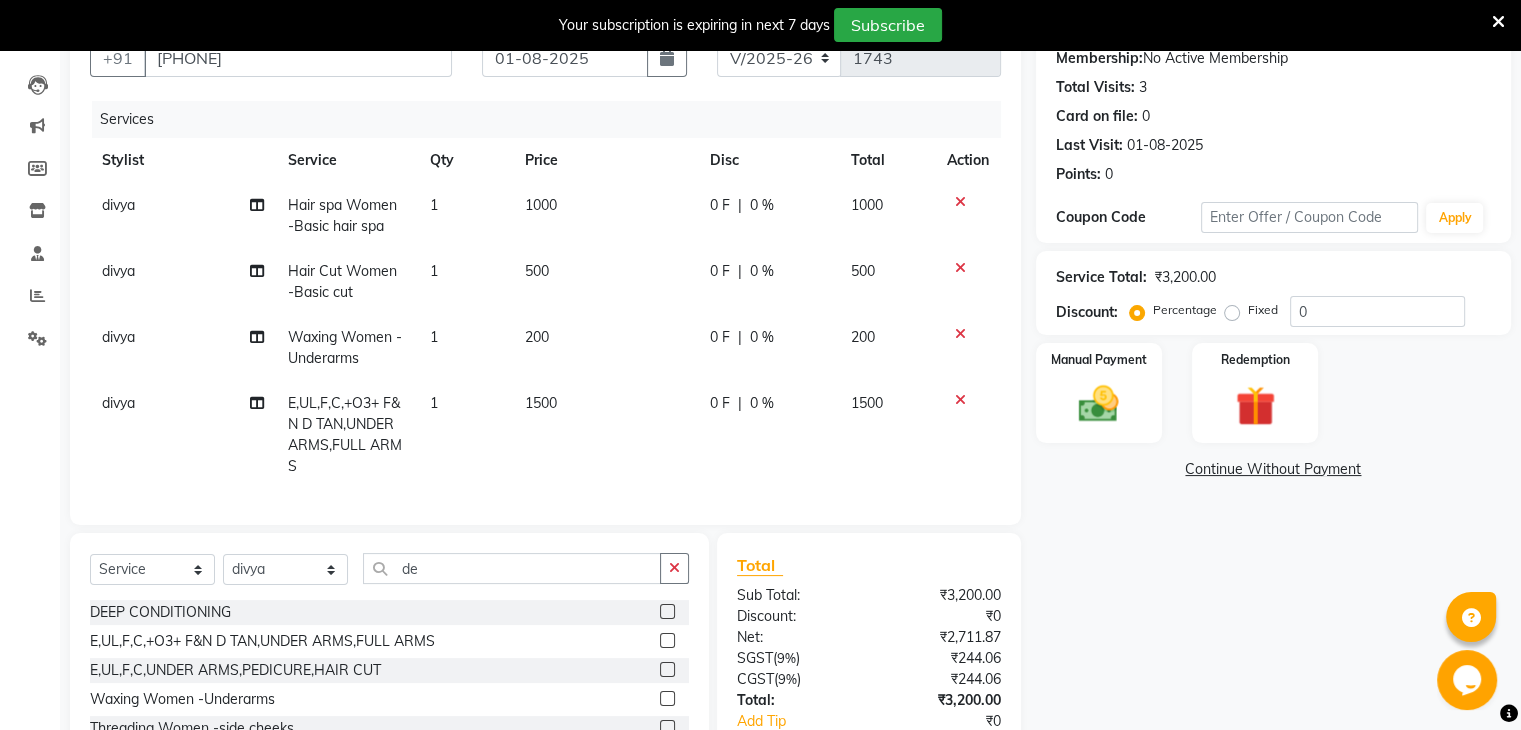 click on "[NAME] Hair spa Women -Basic hair spa 1 1000 0 F | 0 % 1000 [NAME] Hair Cut Women -Basic cut 1 500 0 F | 0 % 500 [NAME] Waxing Women -Underarms 1 200 0 F | 0 % 200 [NAME] E,UL,F,C,+O3+ F&N D TAN,UNDER ARMS,FULL ARMS 1 1500 0 F | 0 % 1500" 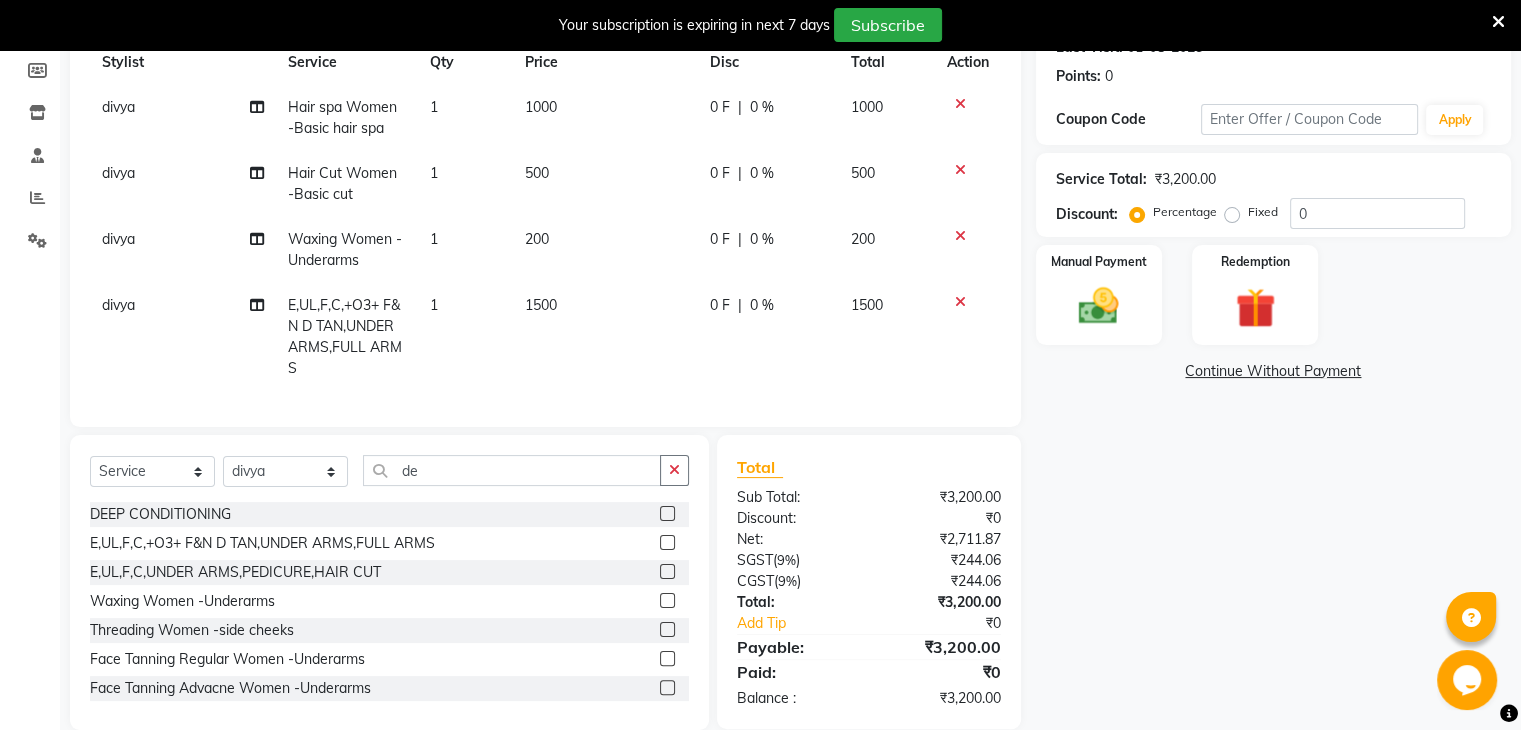 scroll, scrollTop: 296, scrollLeft: 0, axis: vertical 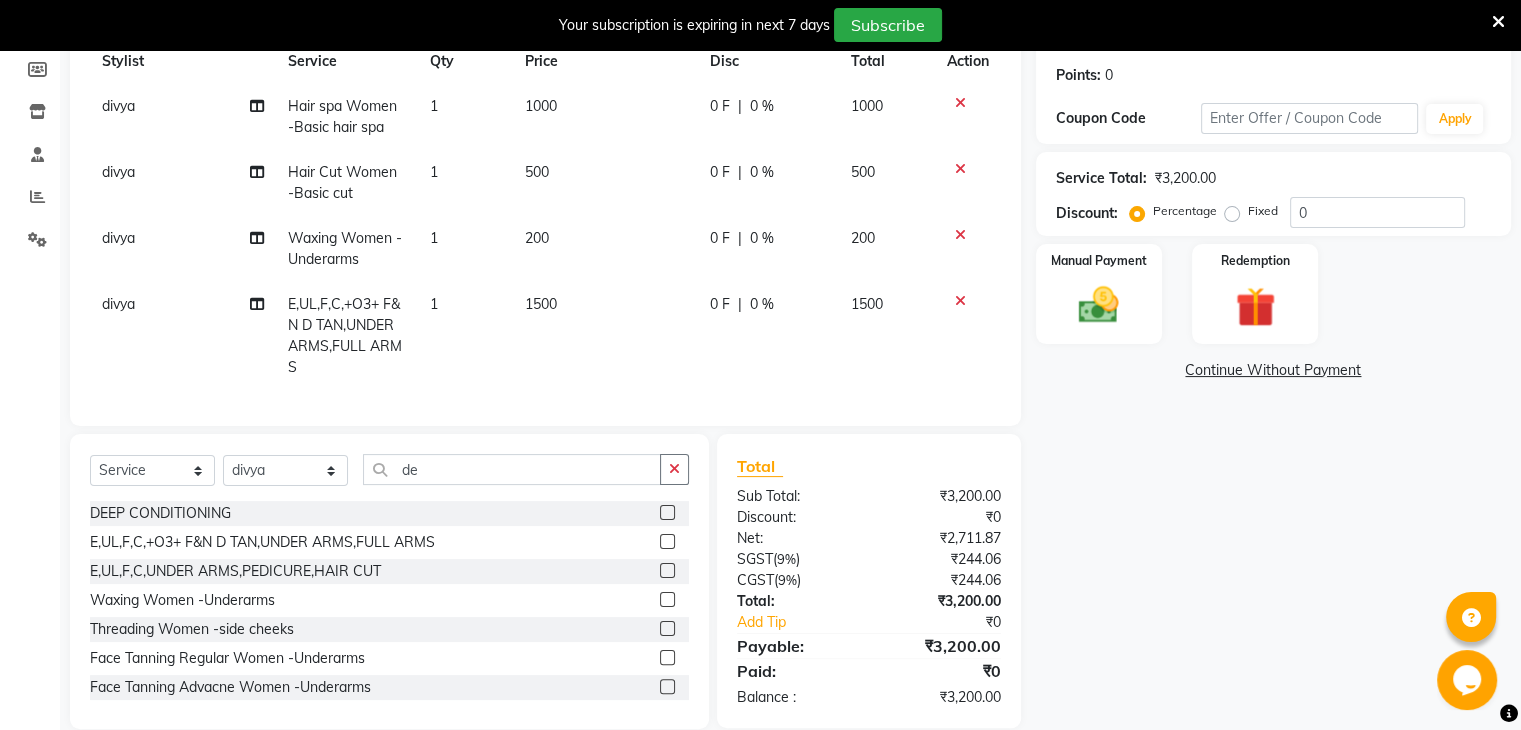 click on "1500" 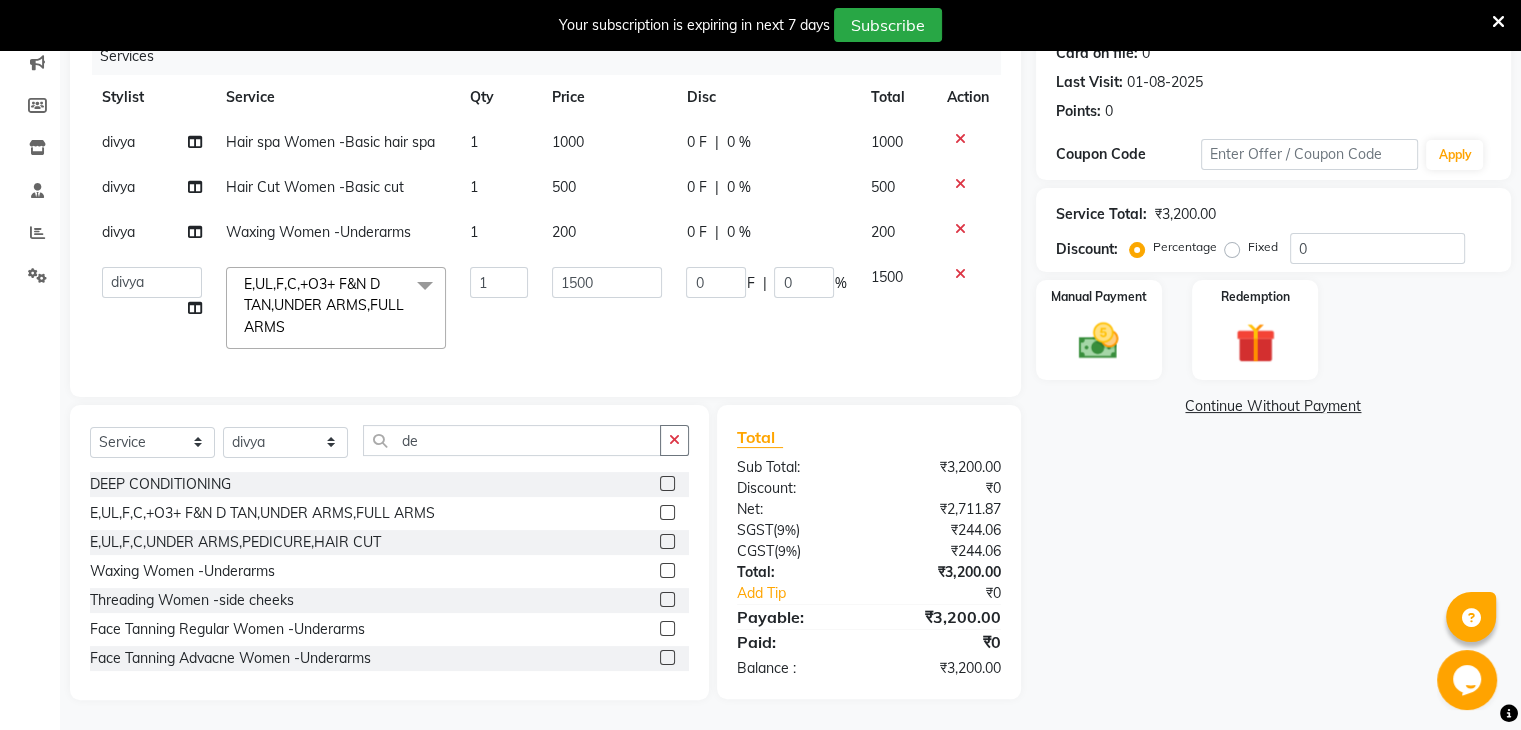 scroll, scrollTop: 276, scrollLeft: 0, axis: vertical 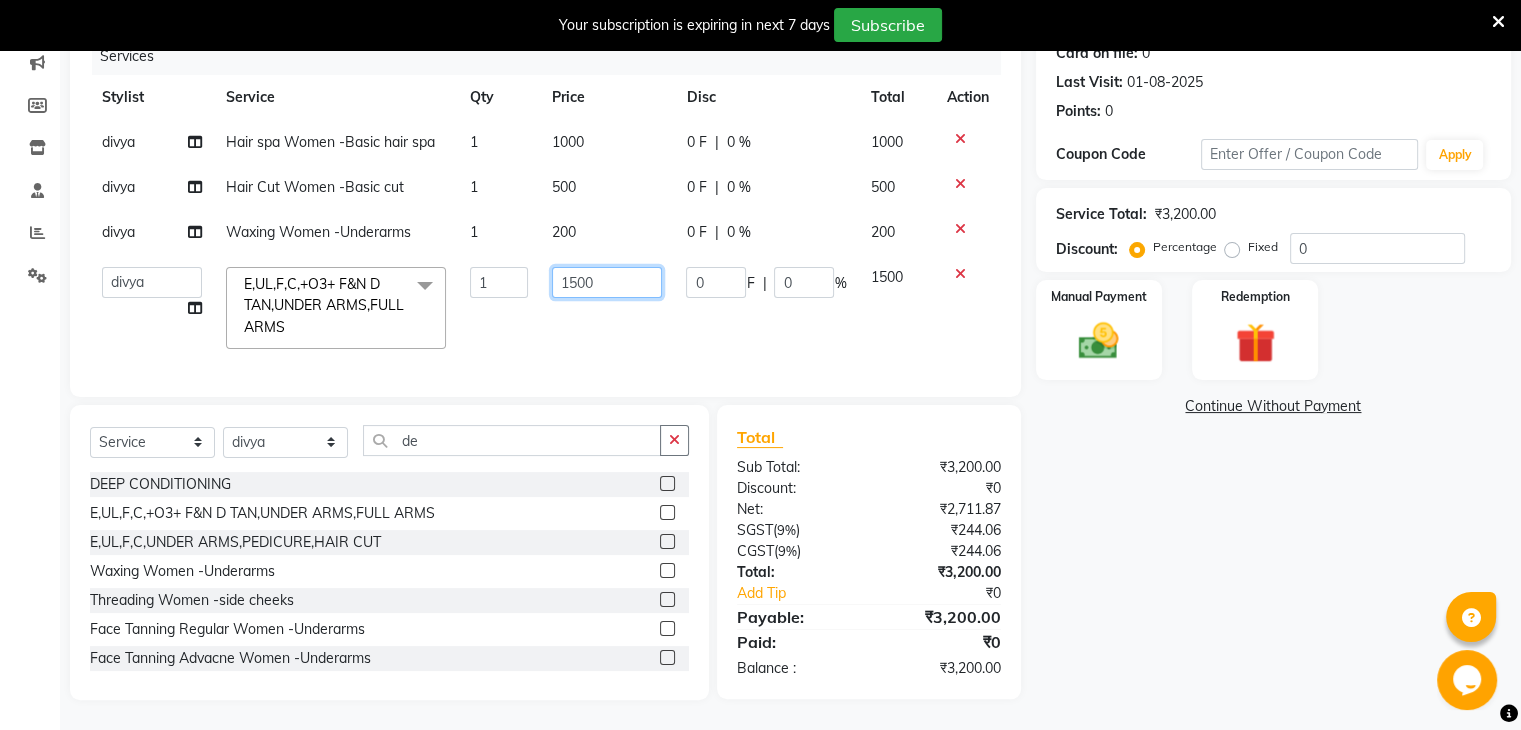 click on "1500" 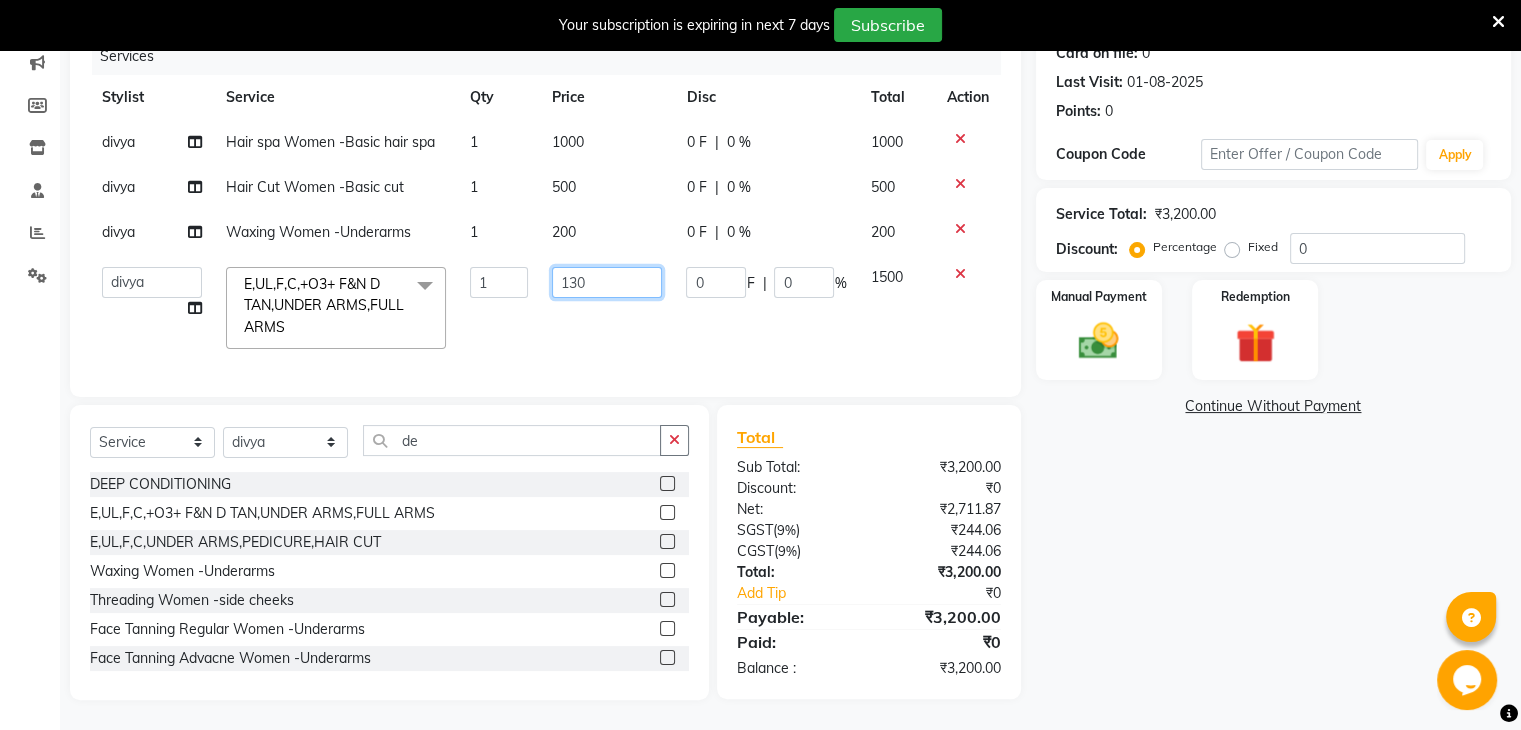 type on "1300" 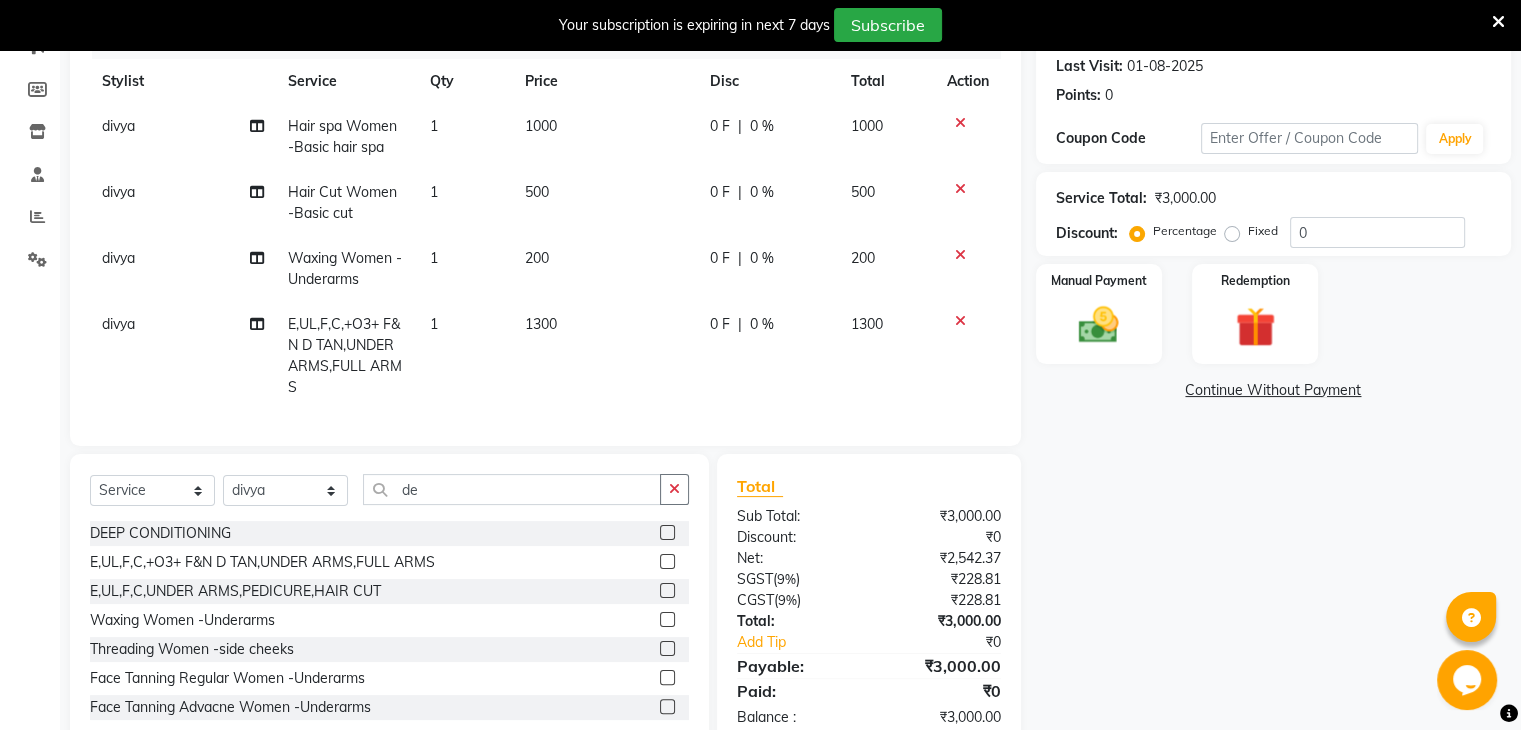 click on "[NAME] Hair spa Women -Basic hair spa 1 1000 0 F | 0 % 1000 [NAME] Hair Cut Women -Basic cut 1 500 0 F | 0 % 500 [NAME] Waxing Women -Underarms 1 200 0 F | 0 % 200 [NAME] E,UL,F,C,+O3+ F&N D TAN,UNDER ARMS,FULL ARMS 1 1300 0 F | 0 % 1300" 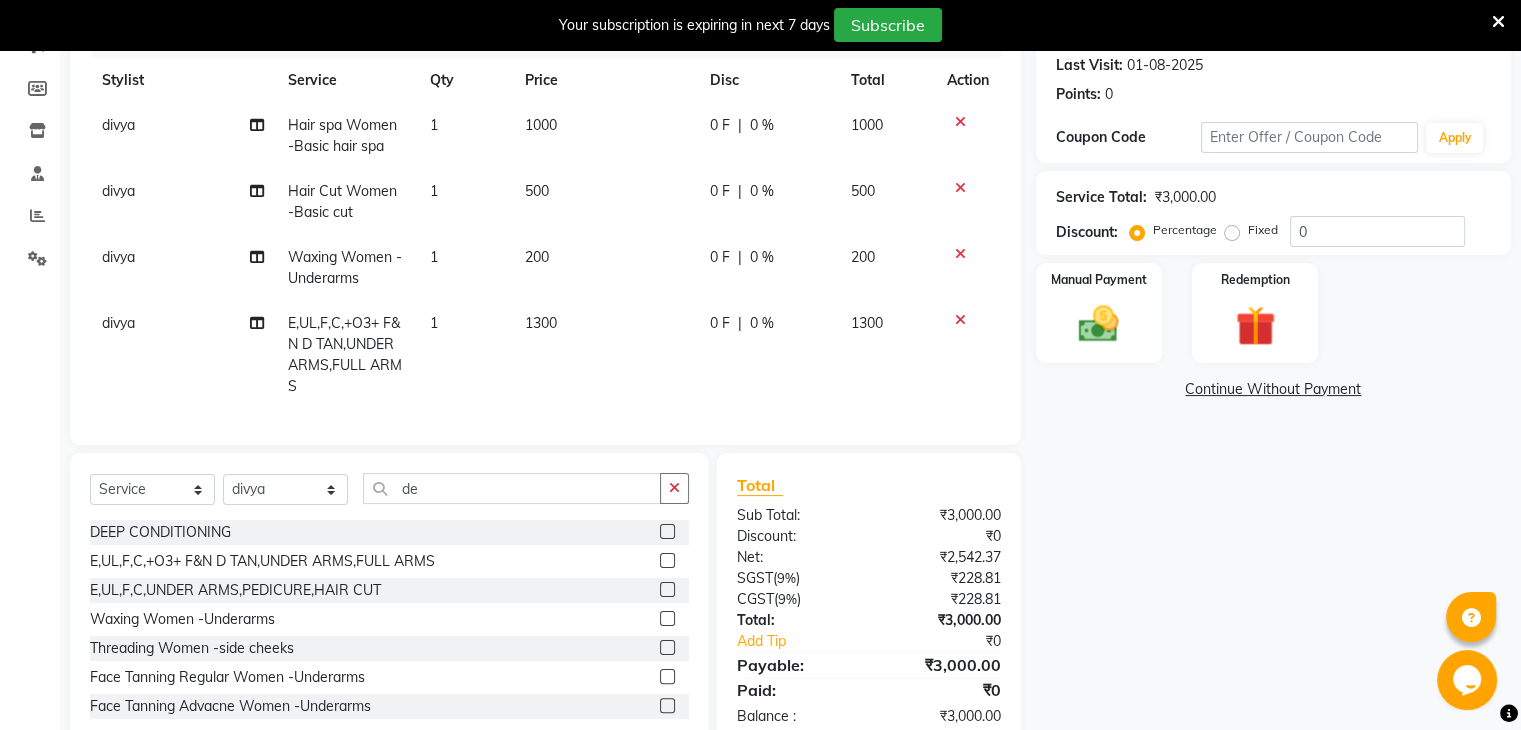 click on "1300" 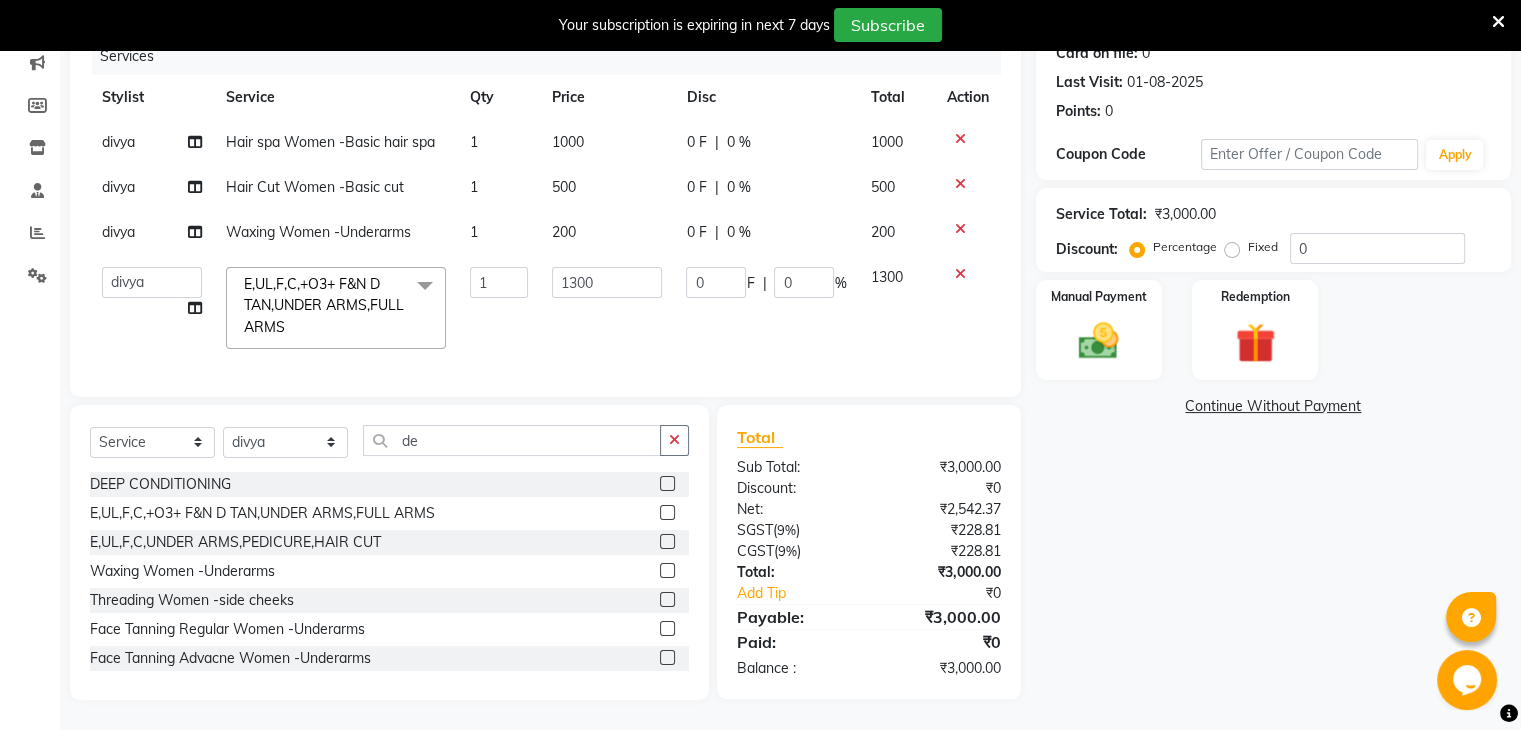 scroll, scrollTop: 276, scrollLeft: 0, axis: vertical 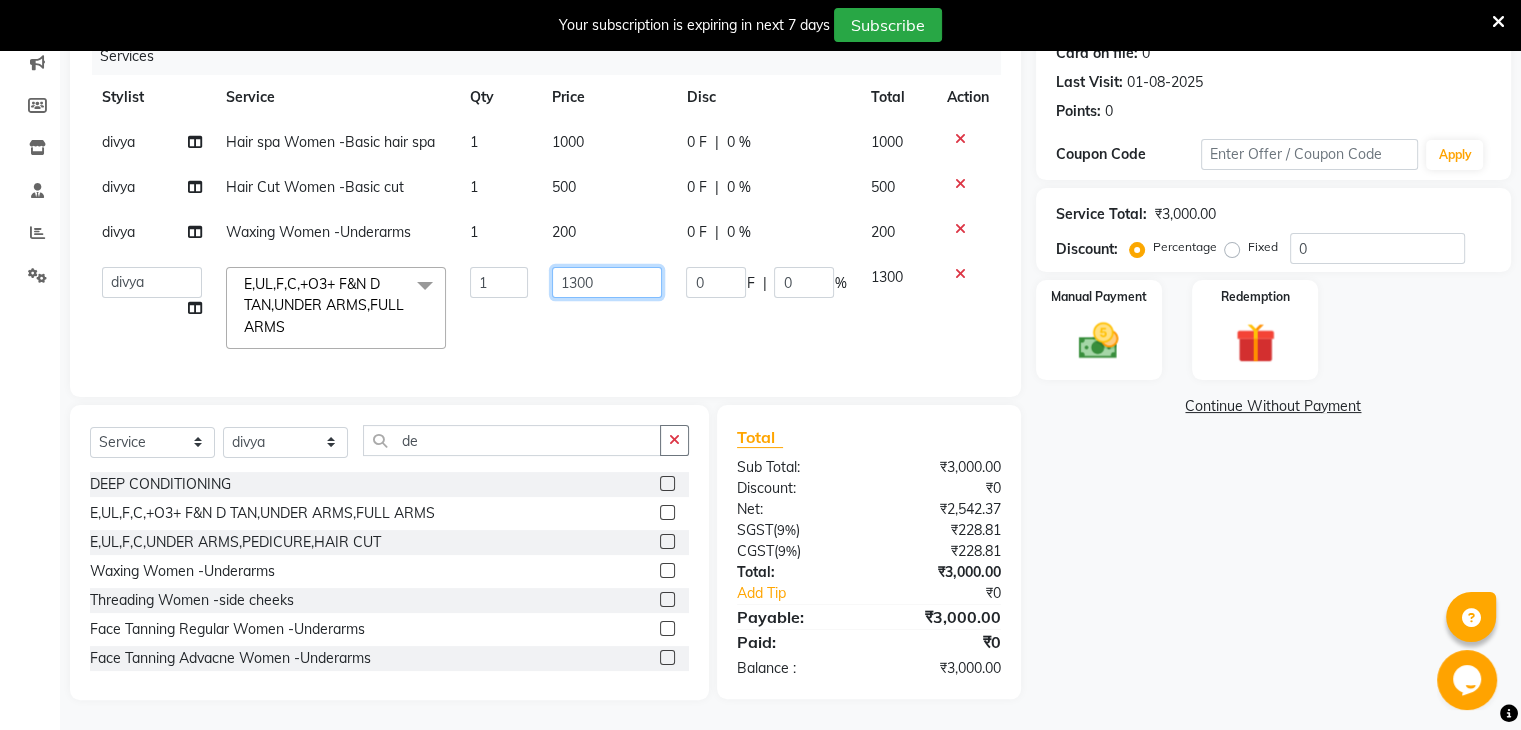 click on "1300" 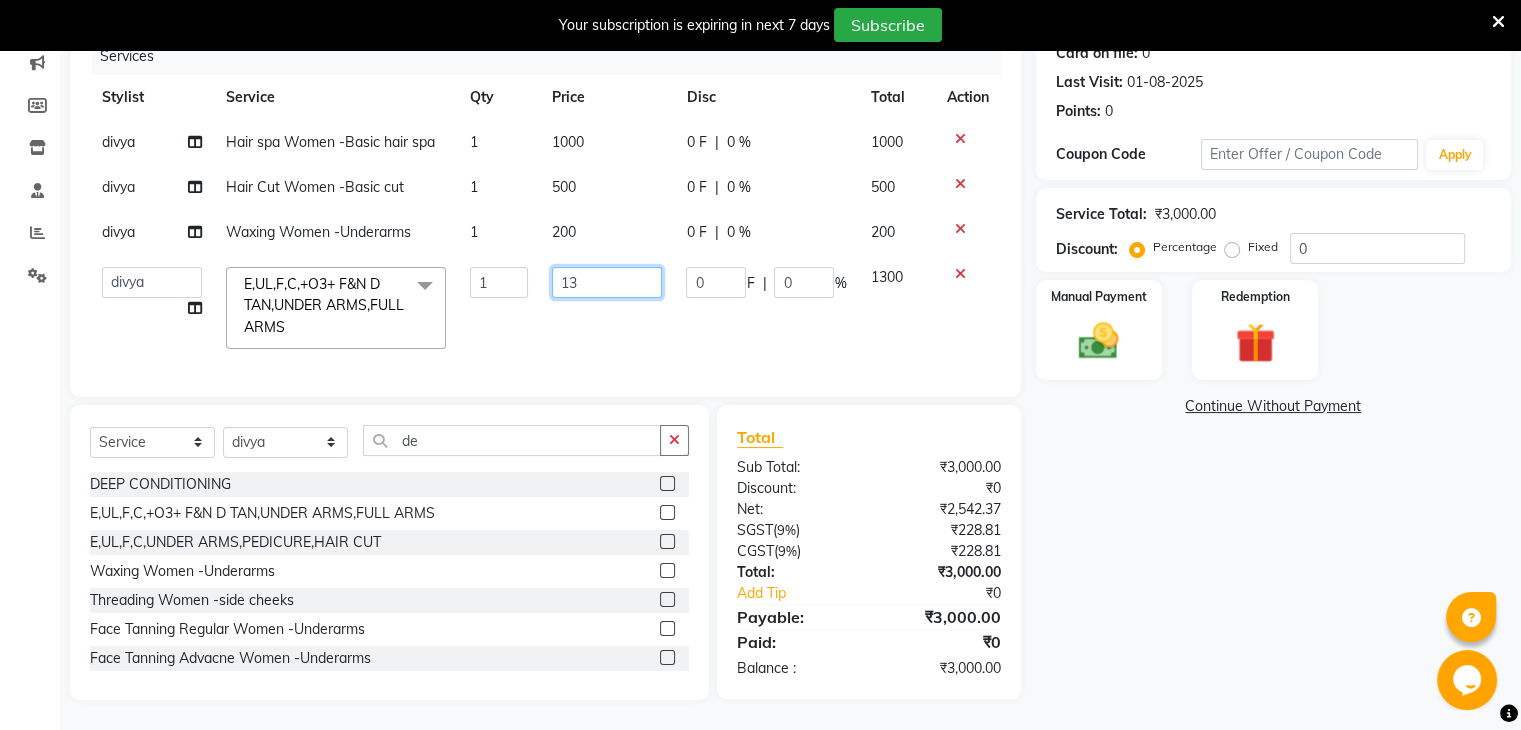 type on "1" 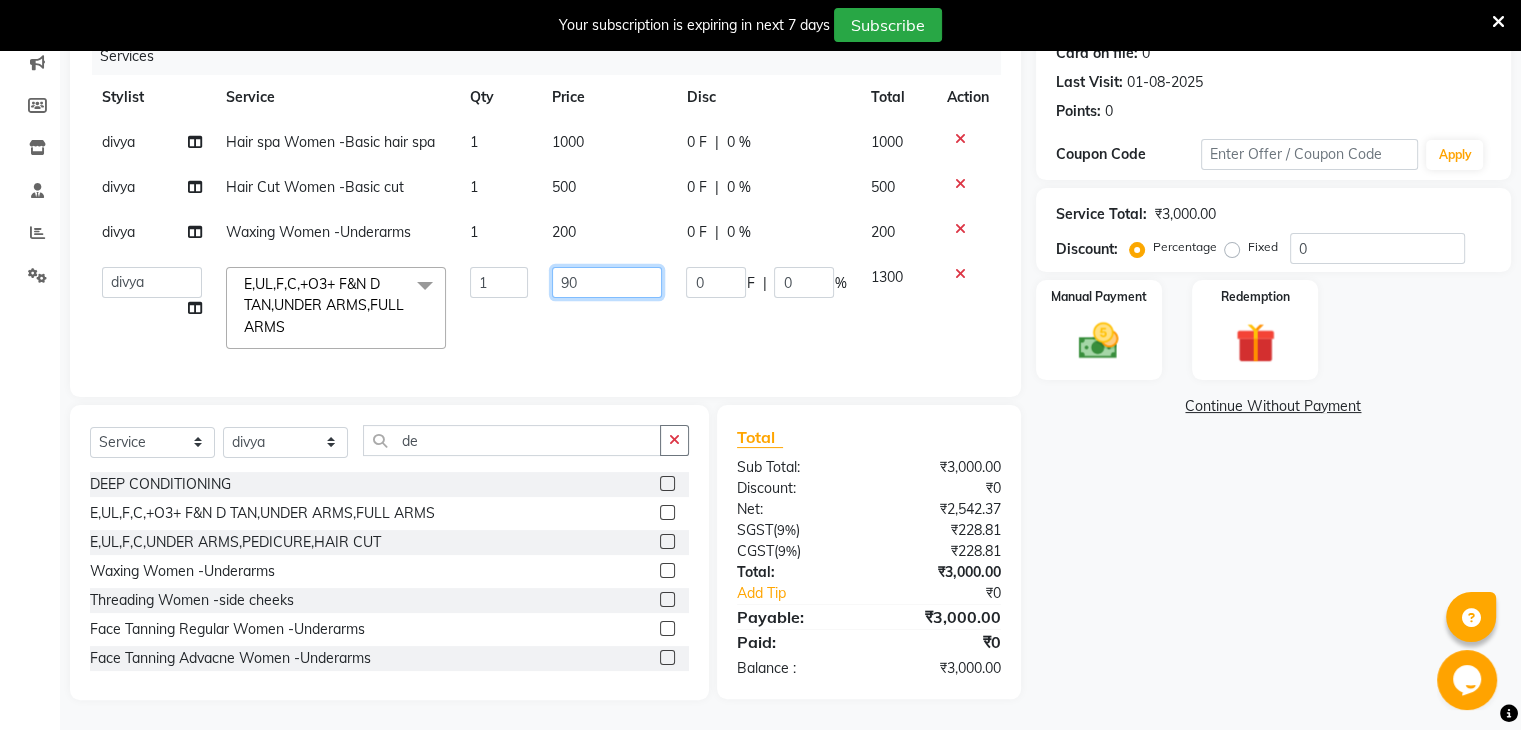type on "900" 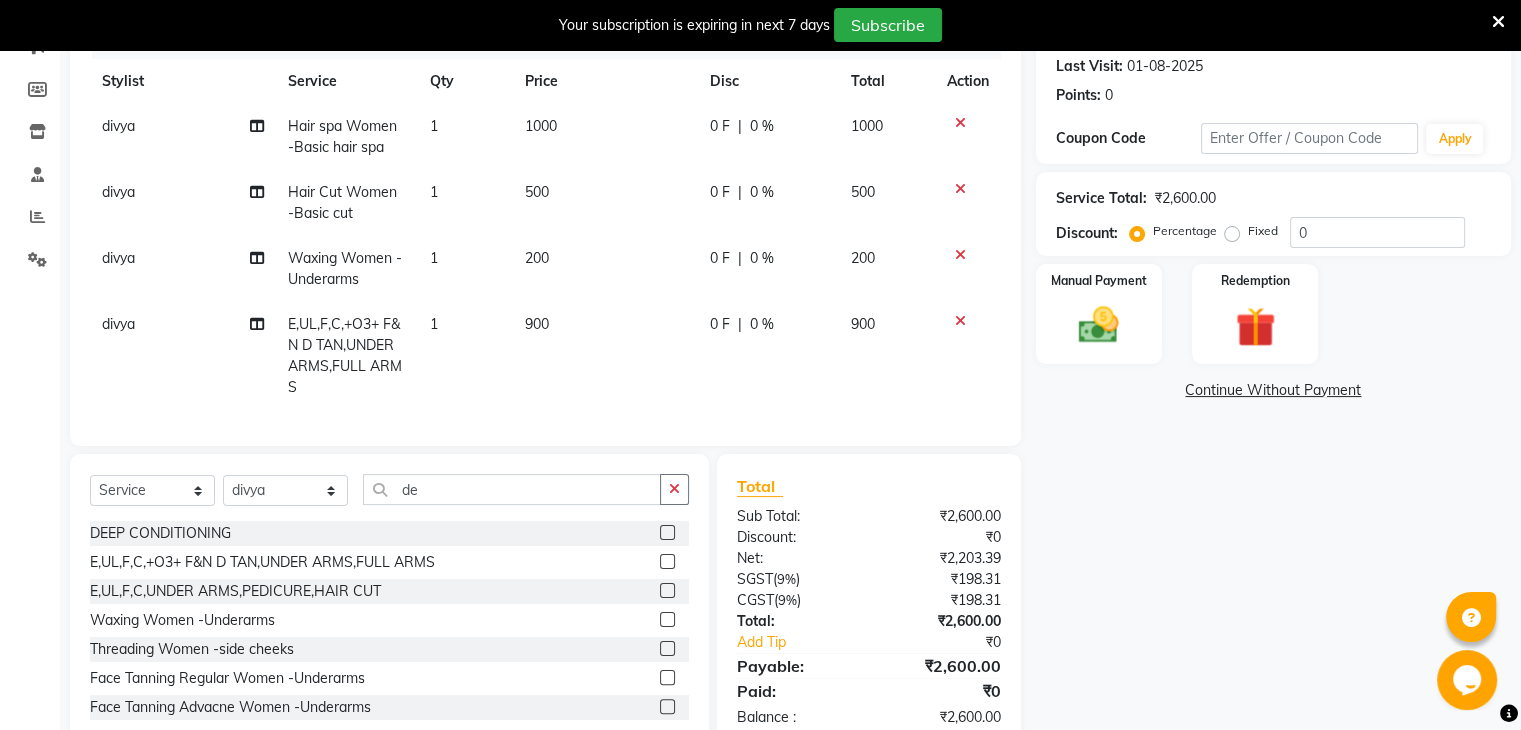 click on "[NAME] Hair spa Women -Basic hair spa 1 1000 0 F | 0 % 1000 [NAME] Hair Cut Women -Basic cut 1 500 0 F | 0 % 500 [NAME] Waxing Women -Underarms 1 200 0 F | 0 % 200 [NAME] E,UL,F,C,+O3+ F&N D TAN,UNDER ARMS,FULL ARMS 1 900 0 F | 0 % 900" 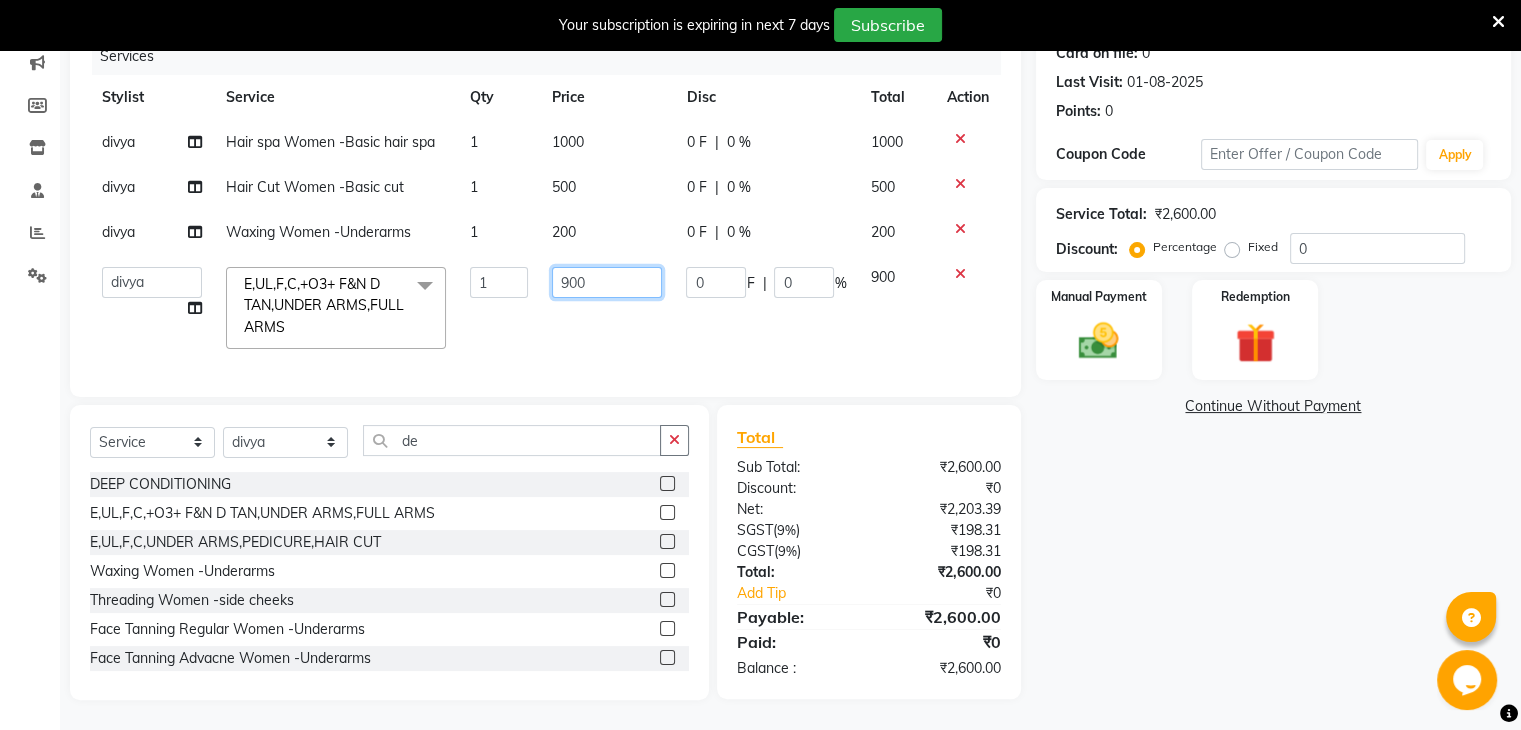 click on "900" 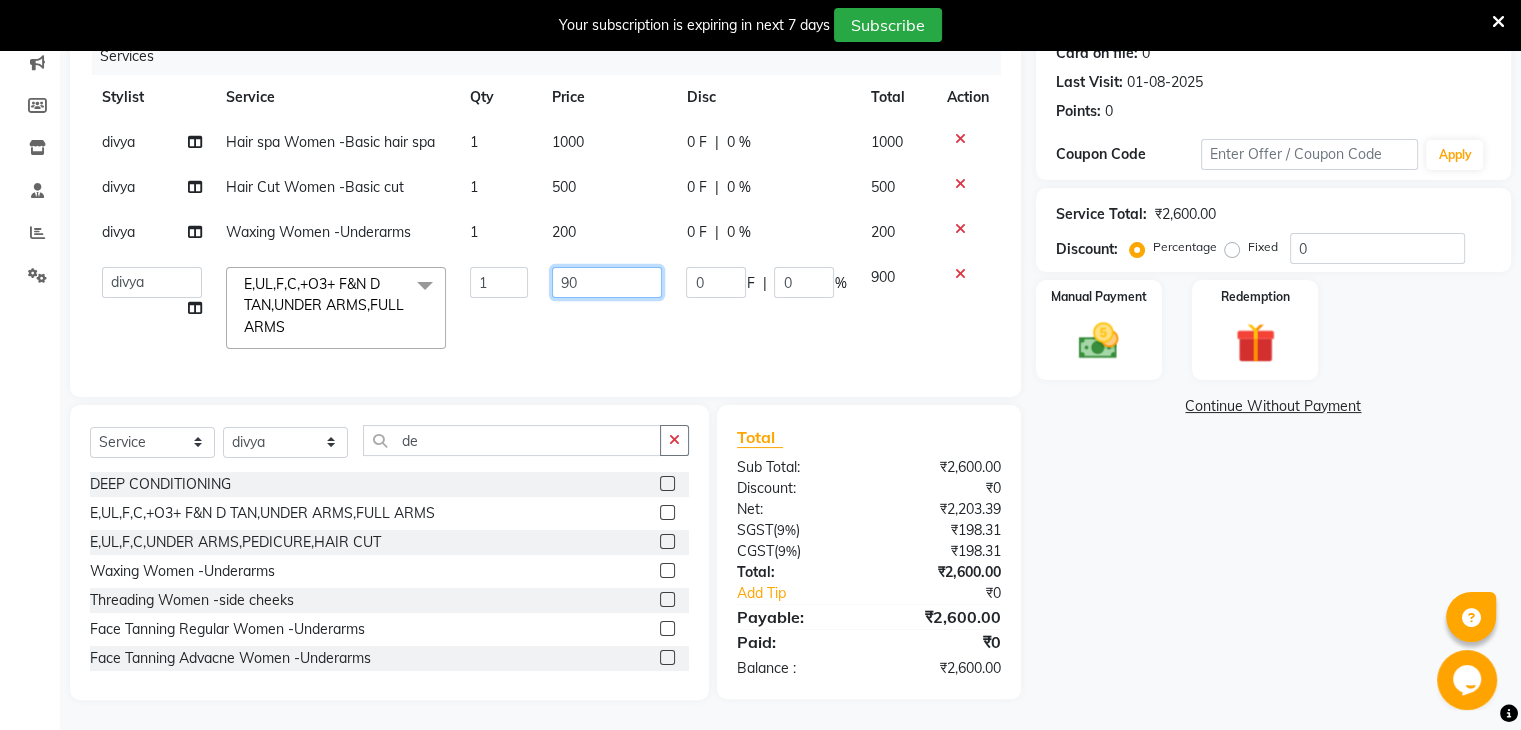 type on "9" 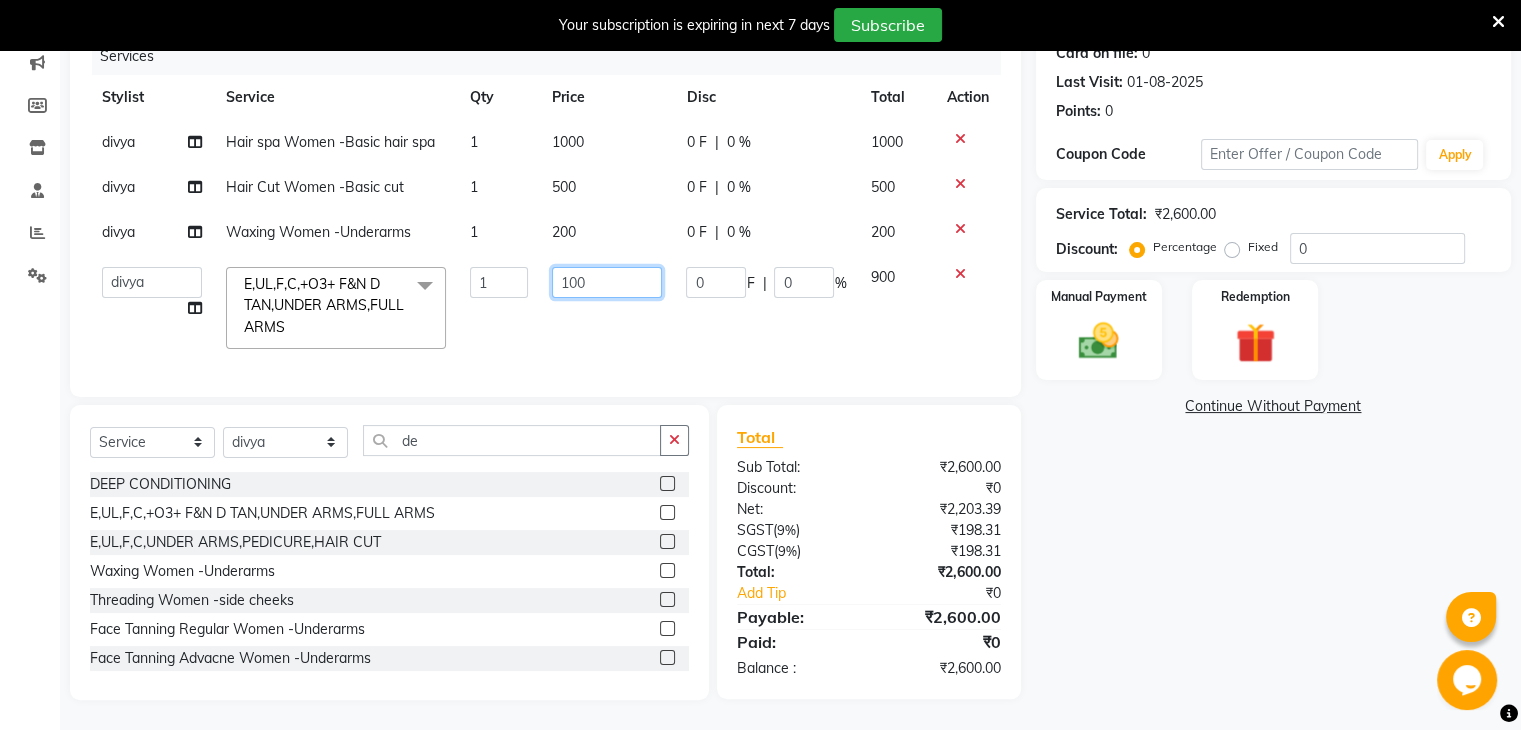 type on "1000" 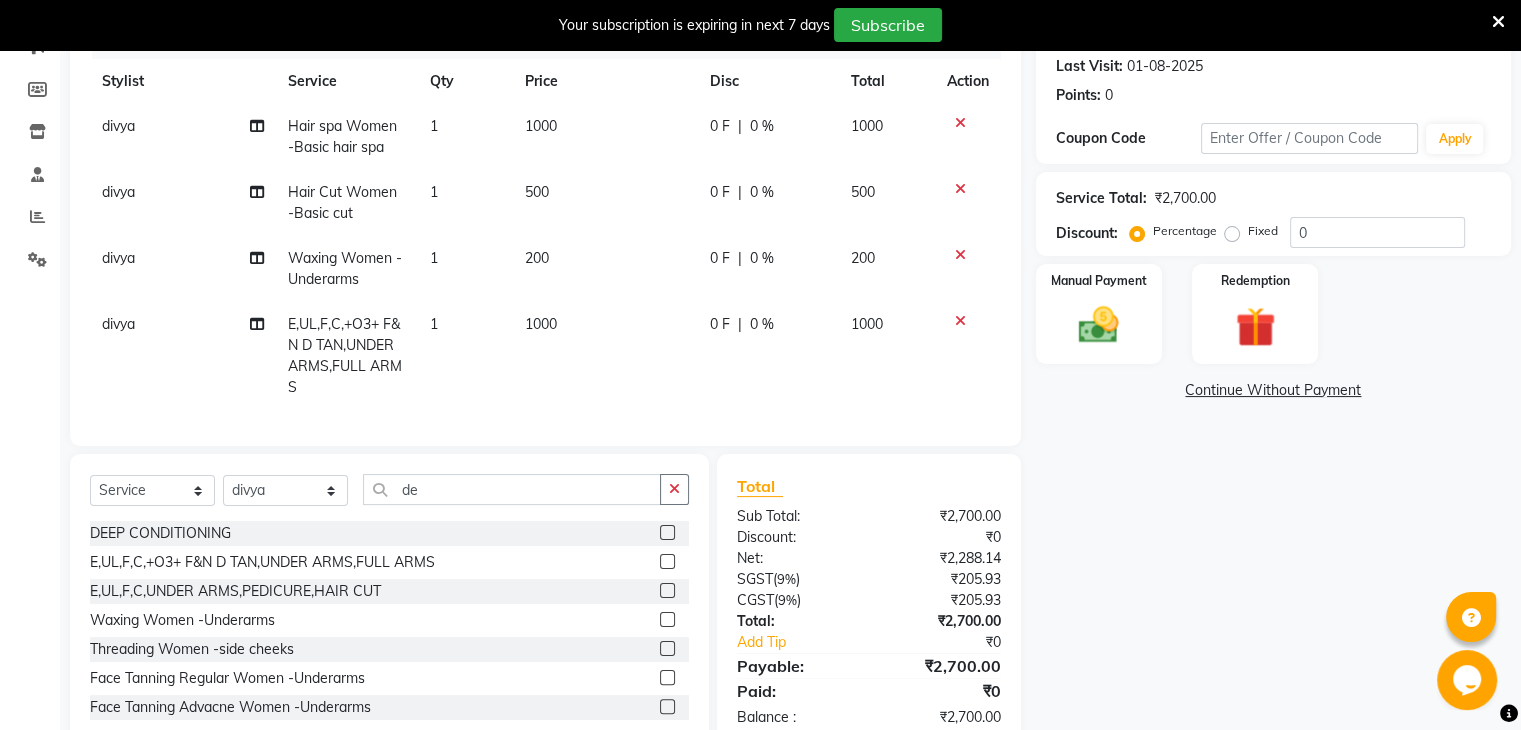 click on "[NAME] Hair spa Women -Basic hair spa 1 1000 0 F | 0 % 1000 [NAME] Hair Cut Women -Basic cut 1 500 0 F | 0 % 500 [NAME] Waxing Women -Underarms 1 200 0 F | 0 % 200 [NAME] E,UL,F,C,+O3+ F&N D TAN,UNDER ARMS,FULL ARMS 1 1000 0 F | 0 % 1000" 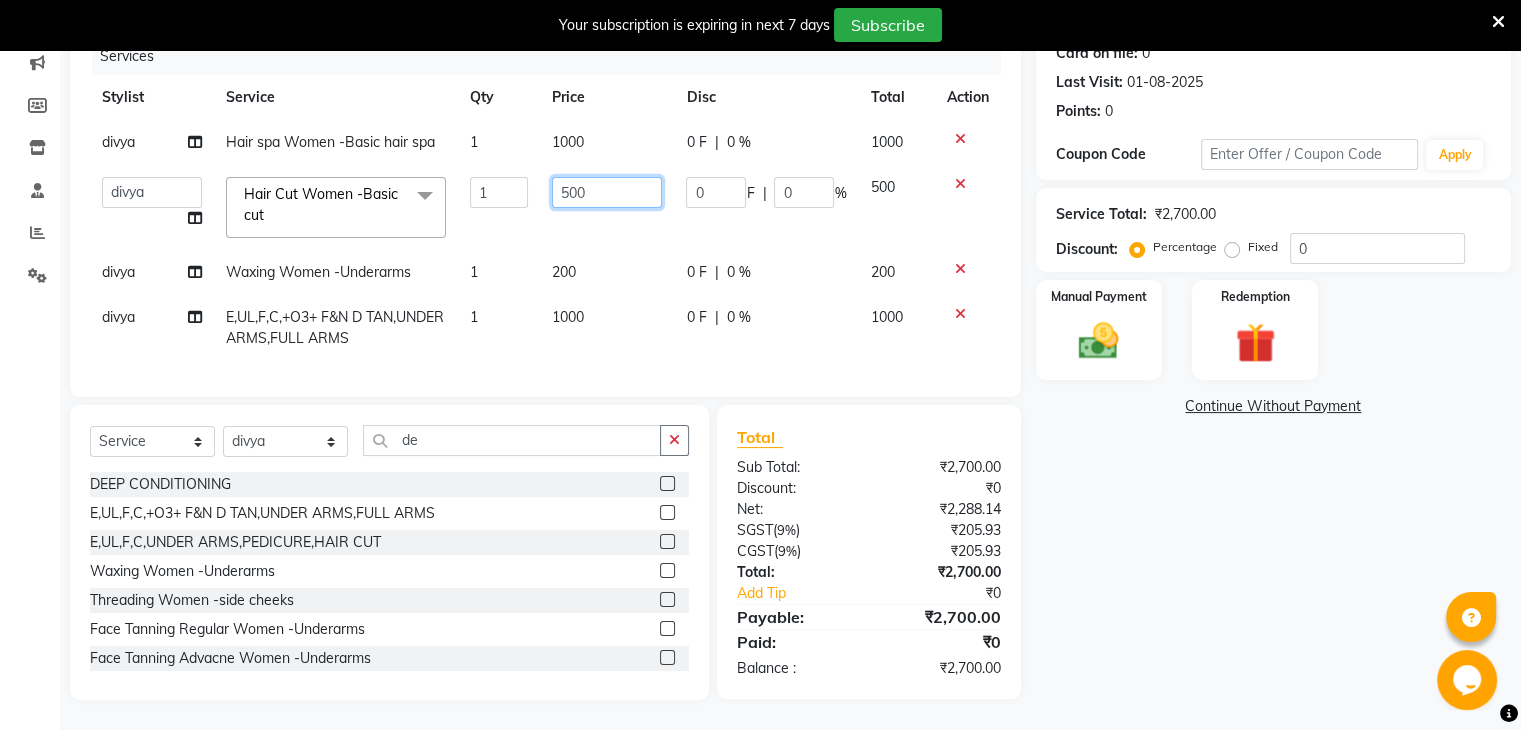 click on "500" 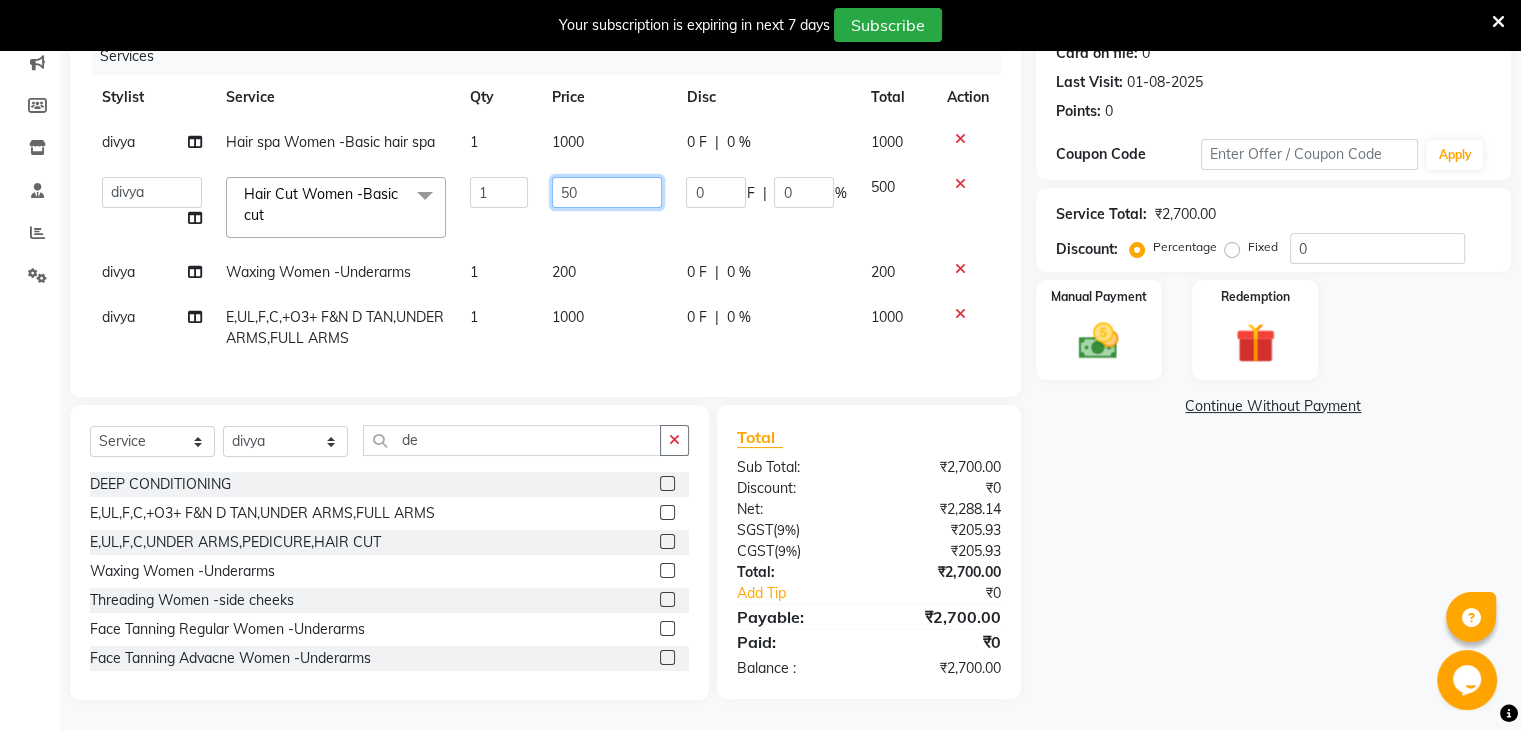 type on "5" 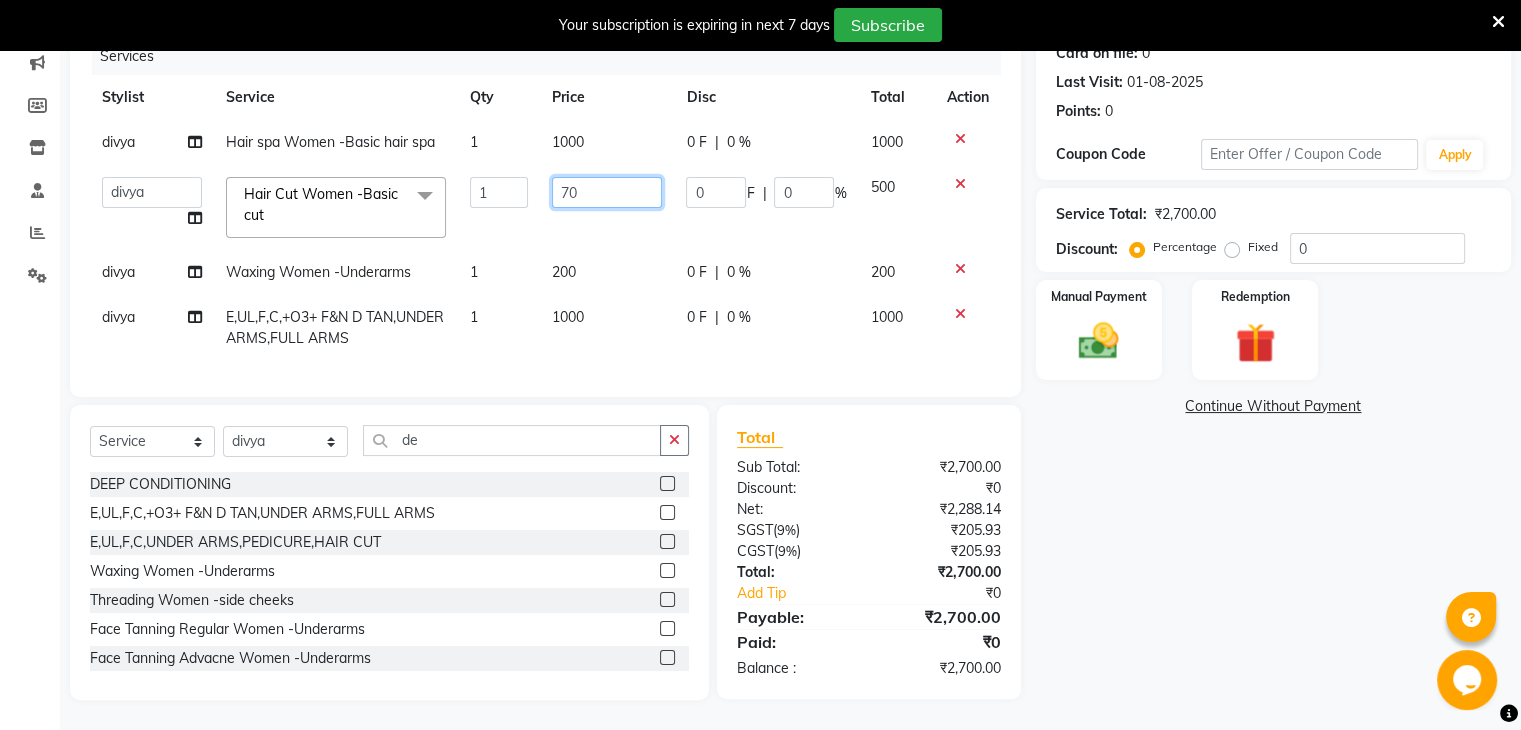 type on "700" 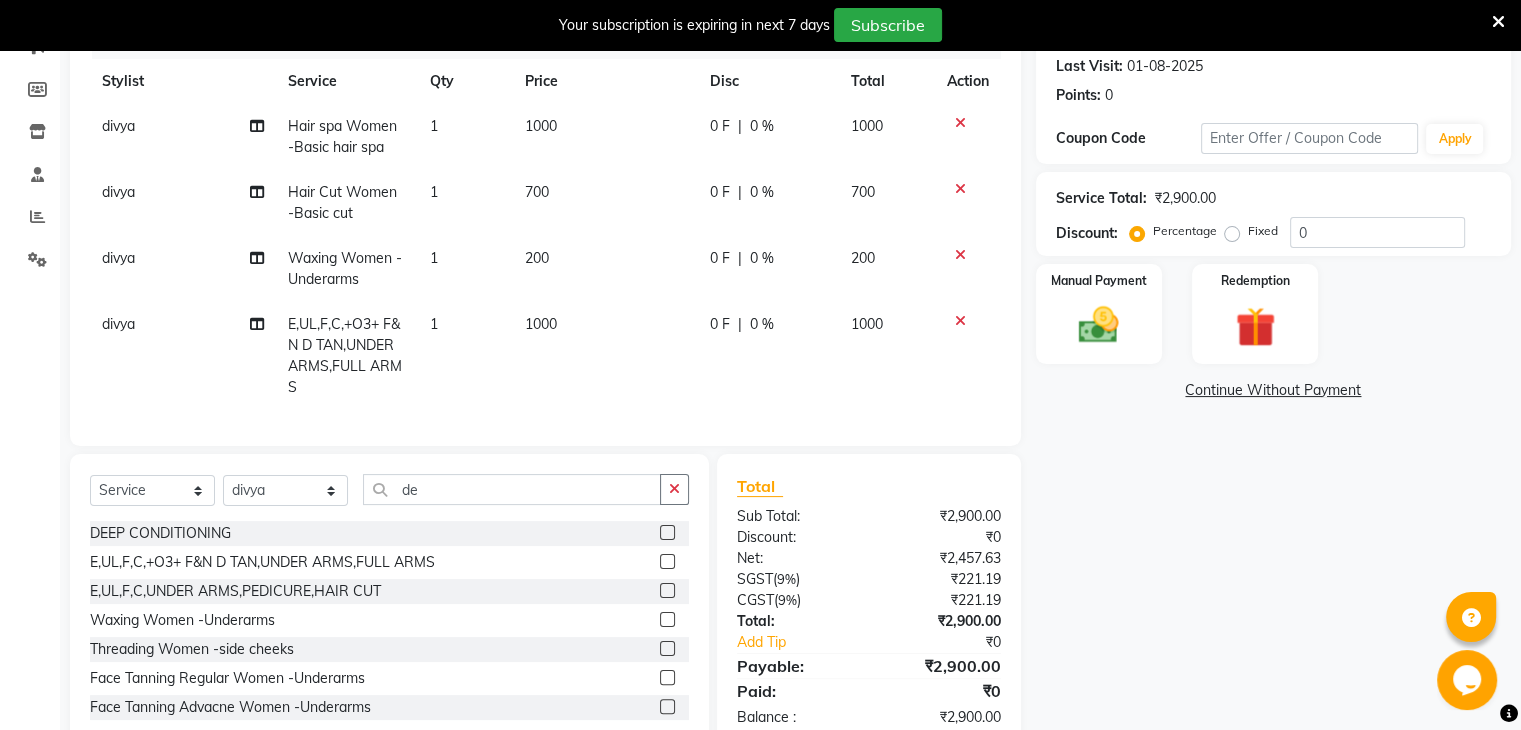 click on "[NAME] Hair spa Women -Basic hair spa 1 1000 0 F | 0 % 1000 [NAME] Hair Cut Women -Basic cut 1 700 0 F | 0 % 700 [NAME] Waxing Women -Underarms 1 200 0 F | 0 % 200 [NAME] E,UL,F,C,+O3+ F&N D TAN,UNDER ARMS,FULL ARMS 1 1000 0 F | 0 % 1000" 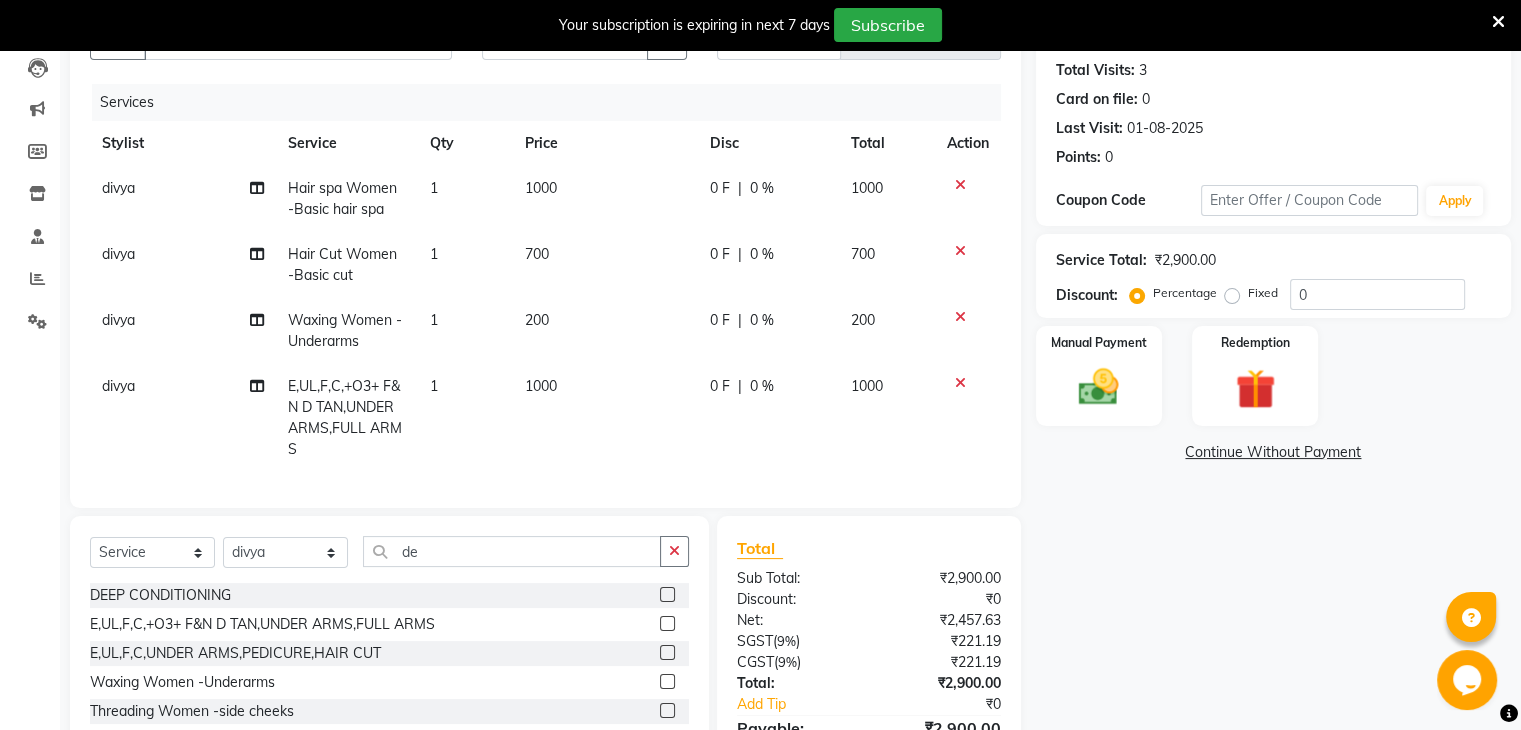scroll, scrollTop: 210, scrollLeft: 0, axis: vertical 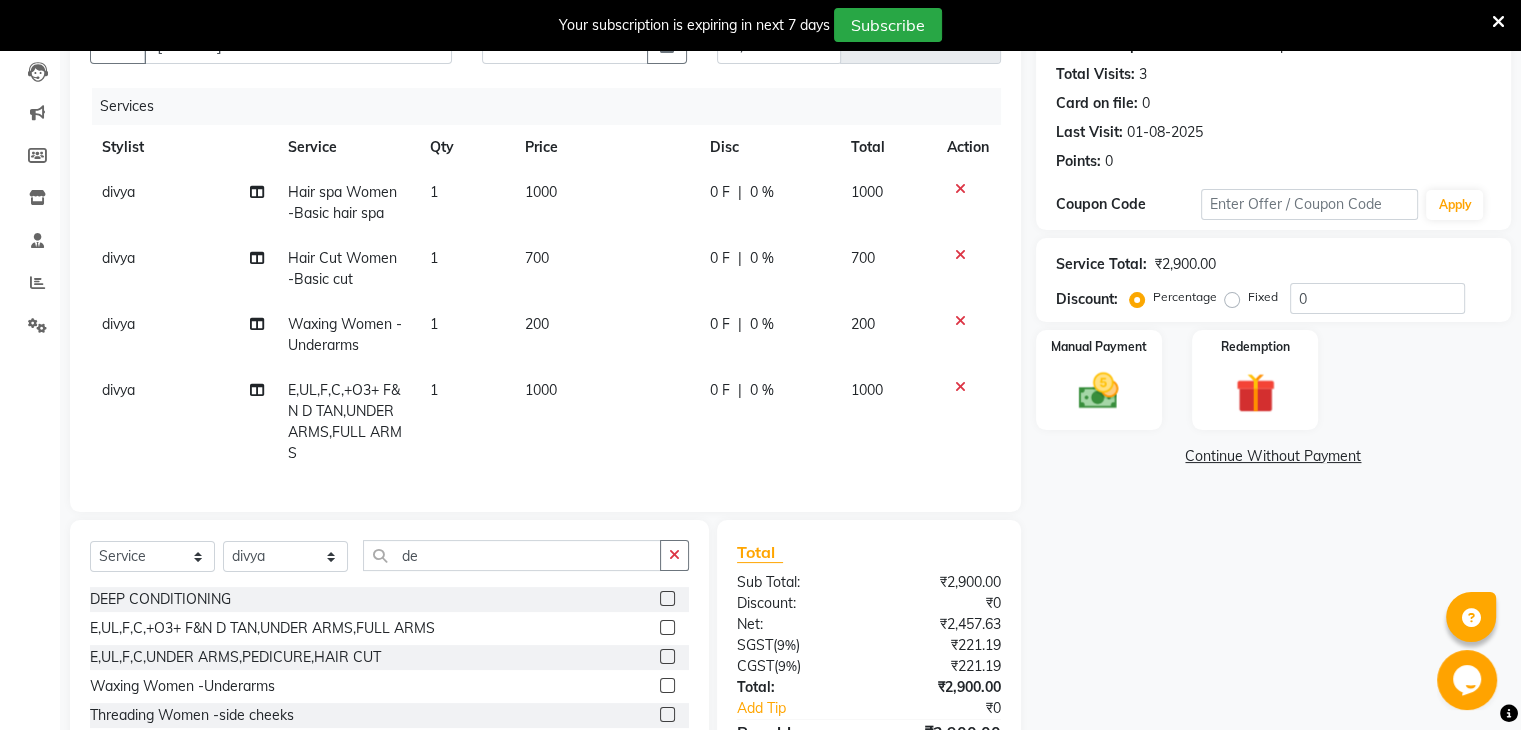 click on "200" 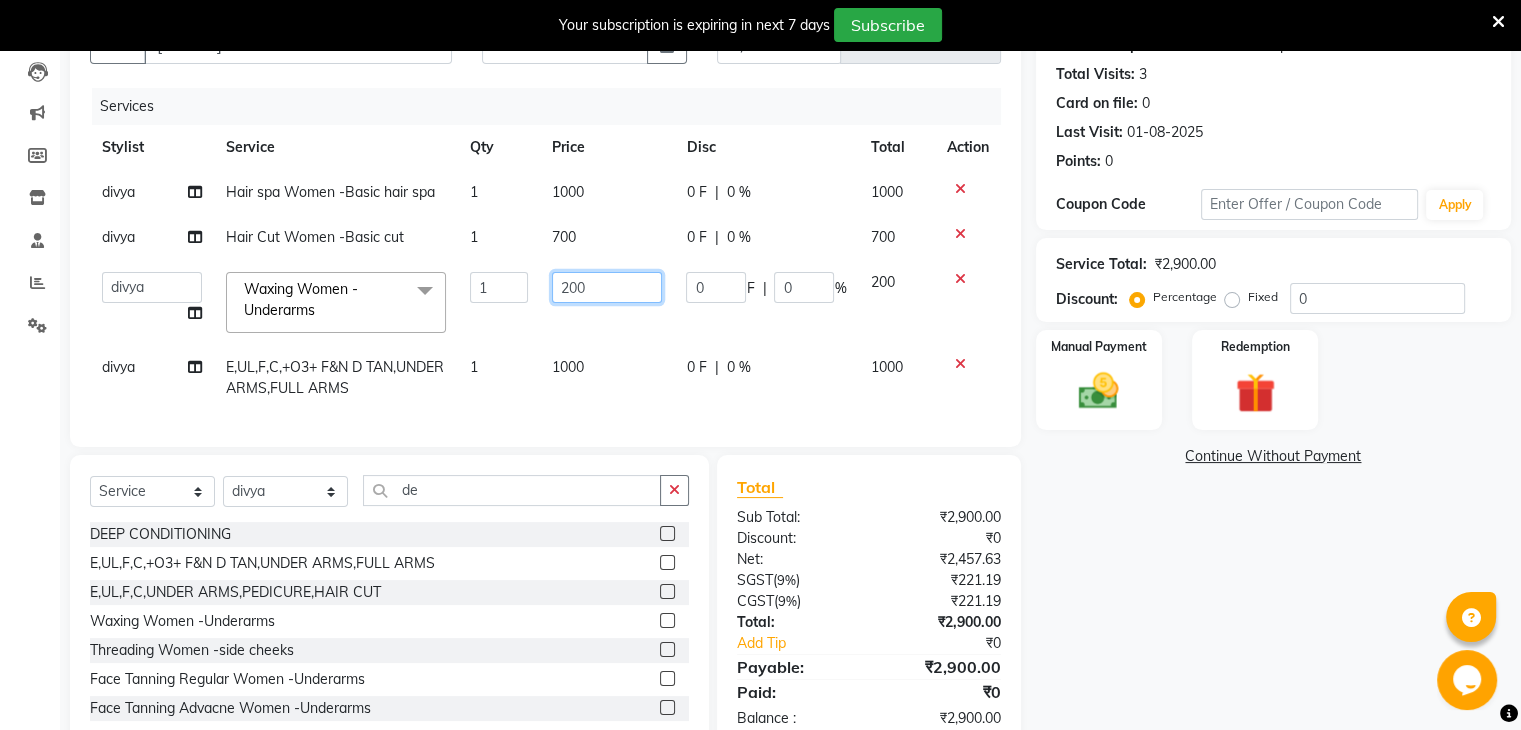 drag, startPoint x: 556, startPoint y: 319, endPoint x: 602, endPoint y: 285, distance: 57.201397 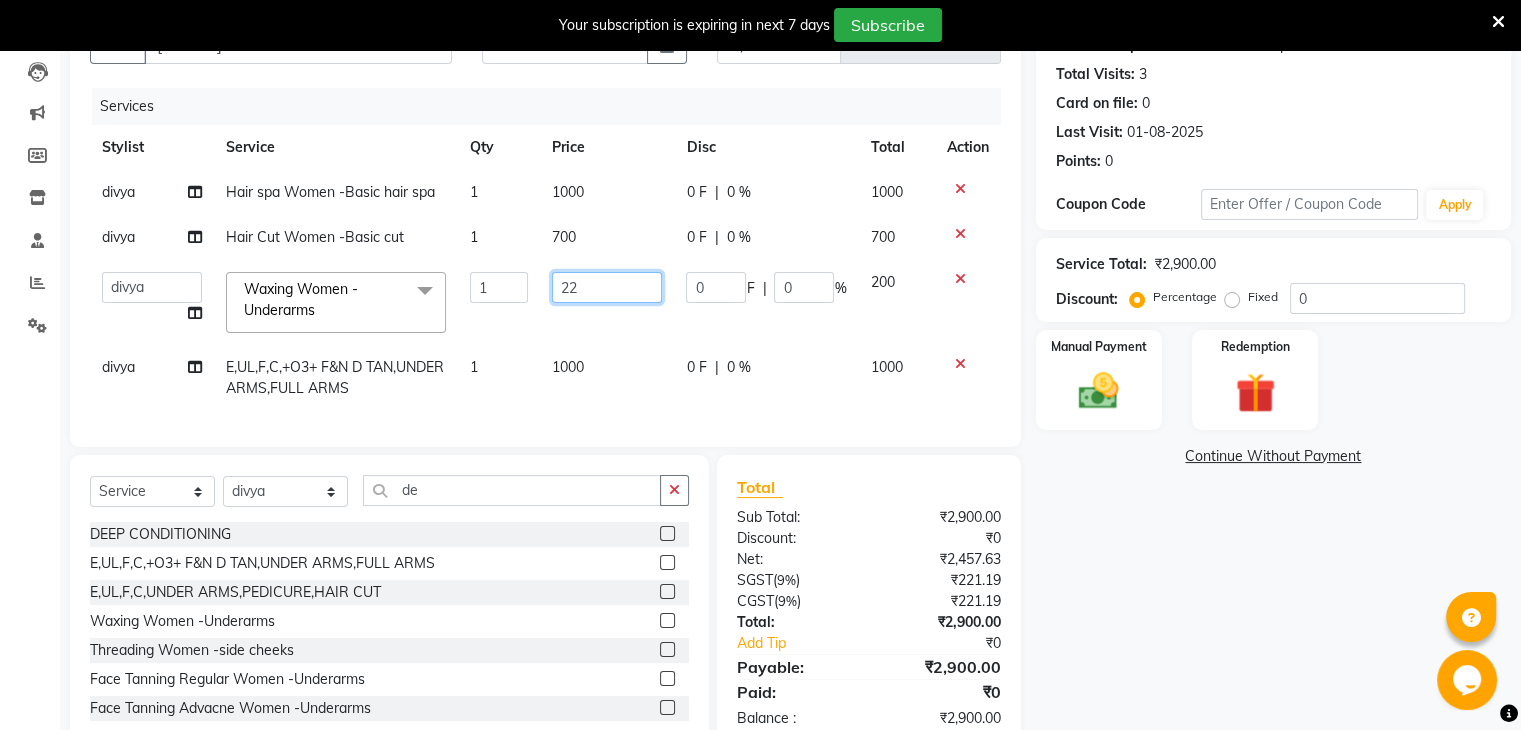 type on "220" 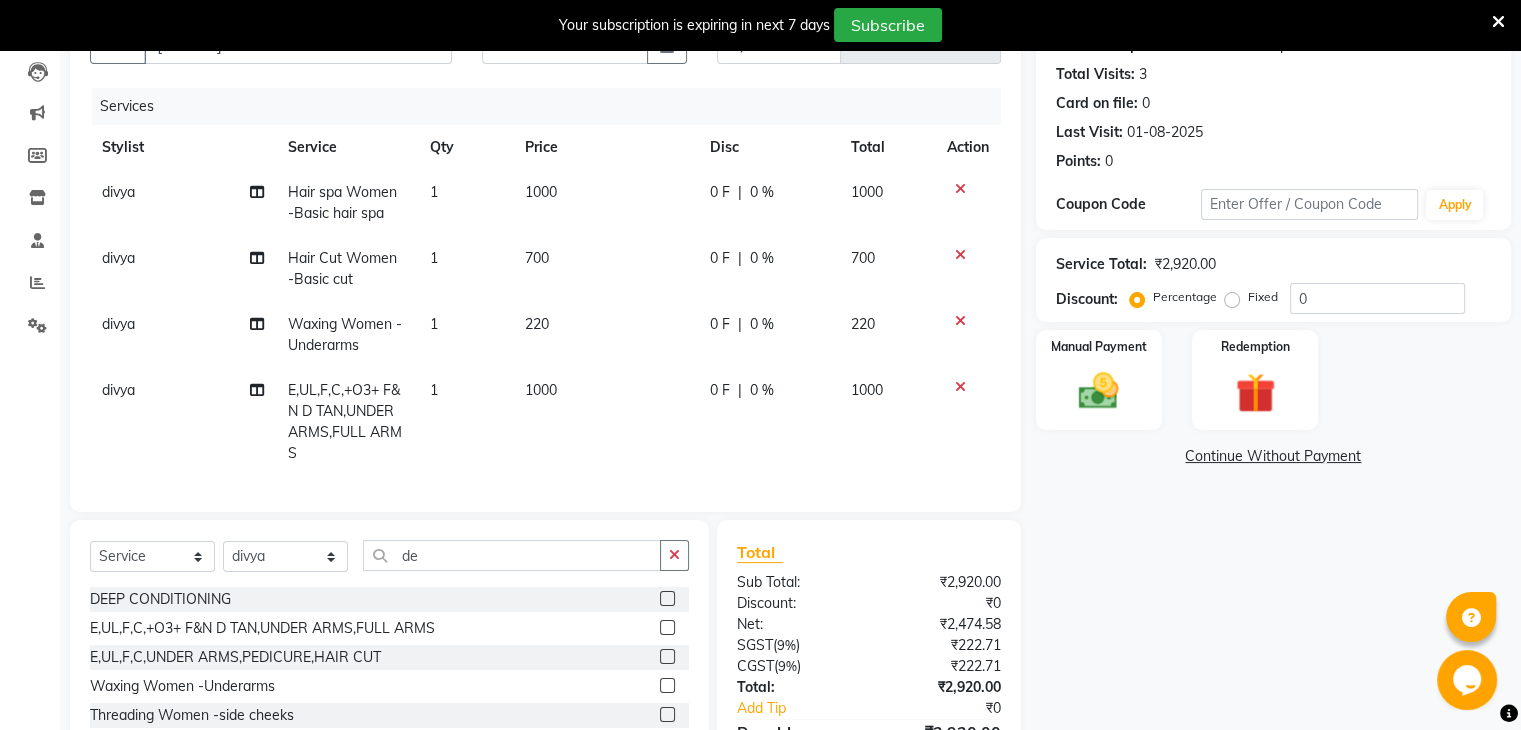 click on "[NAME] Hair spa Women -Basic hair spa 1 1000 0 F | 0 % 1000 [NAME] Hair Cut Women -Basic cut 1 700 0 F | 0 % 700 [NAME] Waxing Women -Underarms 1 220 0 F | 0 % 220 [NAME] E,UL,F,C,+O3+ F&N D TAN,UNDER ARMS,FULL ARMS 1 1000 0 F | 0 % 1000" 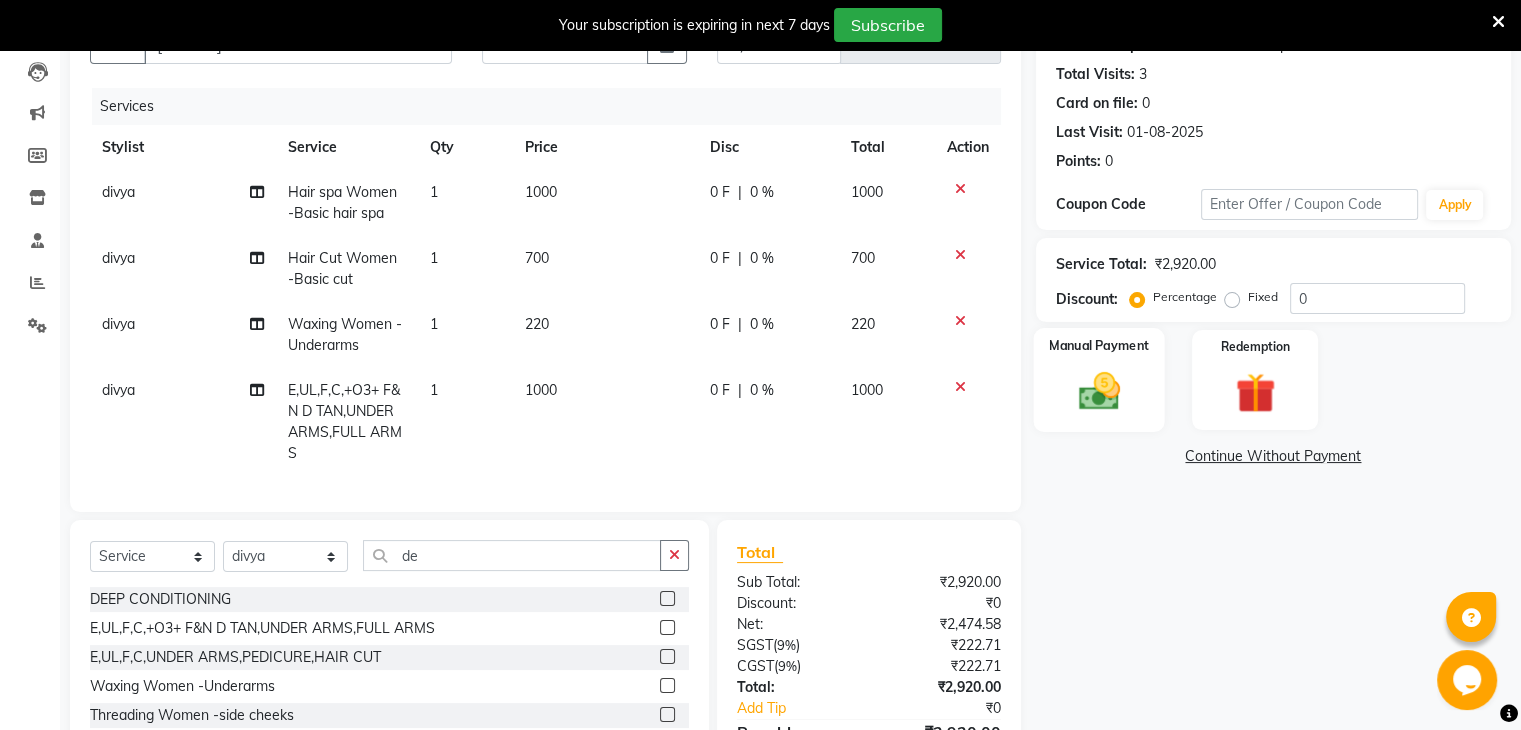 click on "Manual Payment" 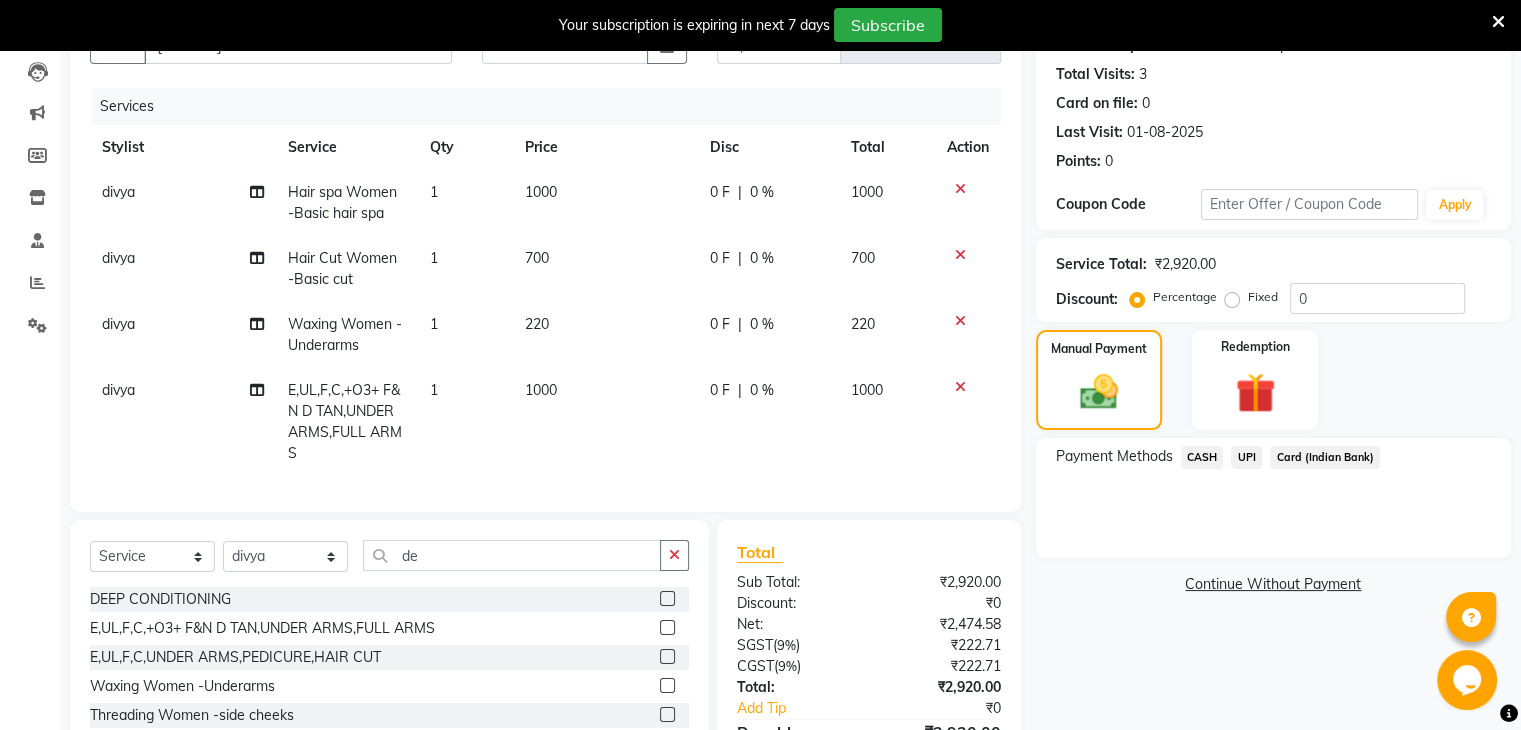 click on "UPI" 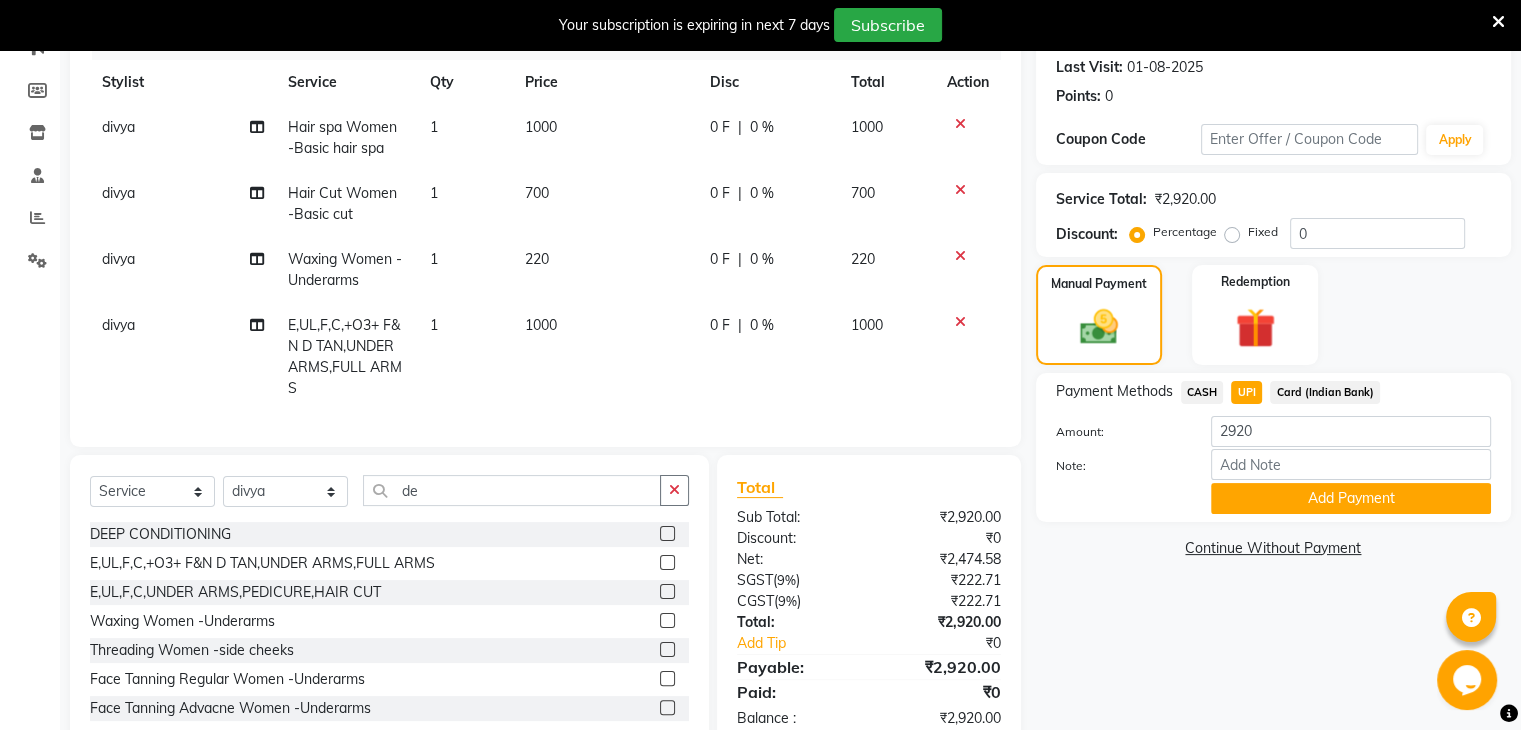 scroll, scrollTop: 284, scrollLeft: 0, axis: vertical 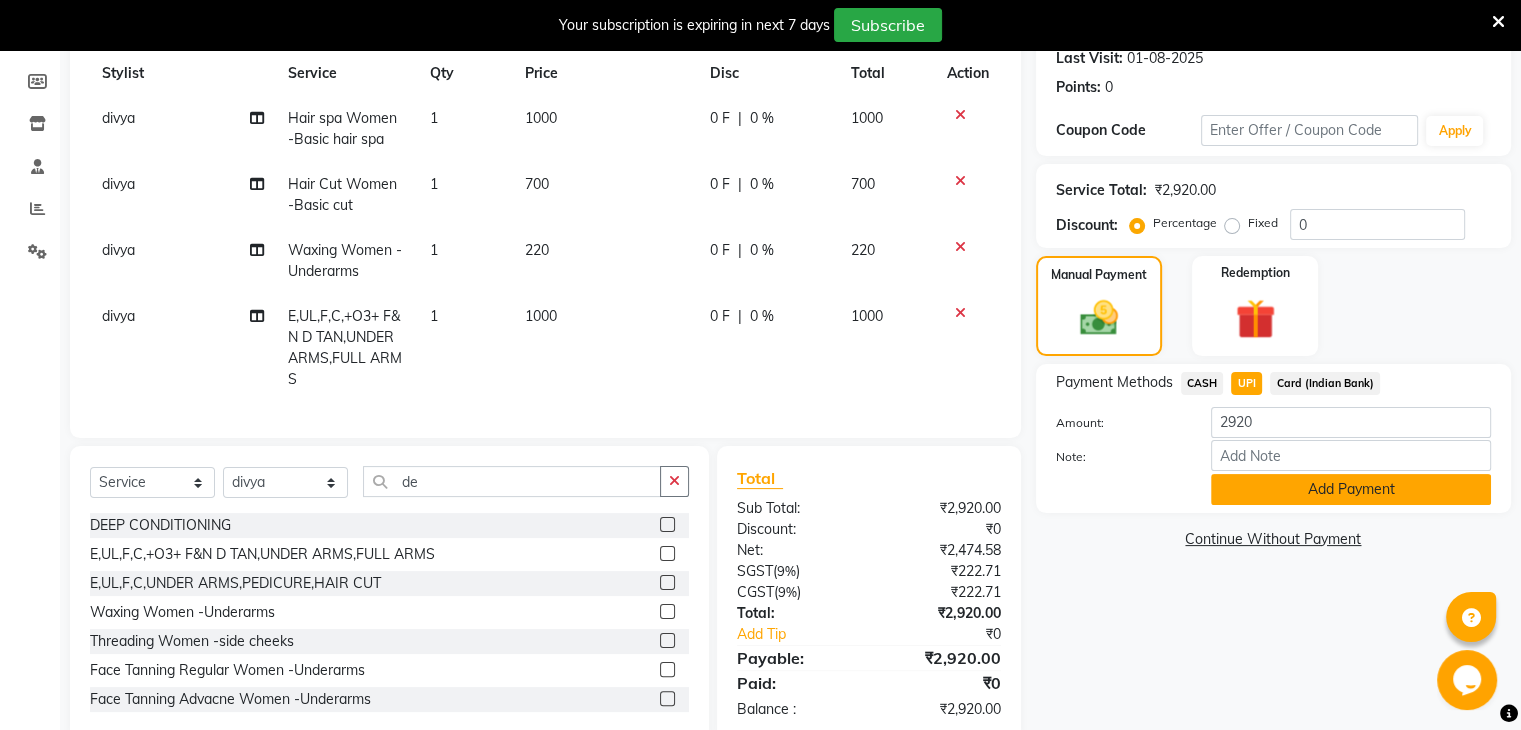 click on "Add Payment" 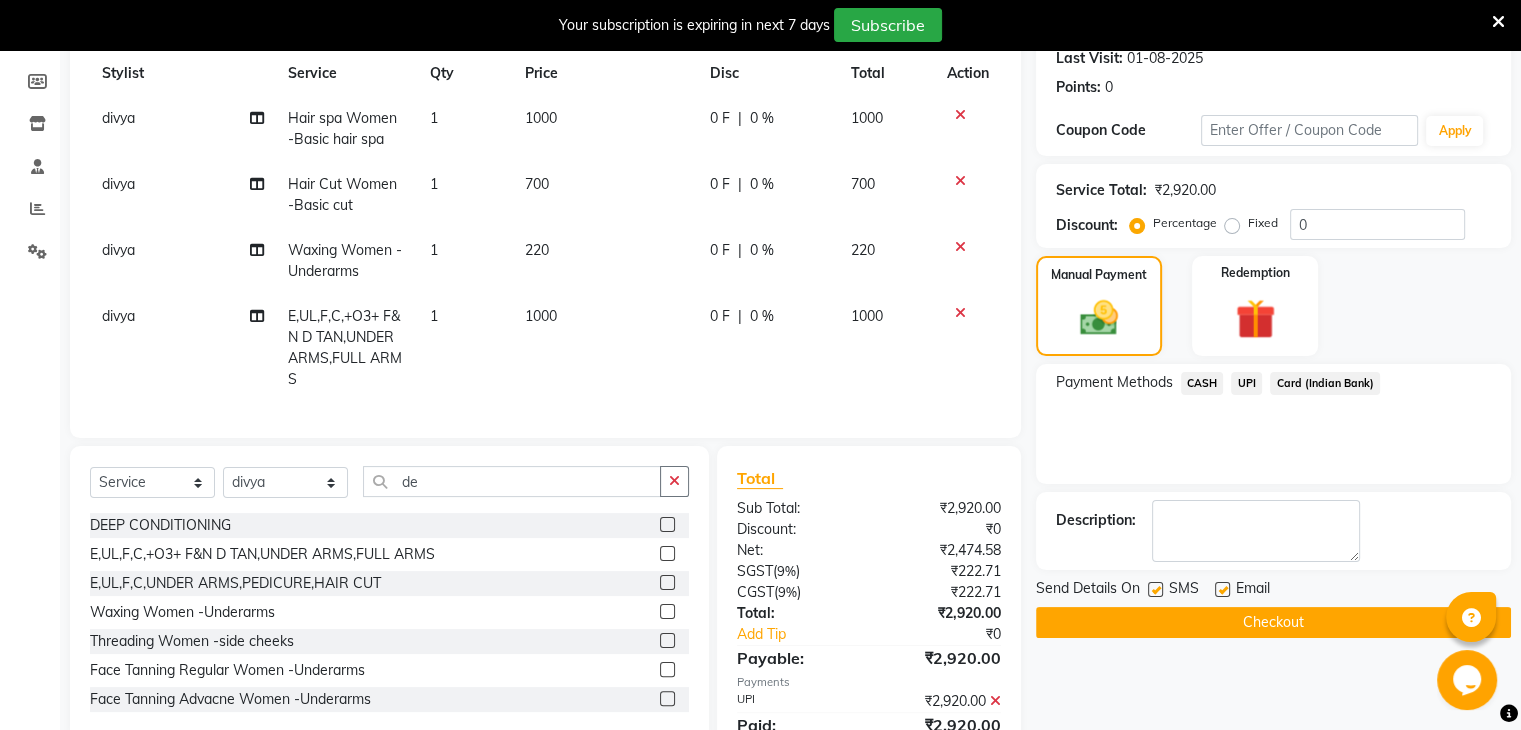 scroll, scrollTop: 382, scrollLeft: 0, axis: vertical 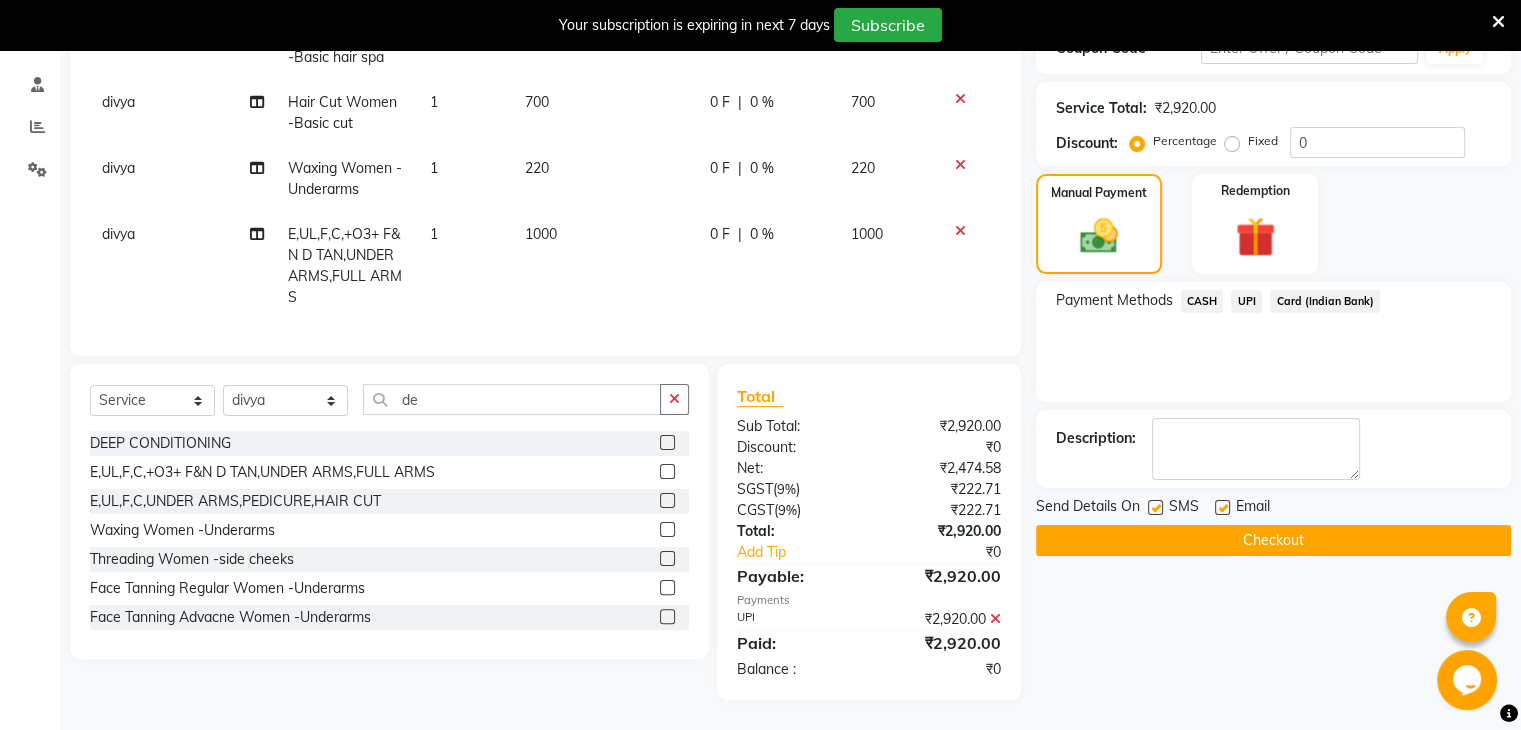 click on "Checkout" 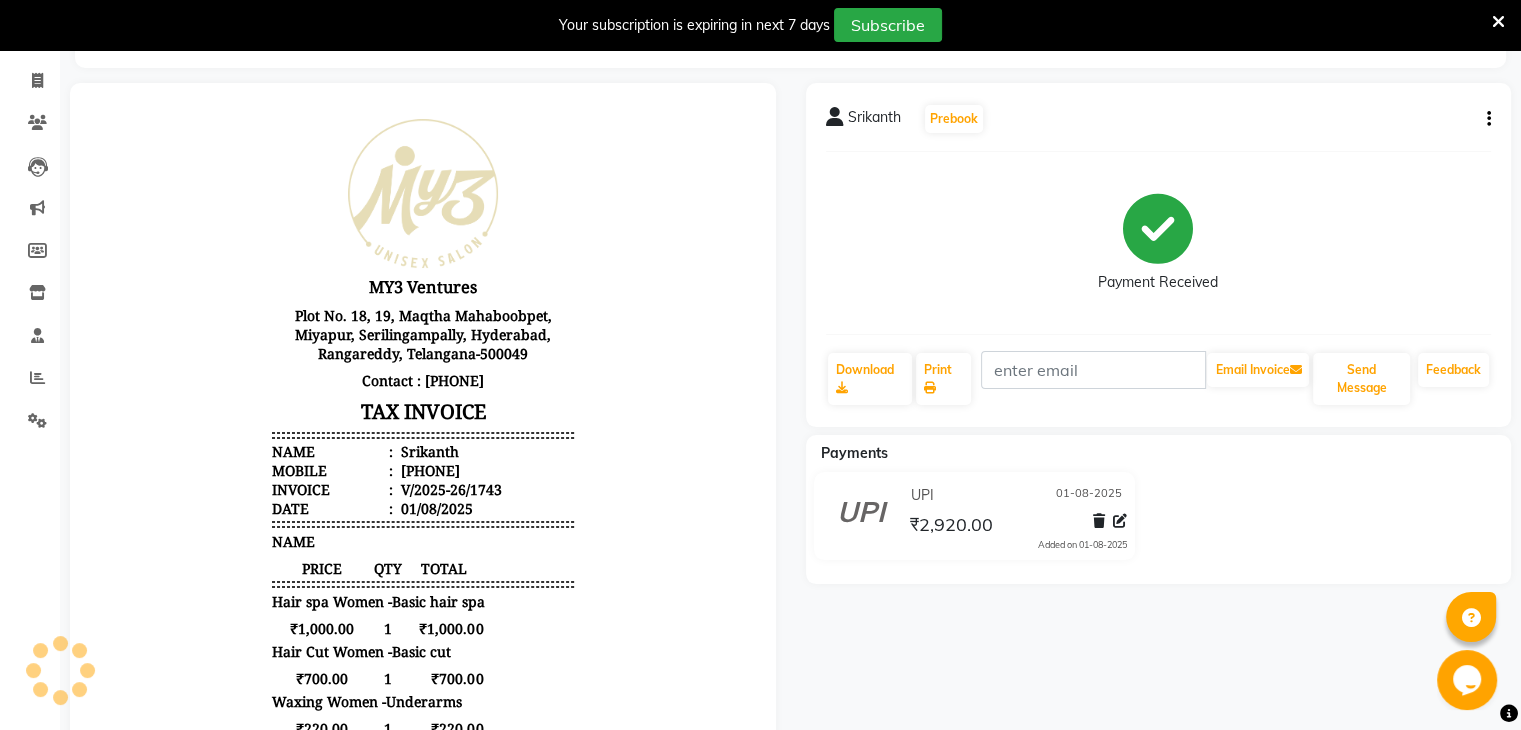 scroll, scrollTop: 0, scrollLeft: 0, axis: both 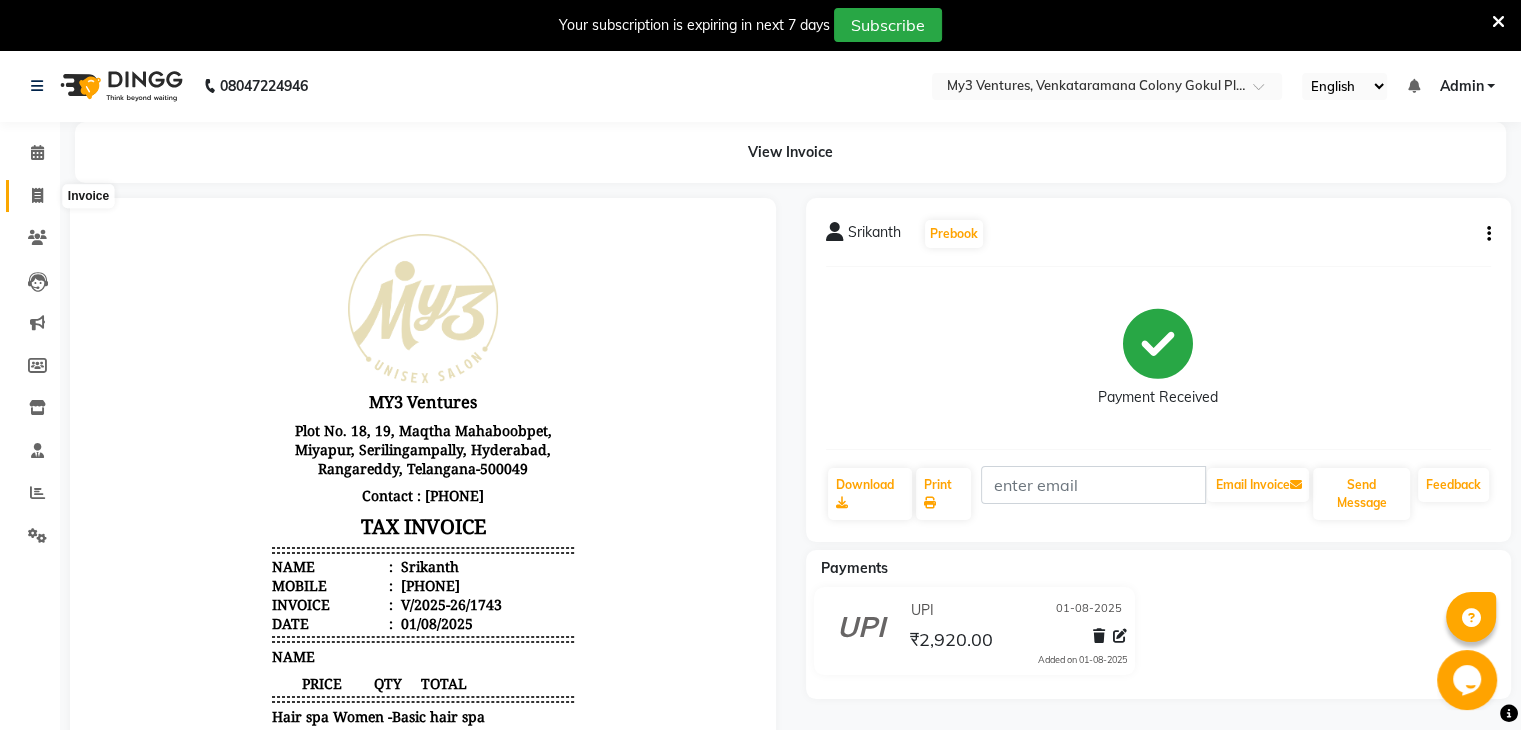 click 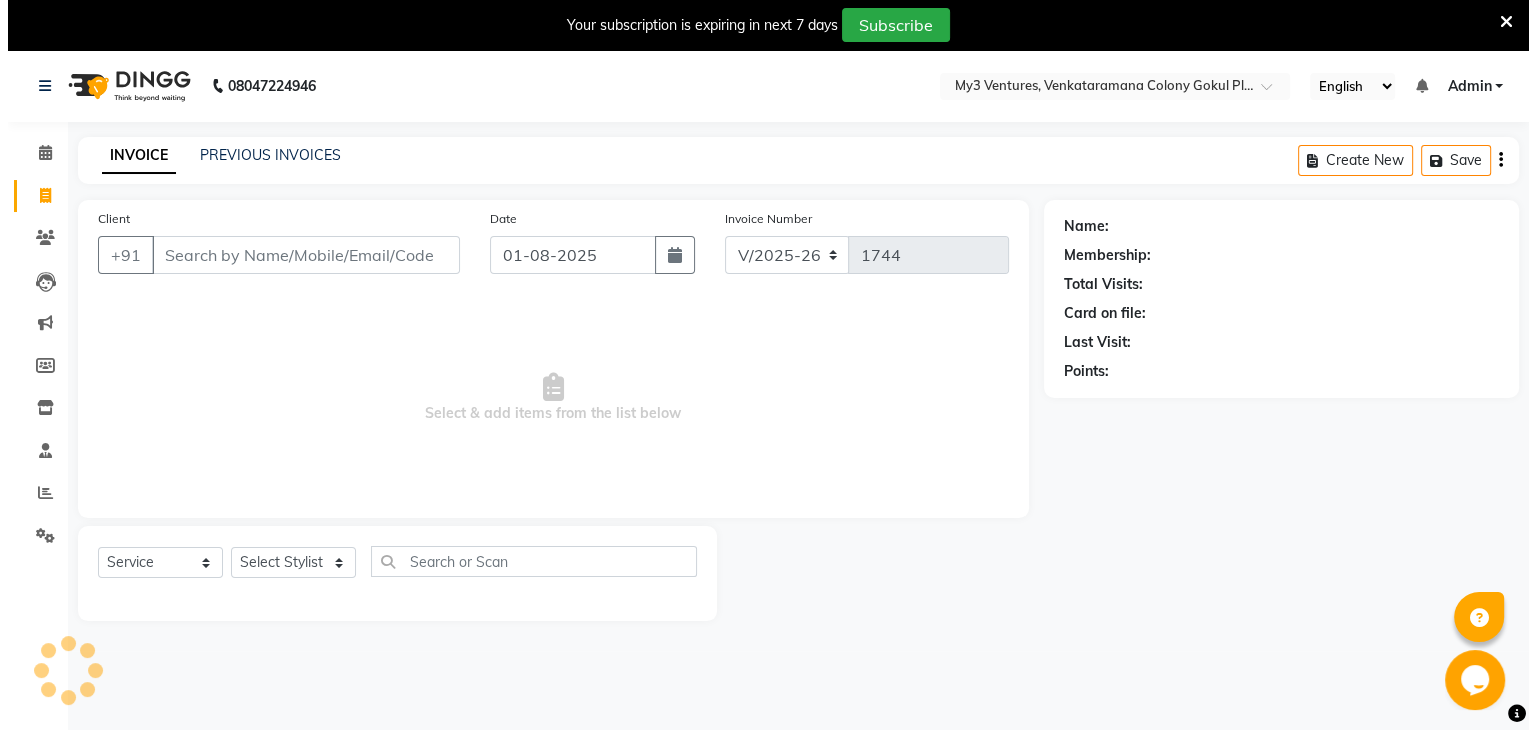 scroll, scrollTop: 50, scrollLeft: 0, axis: vertical 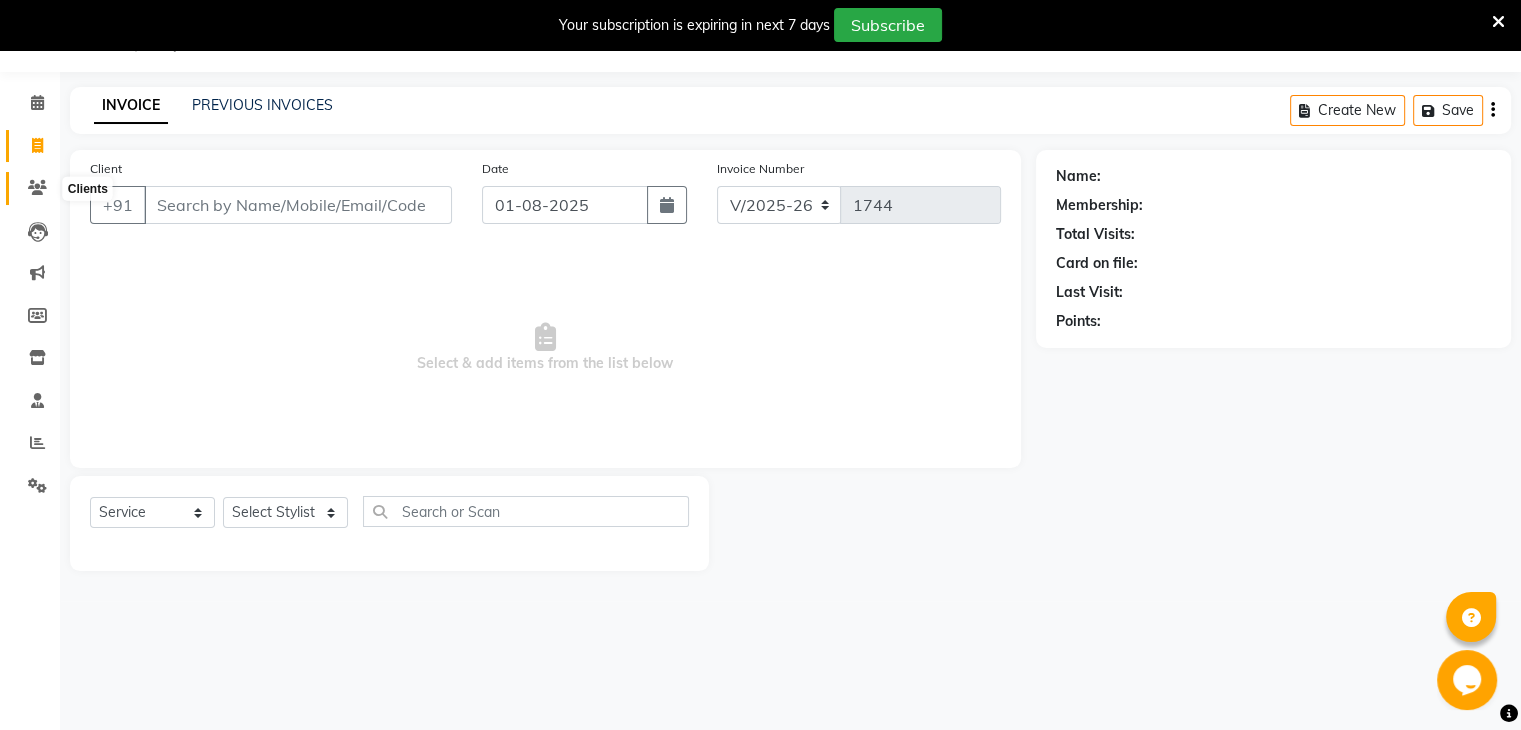 click 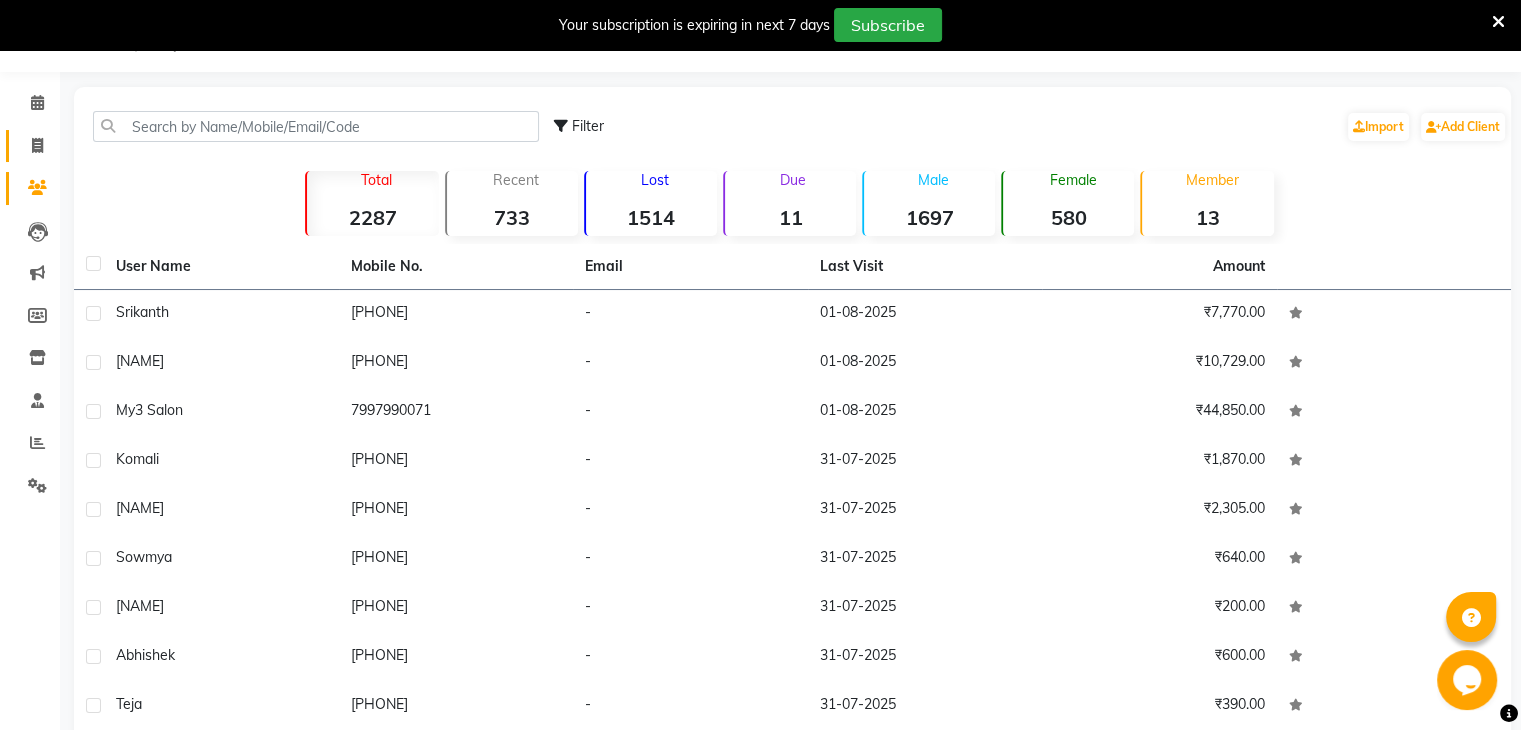 click 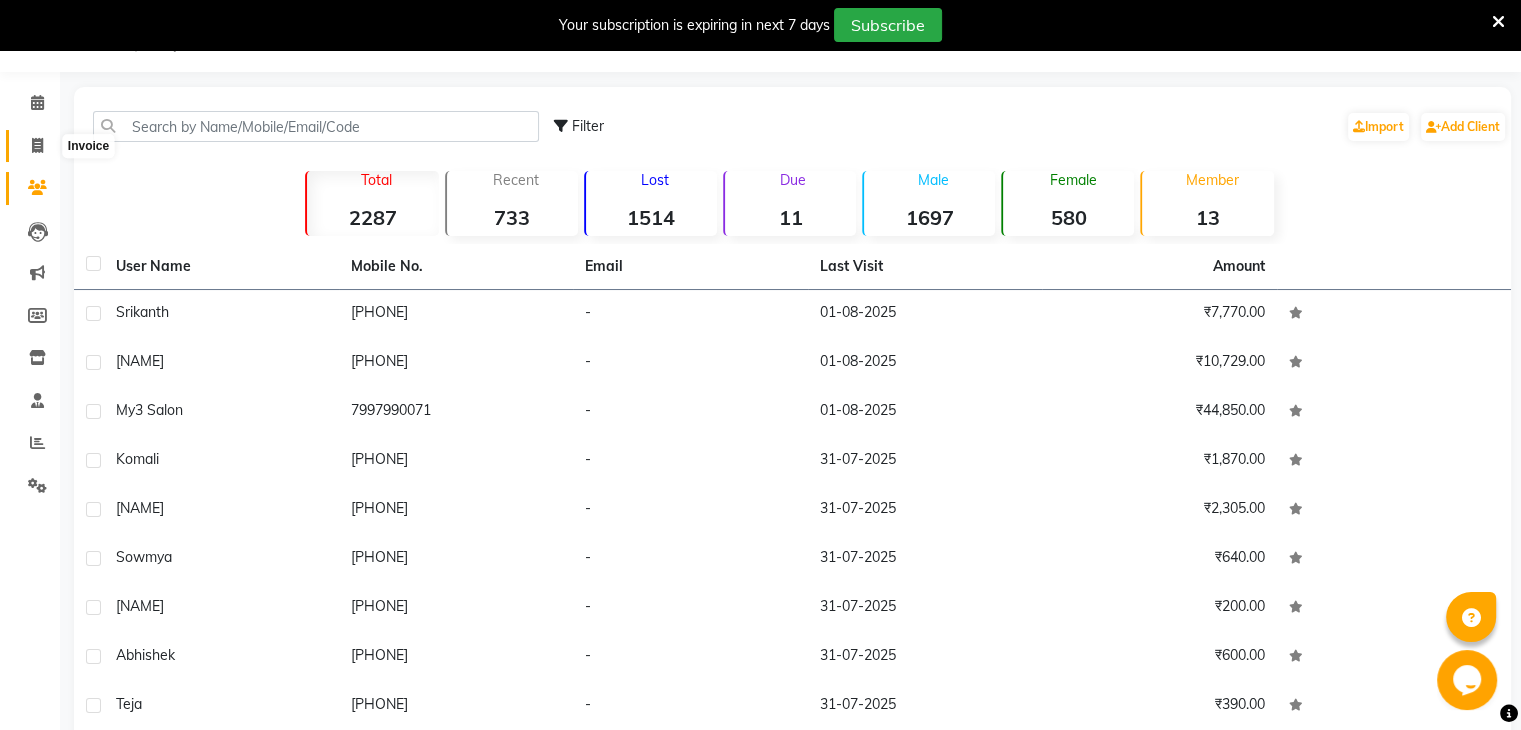click 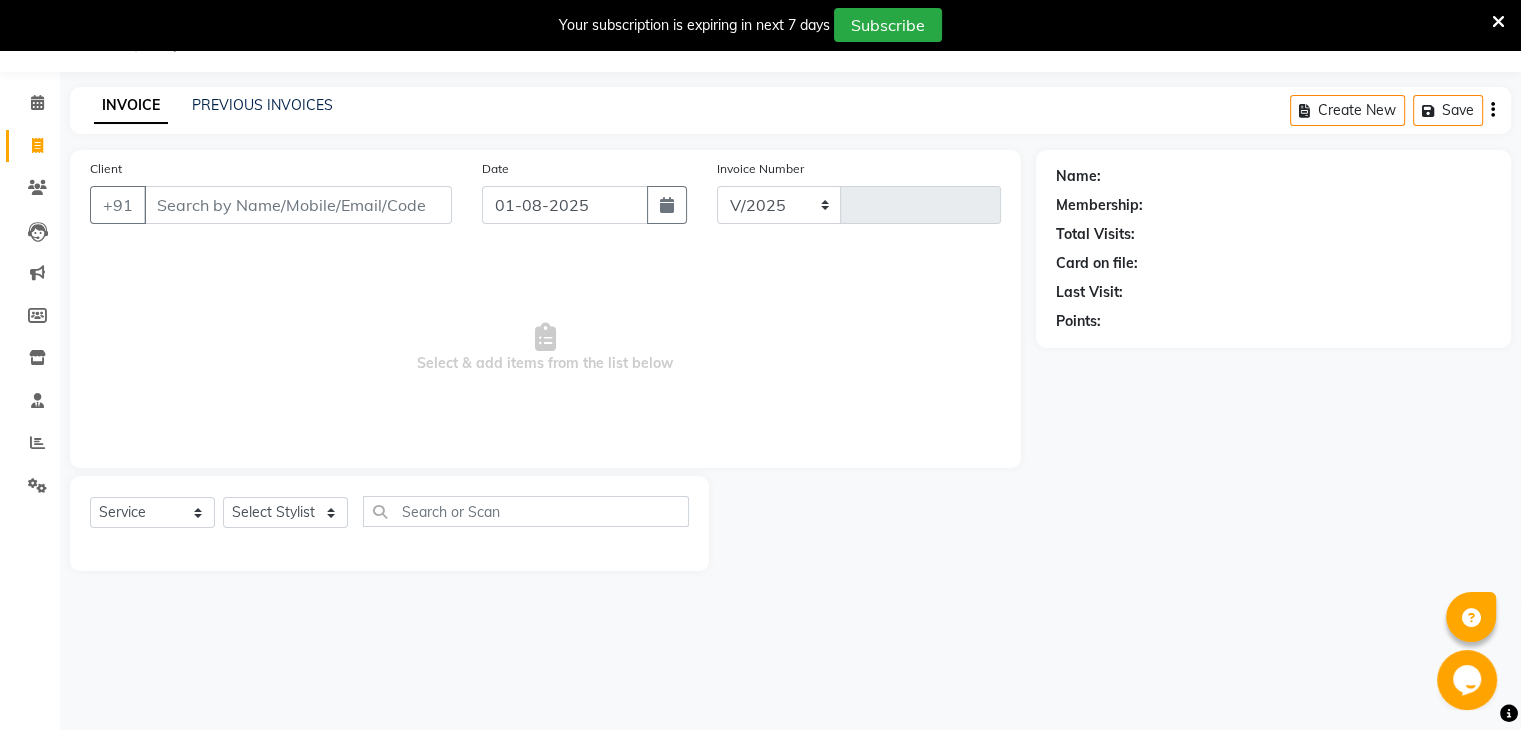 select on "6707" 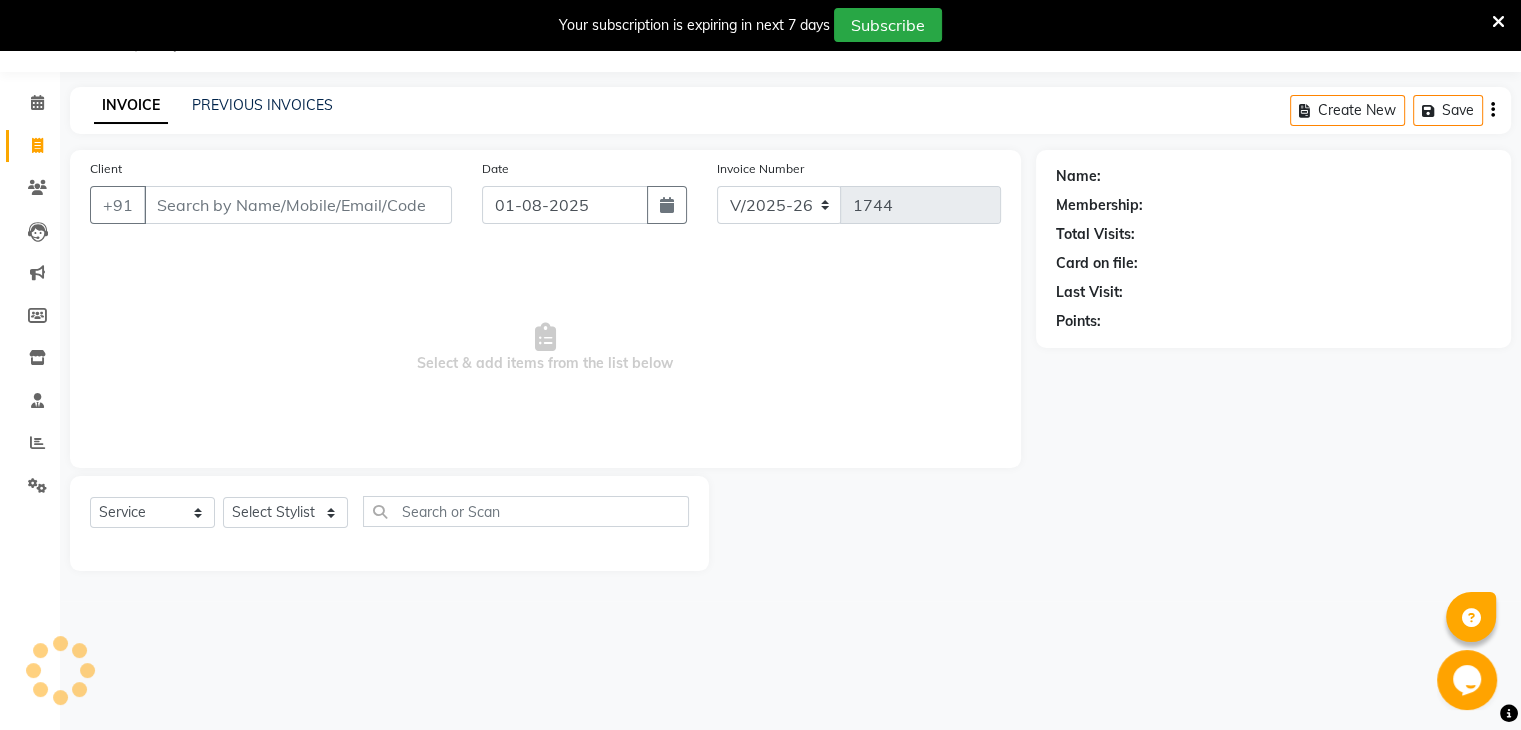 click on "Client" at bounding box center (298, 205) 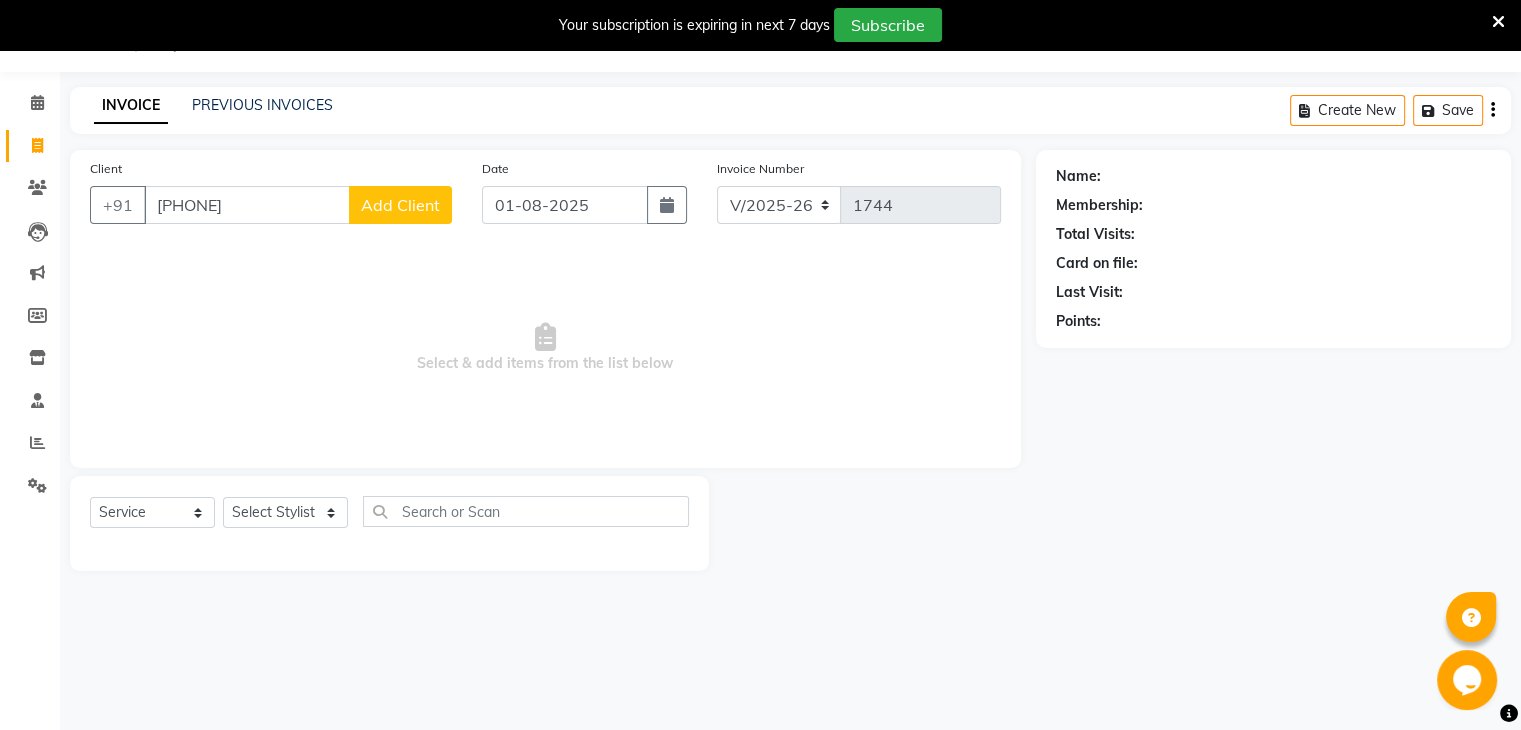 type on "[PHONE]" 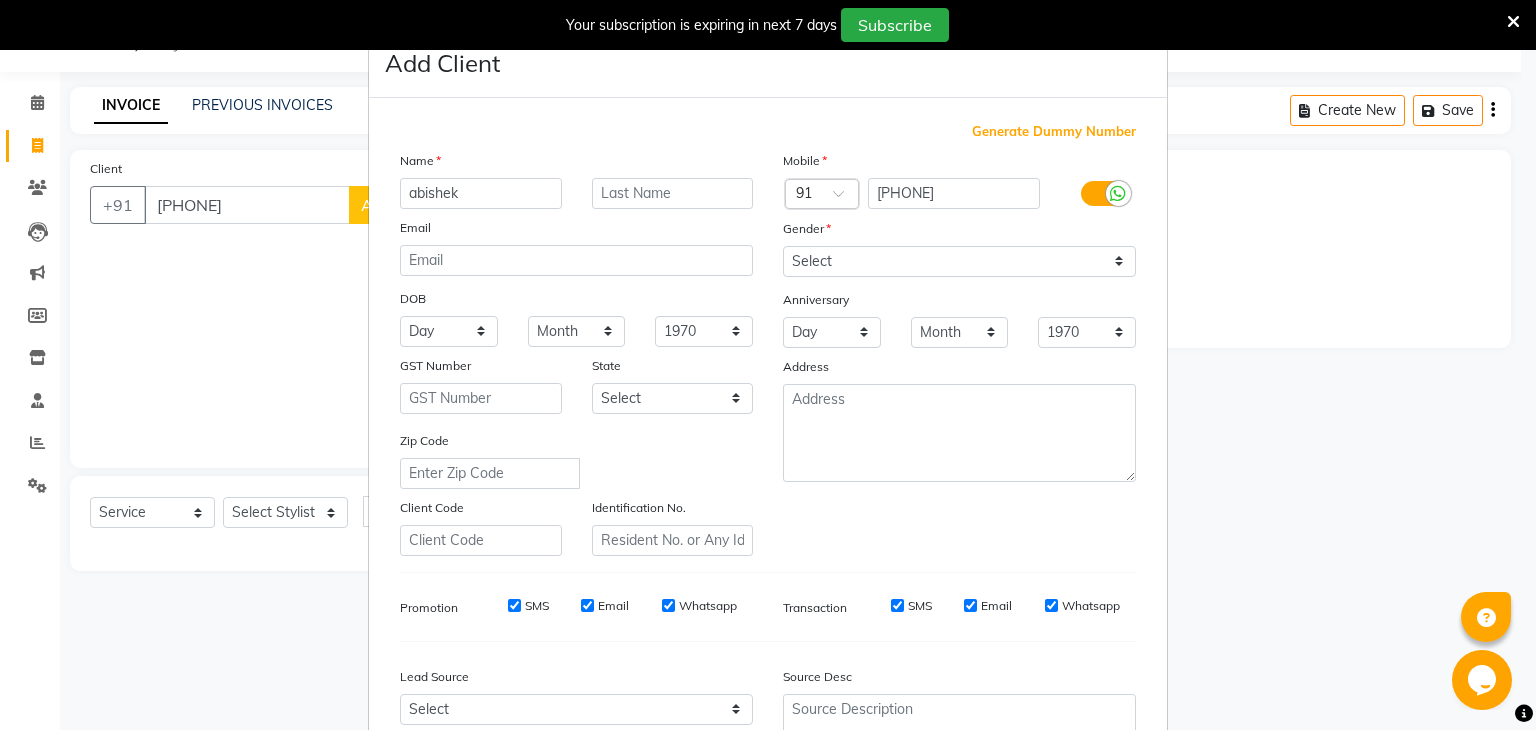 type on "abishek" 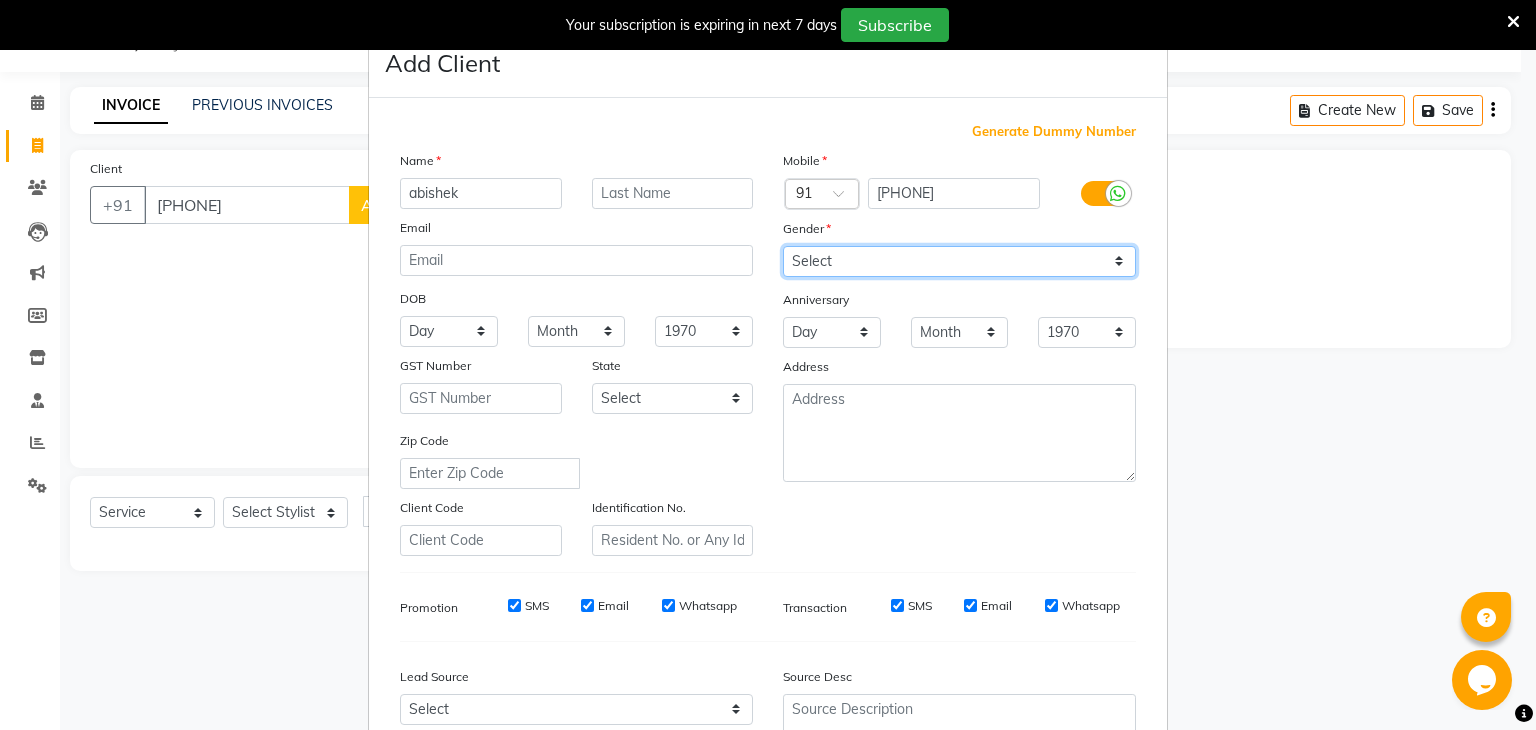 click on "Select Male Female Other Prefer Not To Say" at bounding box center (959, 261) 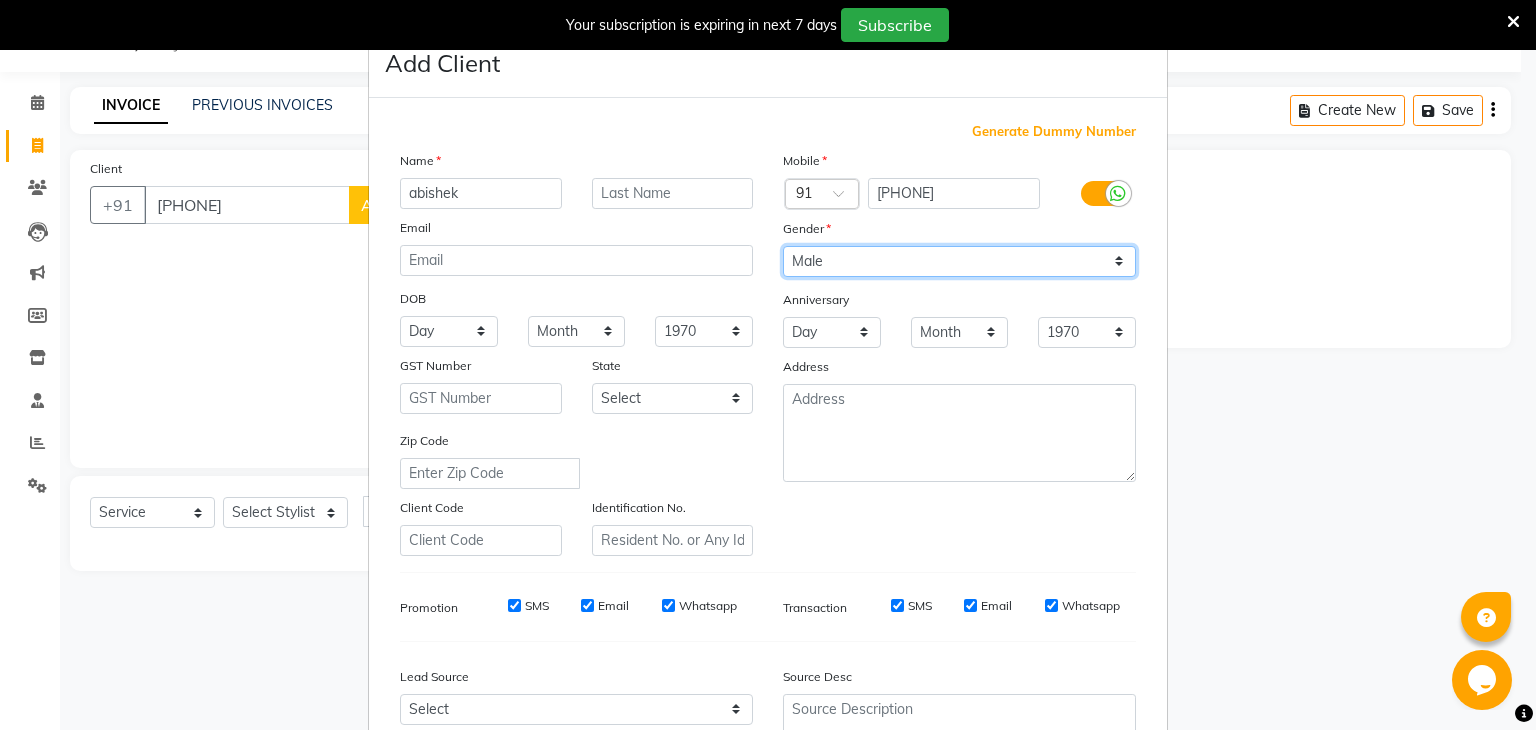 click on "Select Male Female Other Prefer Not To Say" at bounding box center (959, 261) 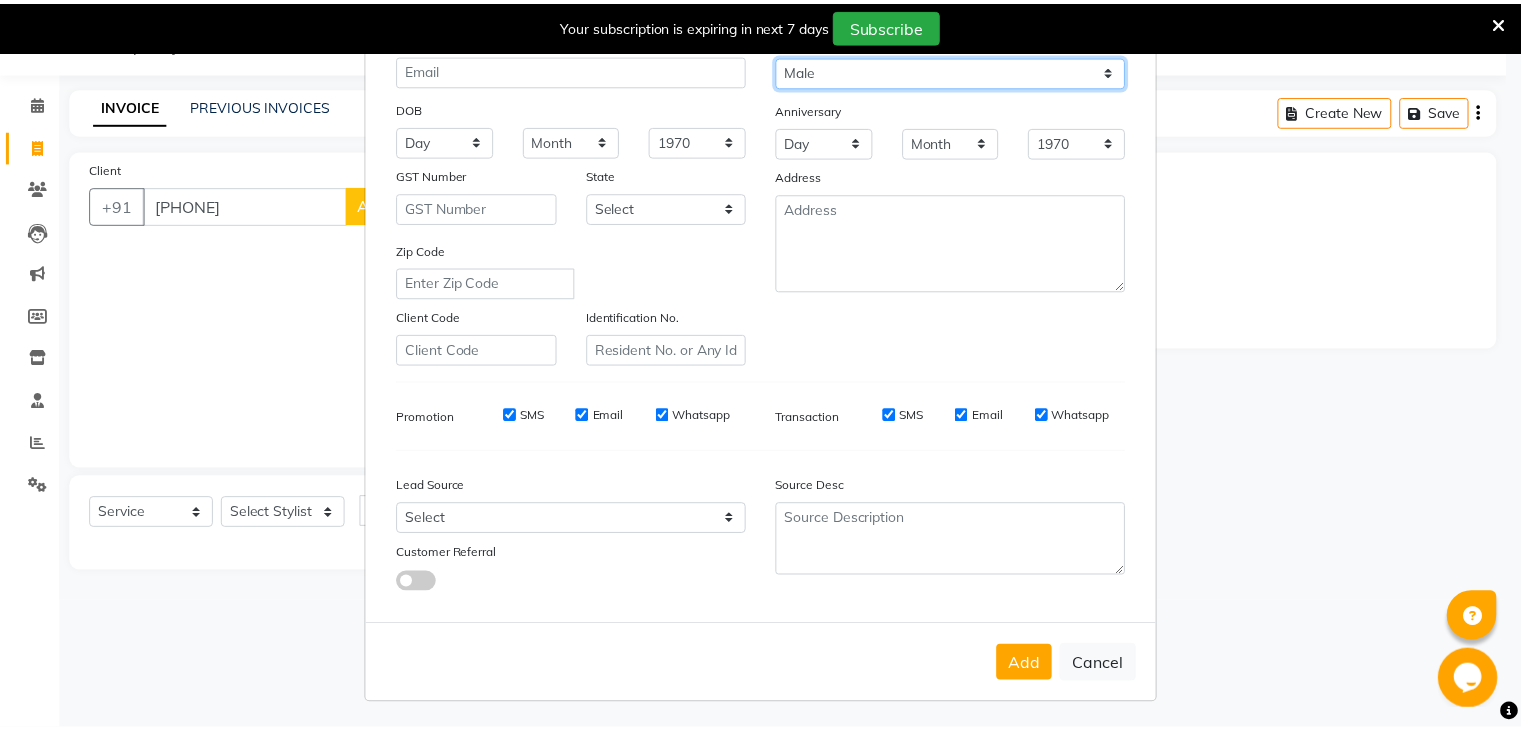scroll, scrollTop: 192, scrollLeft: 0, axis: vertical 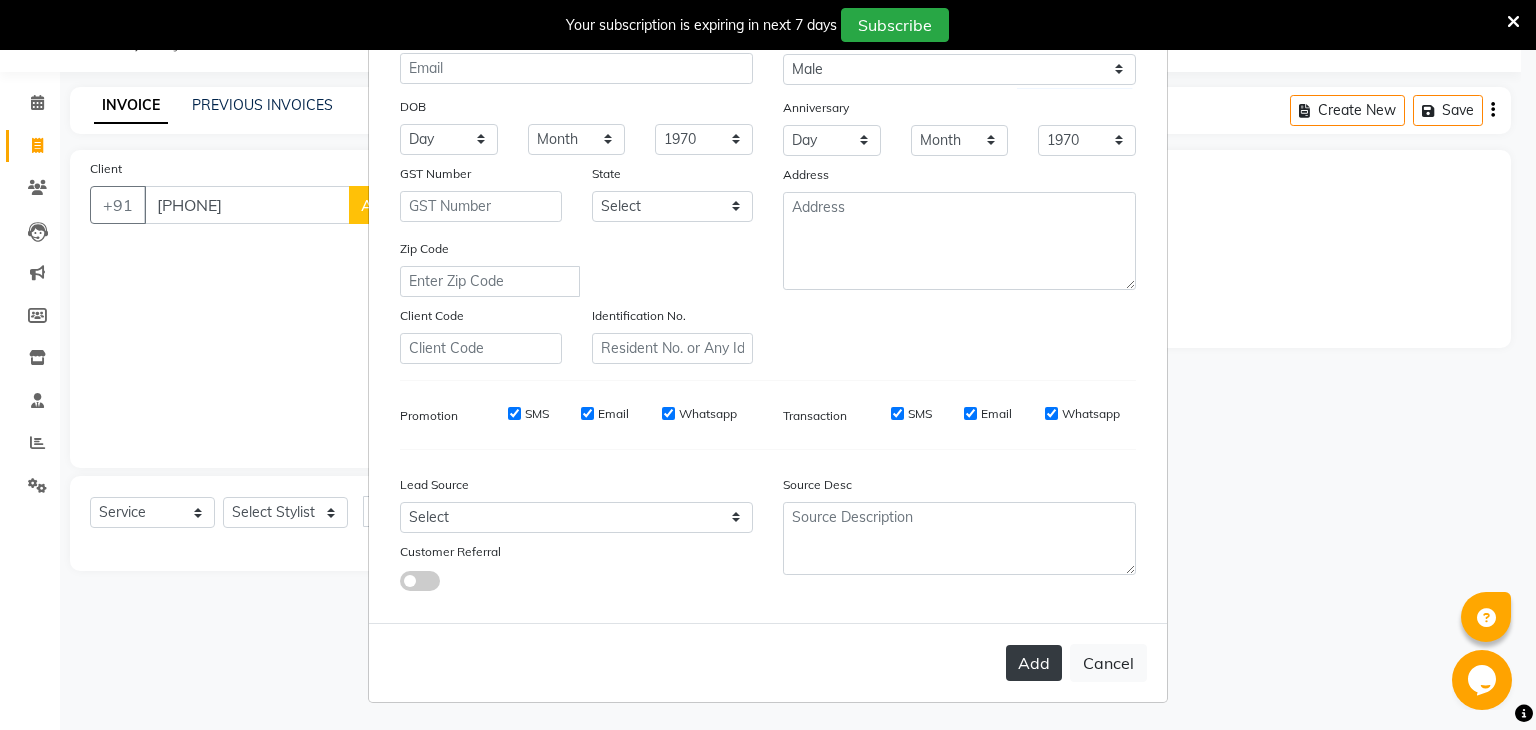 click on "Add" at bounding box center (1034, 663) 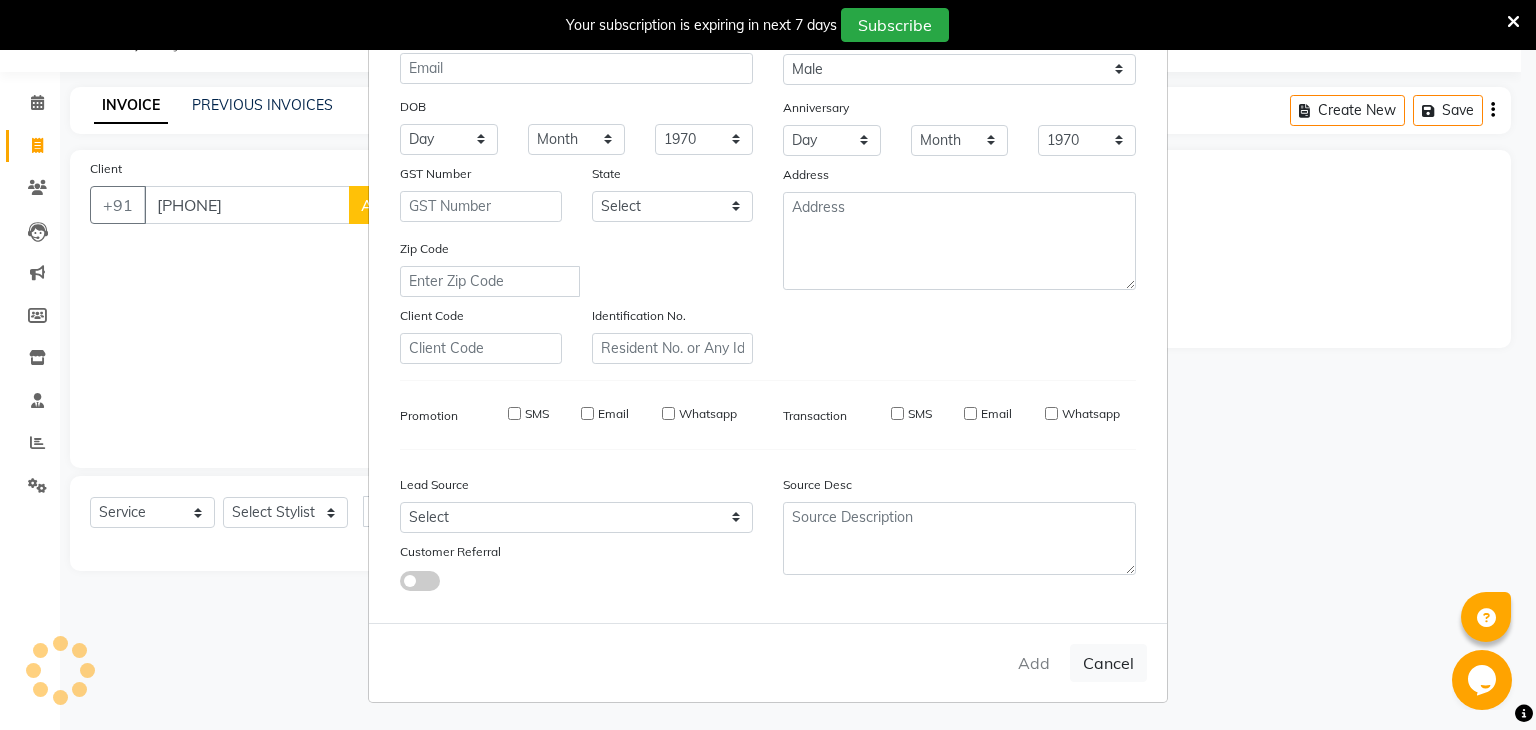 type 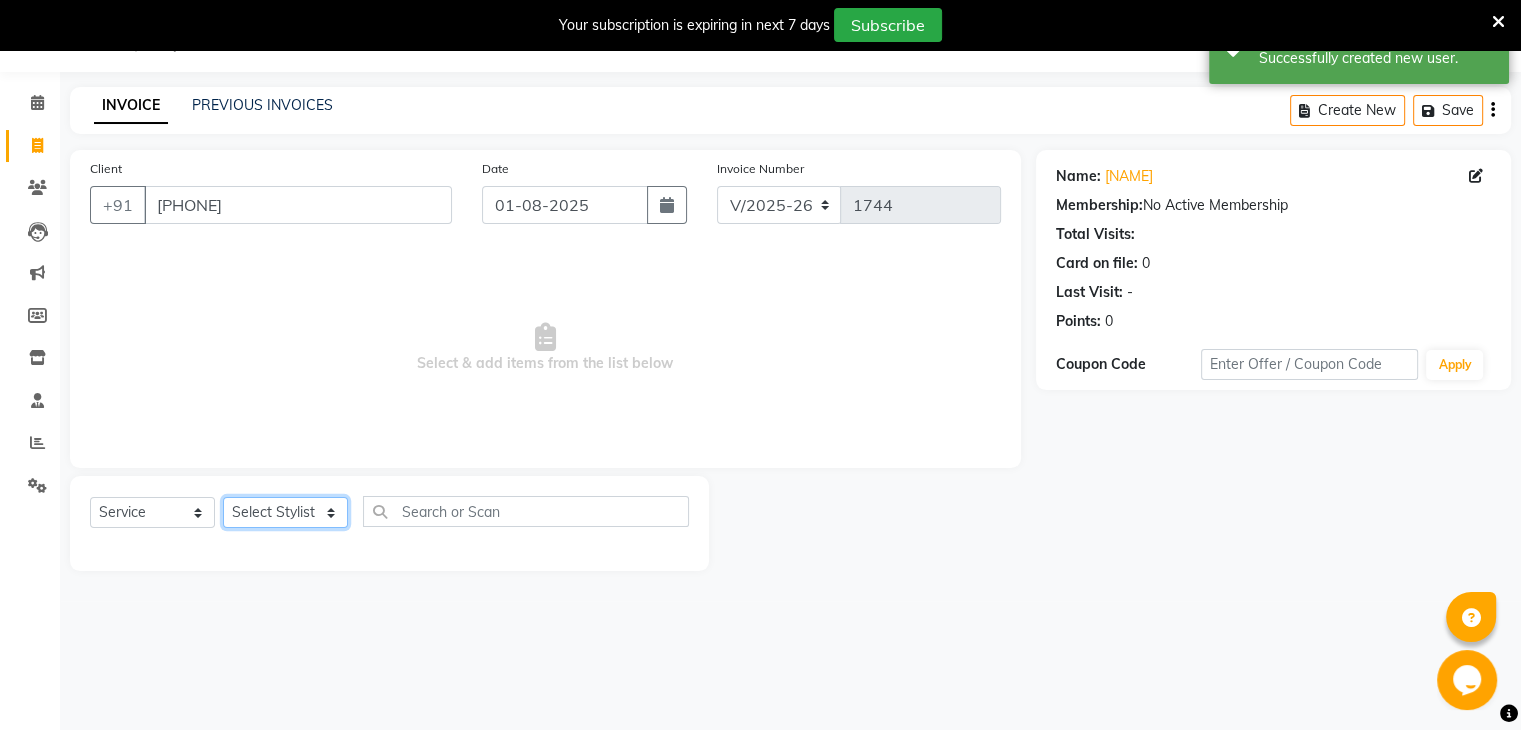 click on "Select Stylist ajju azam divya rihan Sahzad sowjanya srilatha Swapna Zeeshan" 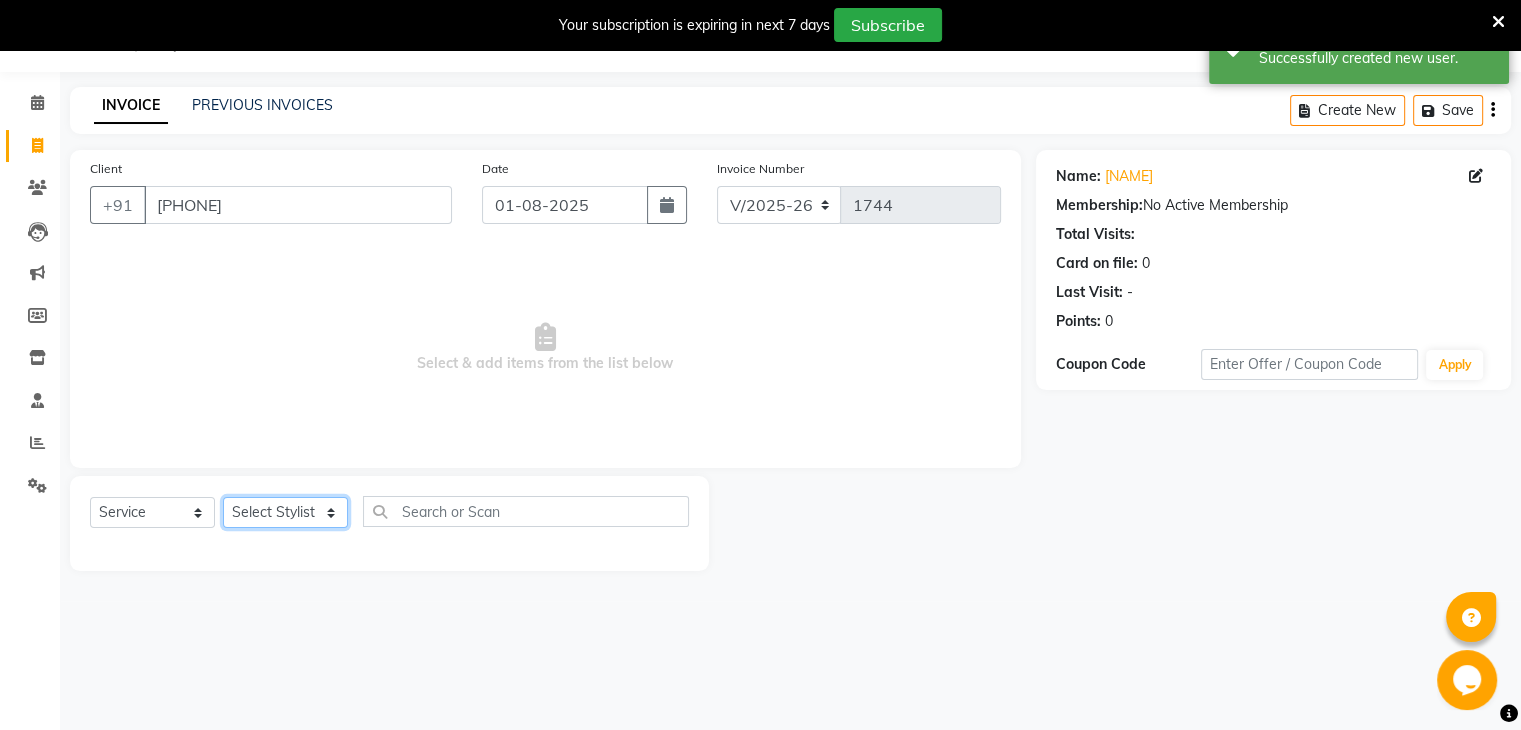 select on "86839" 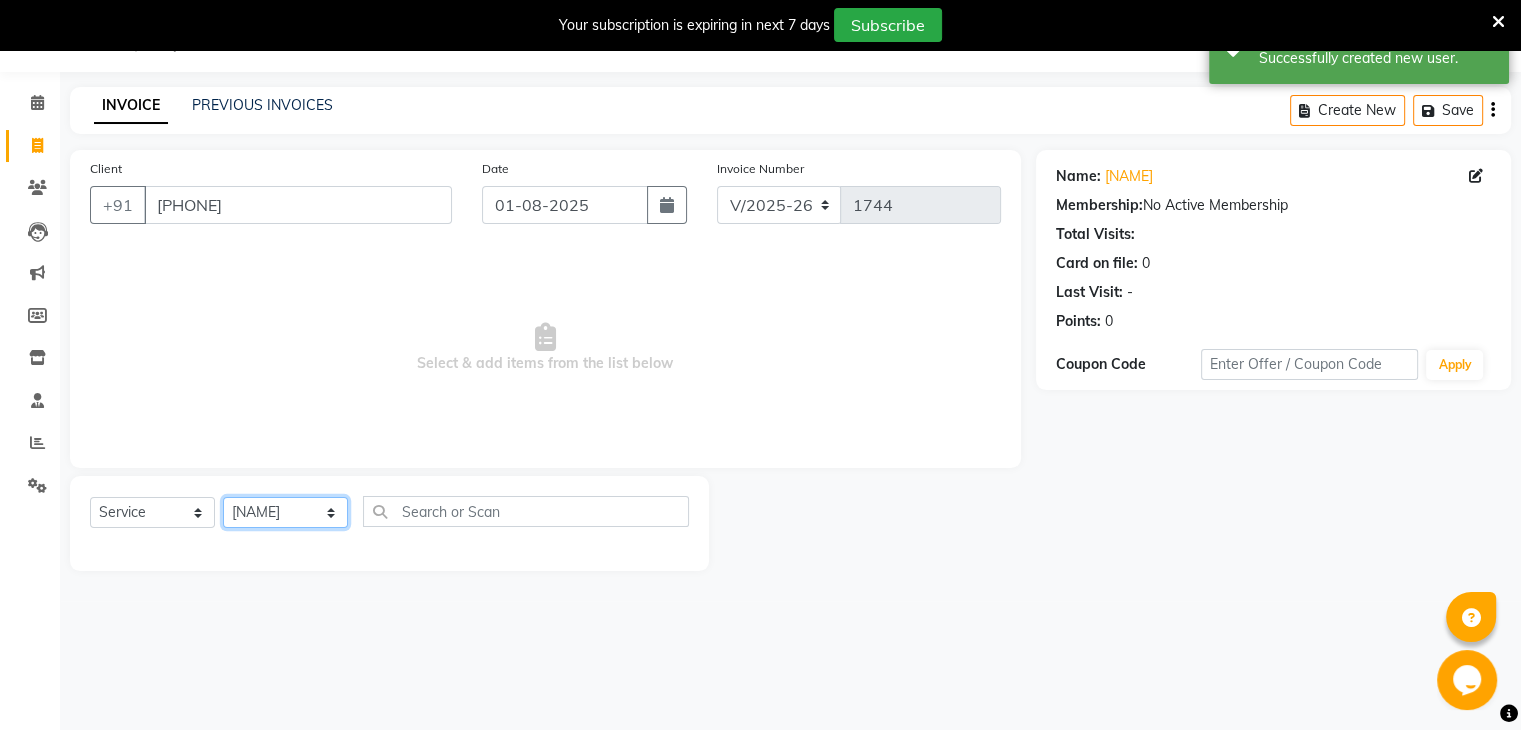 click on "Select Stylist ajju azam divya rihan Sahzad sowjanya srilatha Swapna Zeeshan" 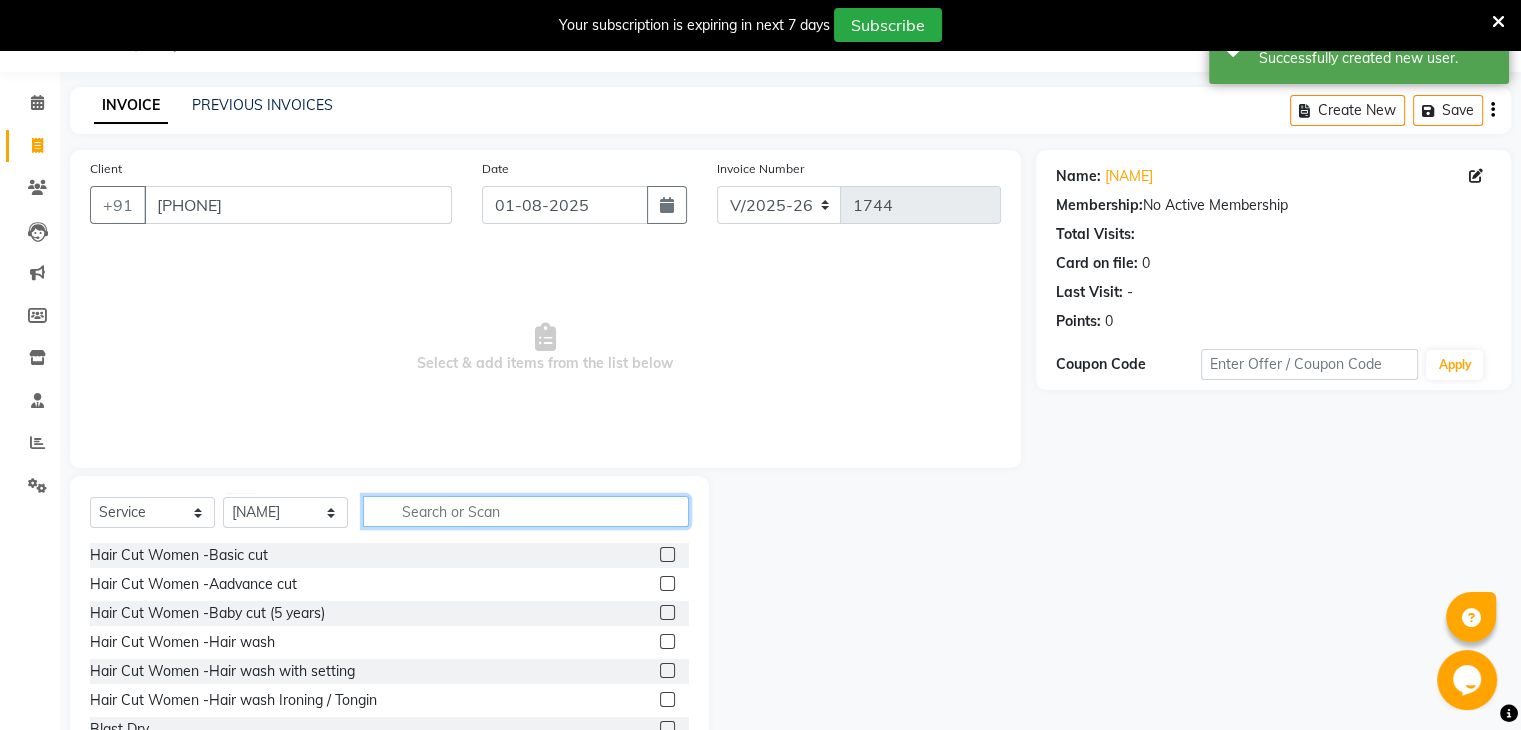 click 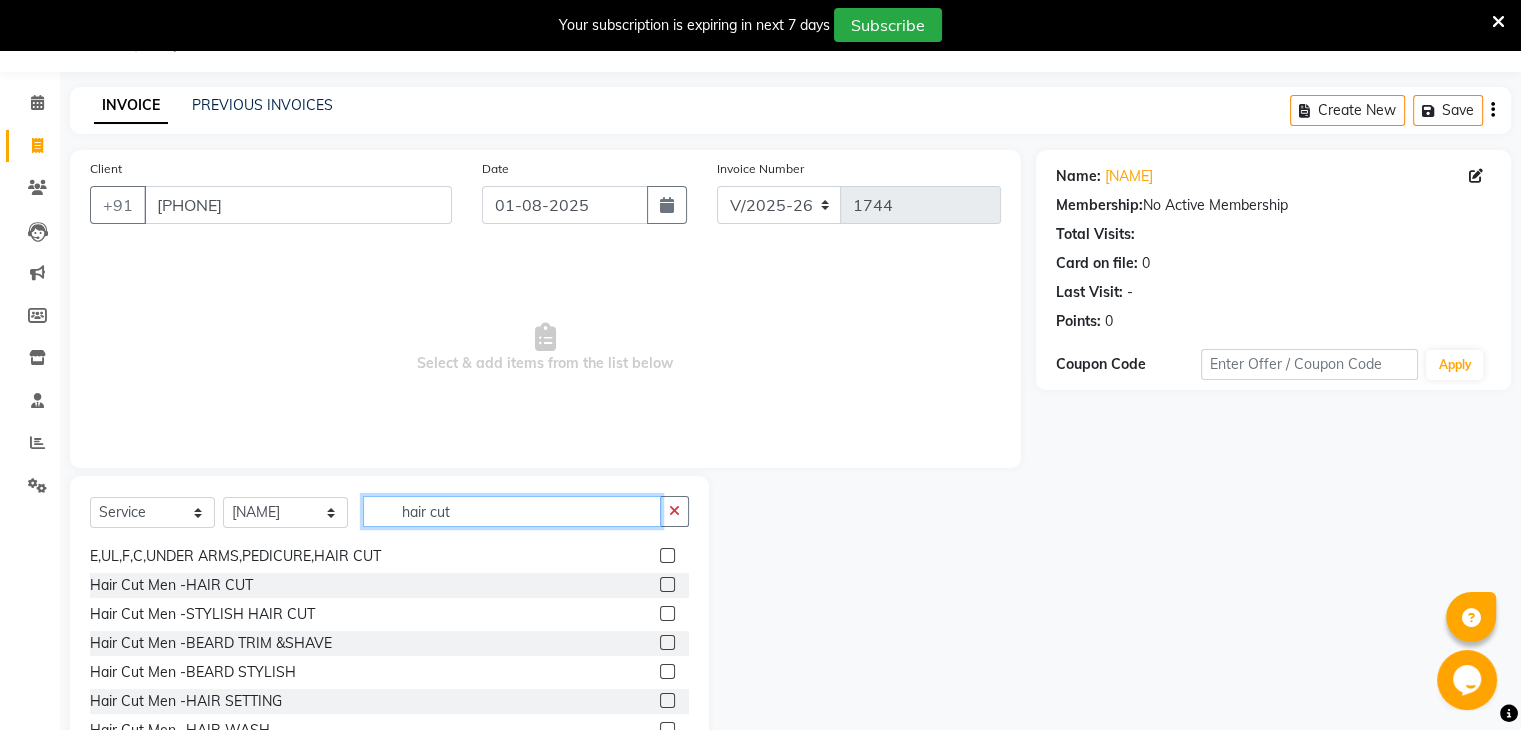 scroll, scrollTop: 203, scrollLeft: 0, axis: vertical 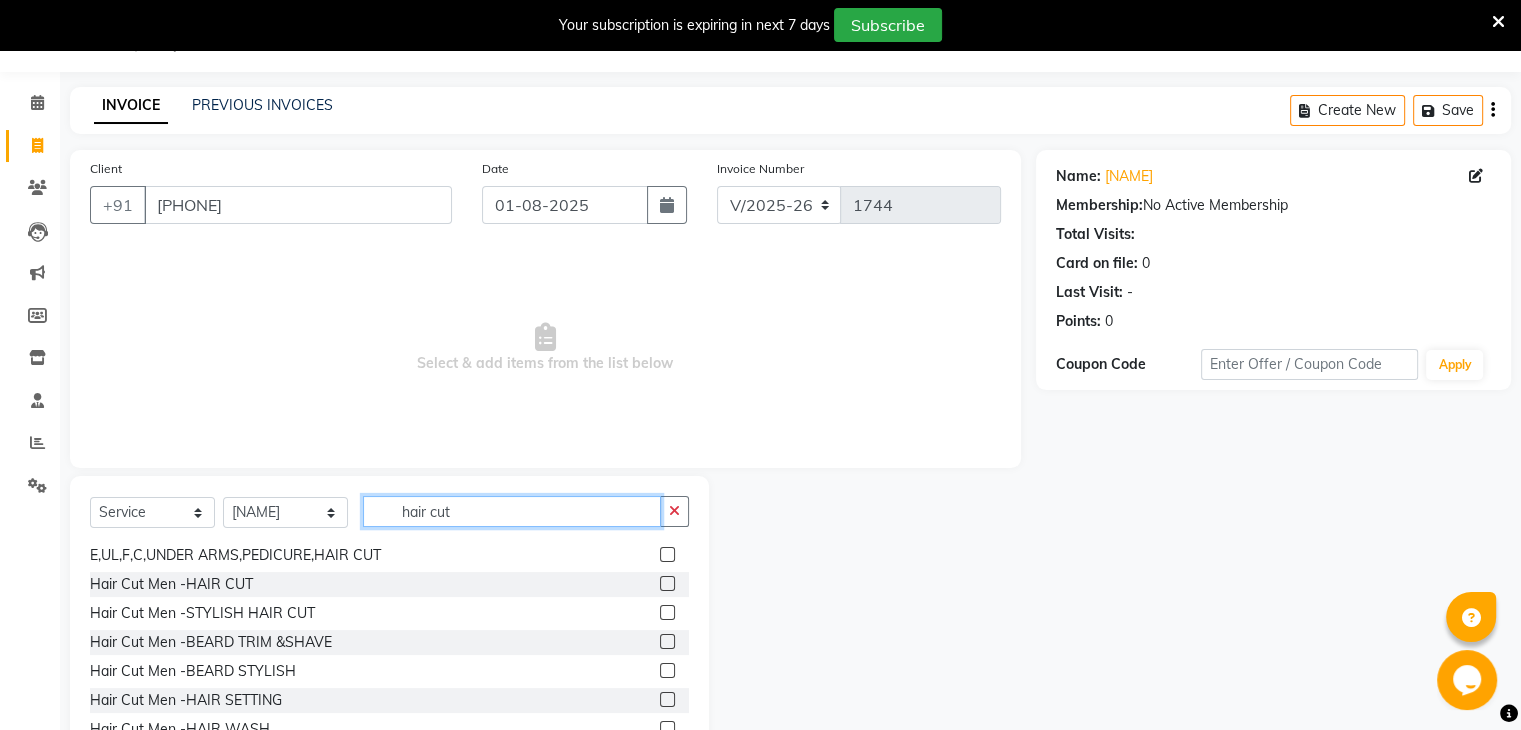 type on "hair cut" 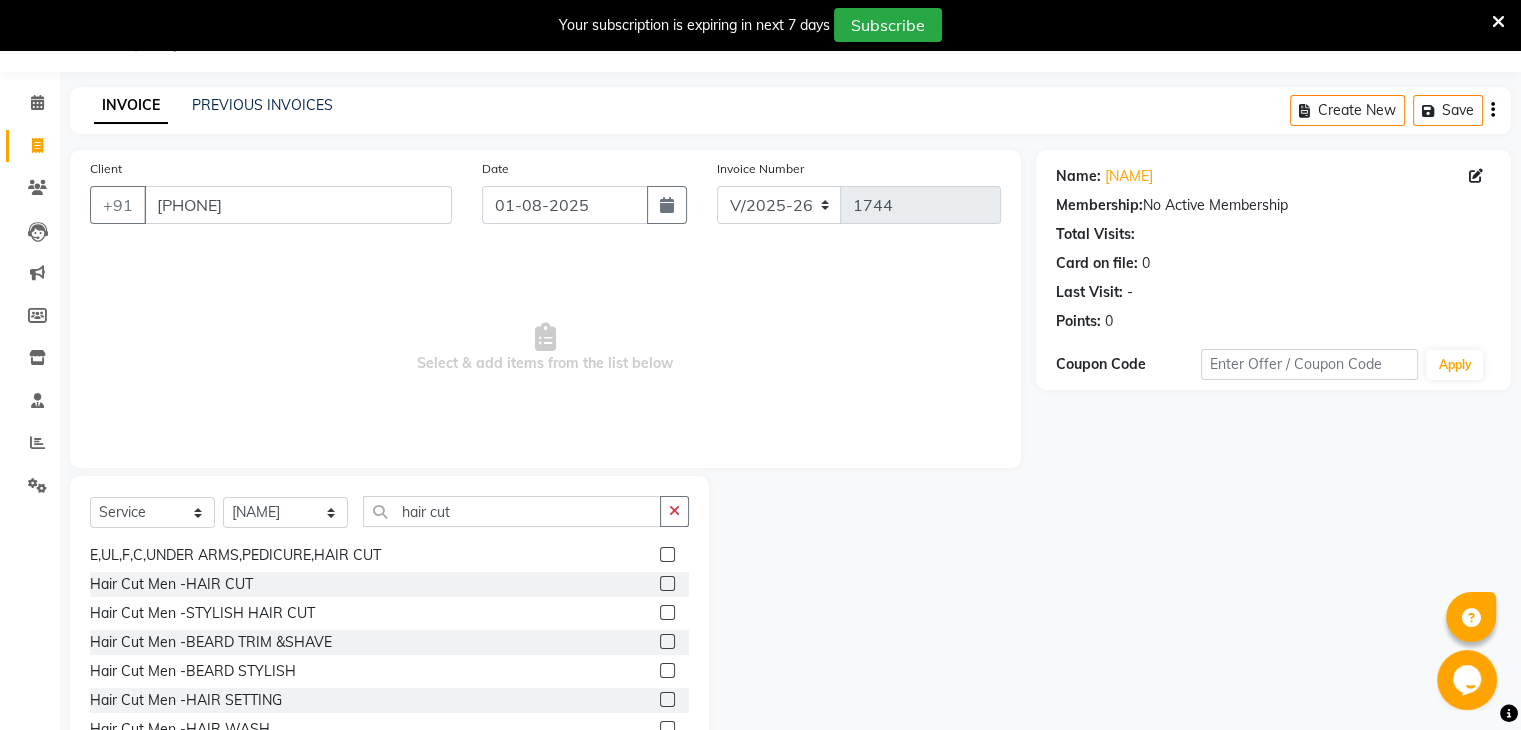 click 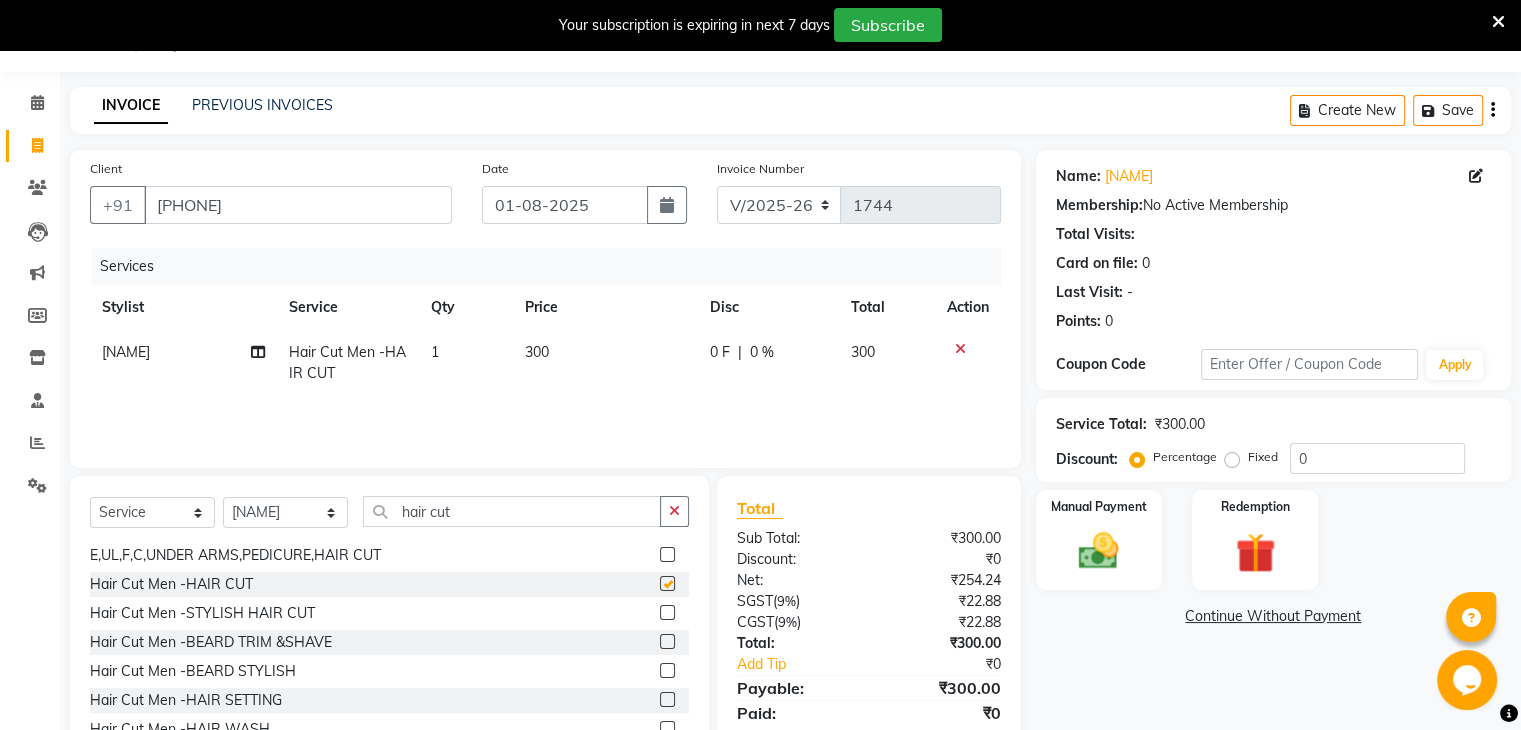 checkbox on "false" 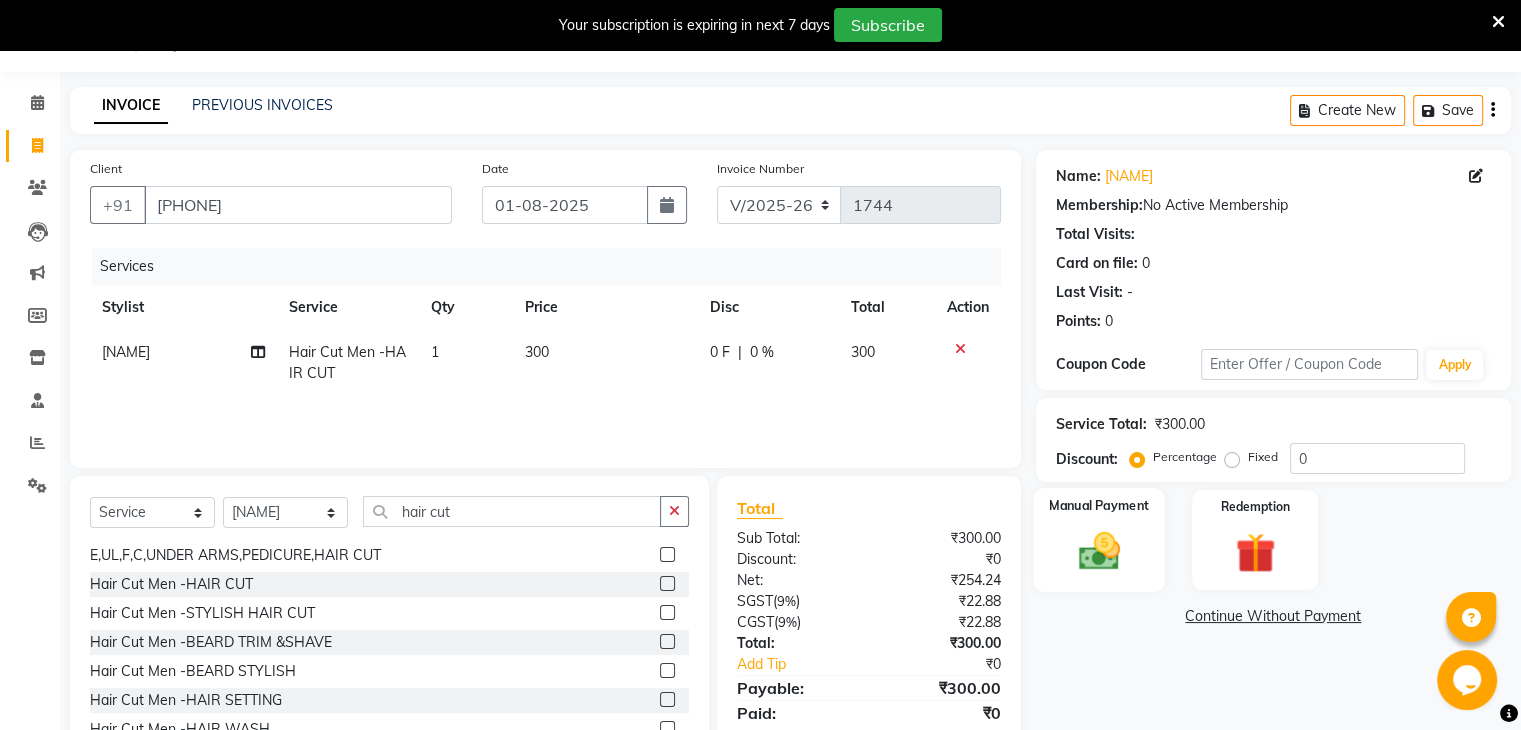 click on "Manual Payment" 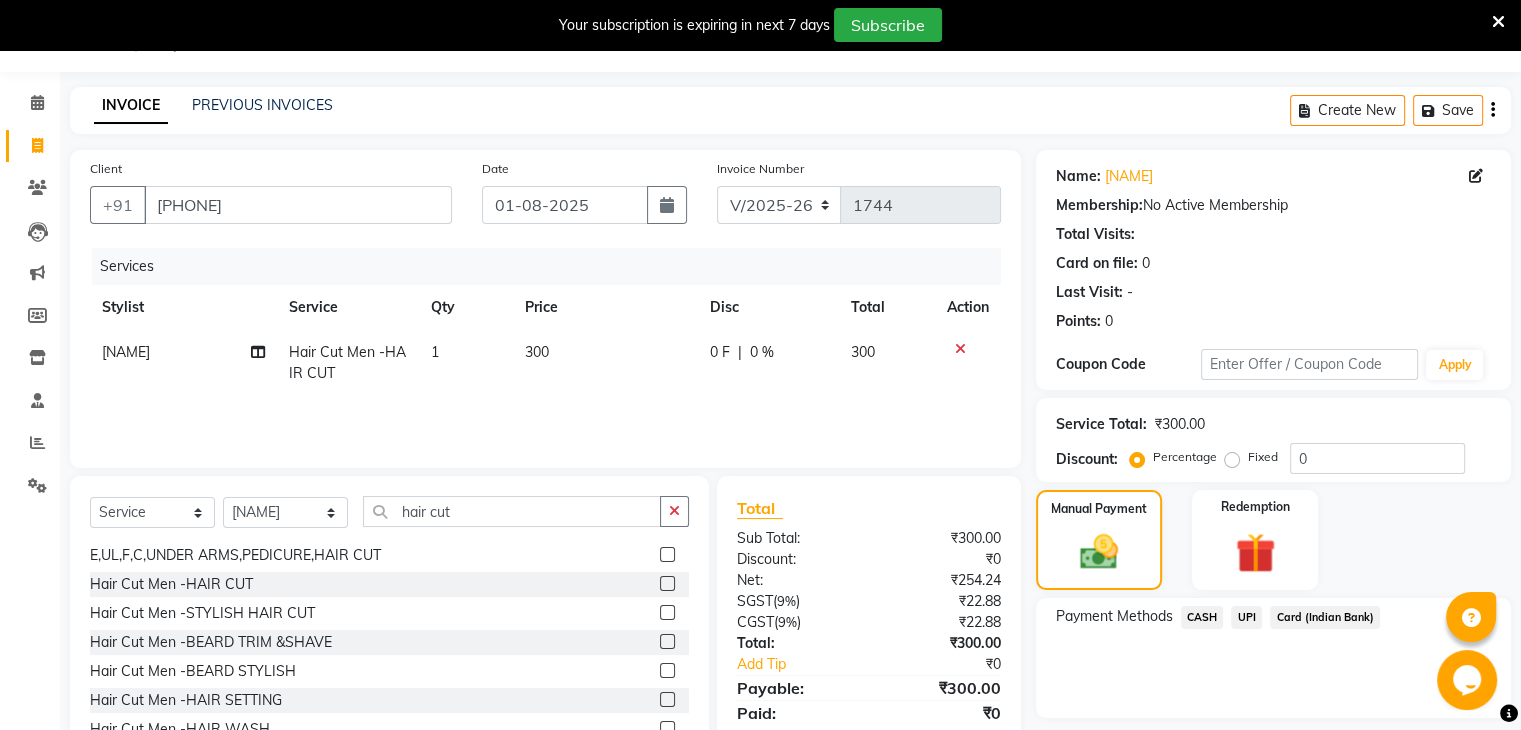 click on "UPI" 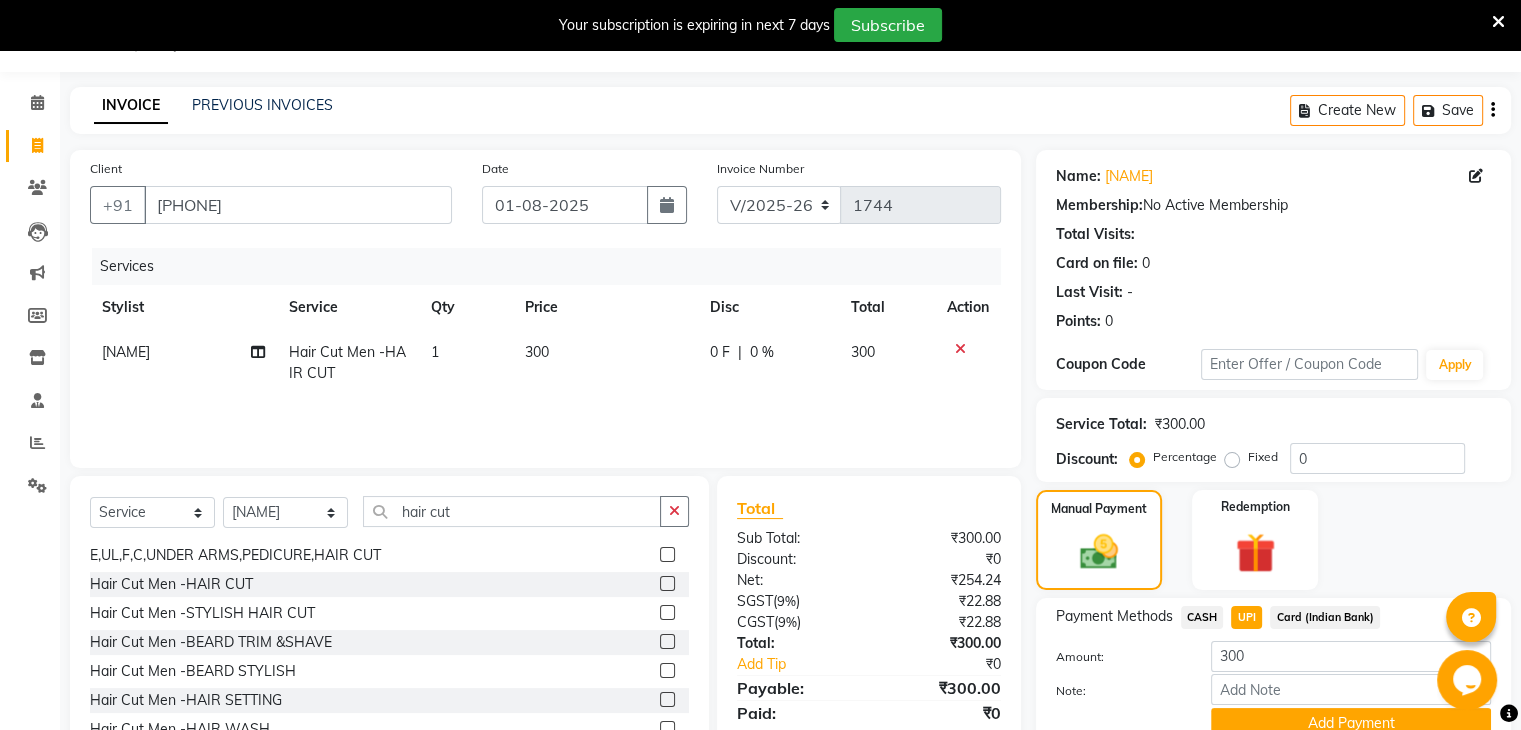 scroll, scrollTop: 140, scrollLeft: 0, axis: vertical 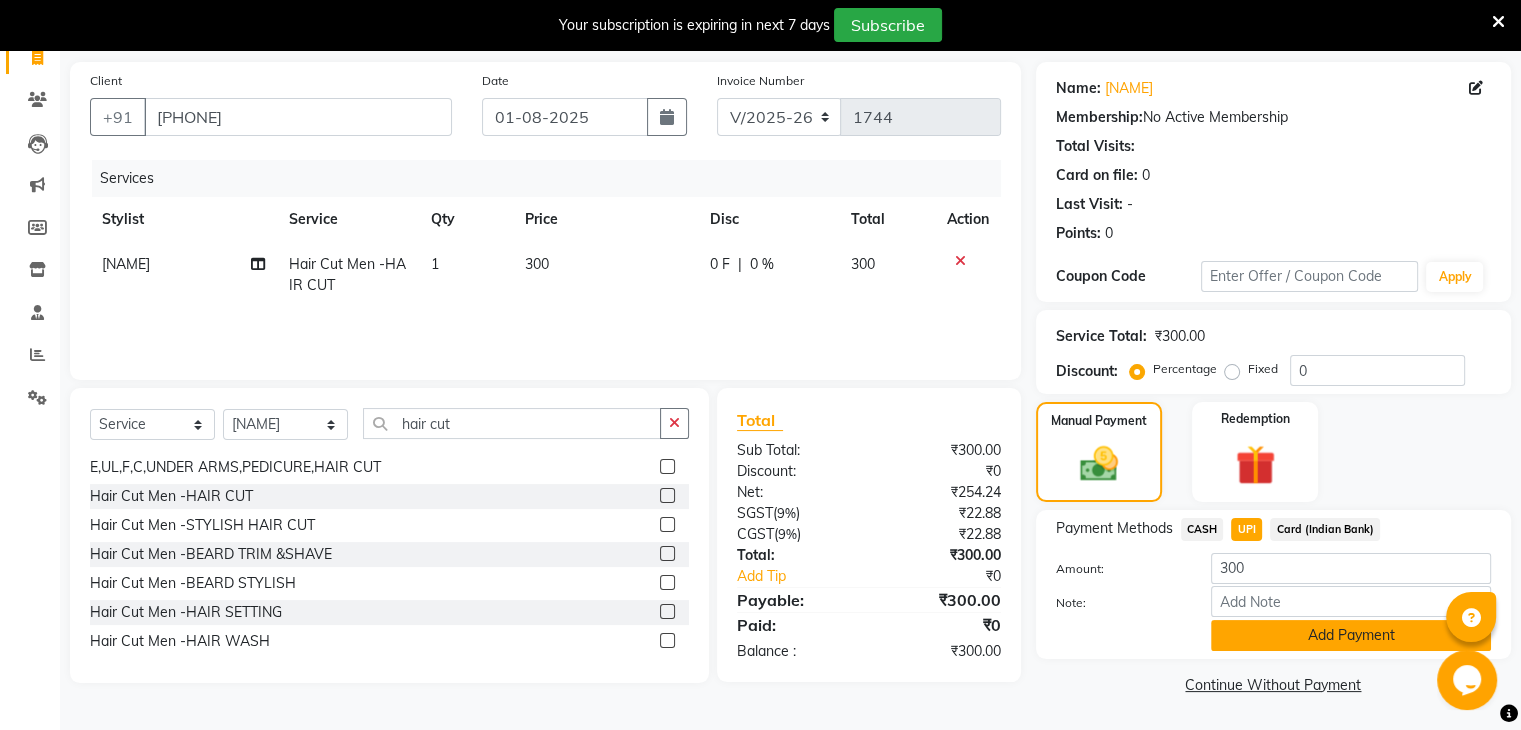 click on "Add Payment" 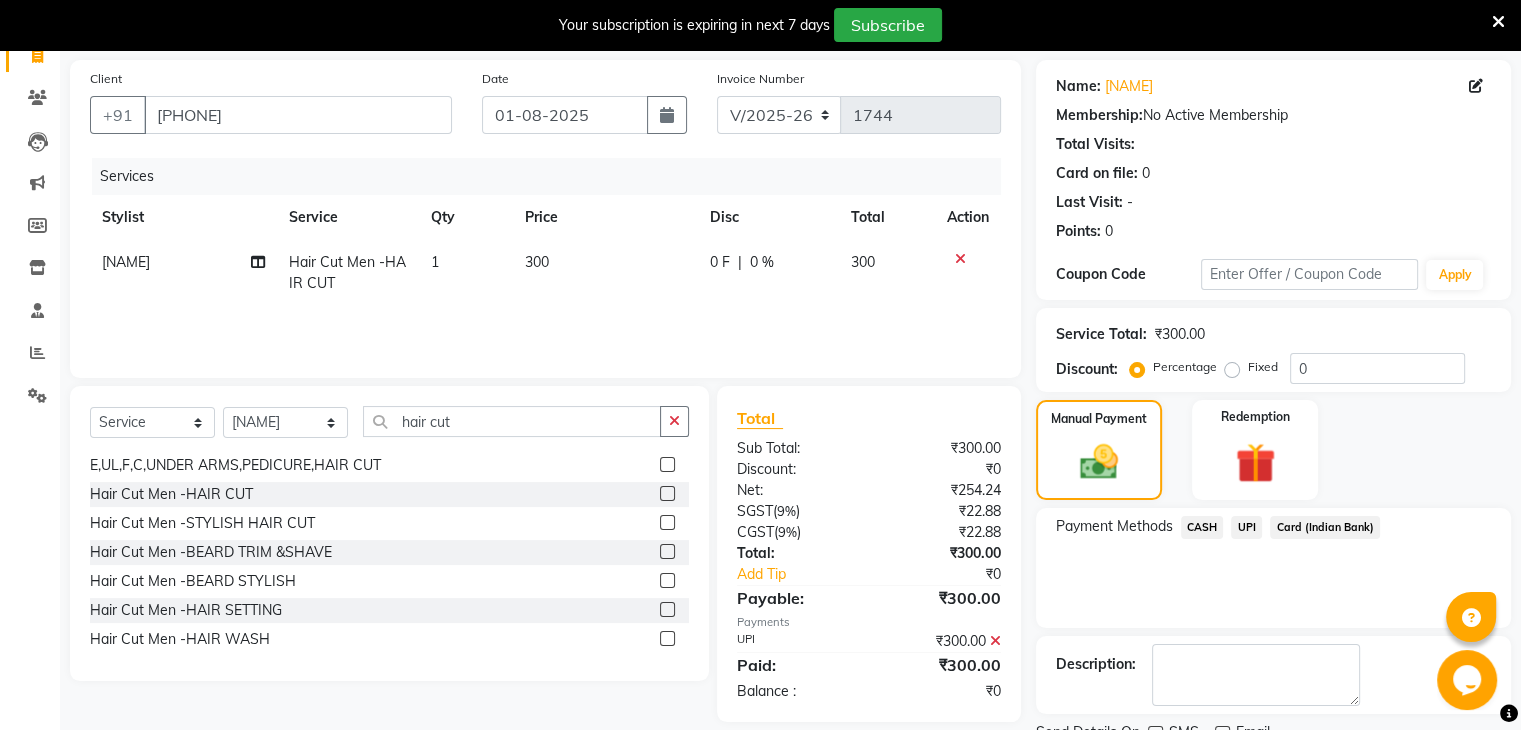 scroll, scrollTop: 220, scrollLeft: 0, axis: vertical 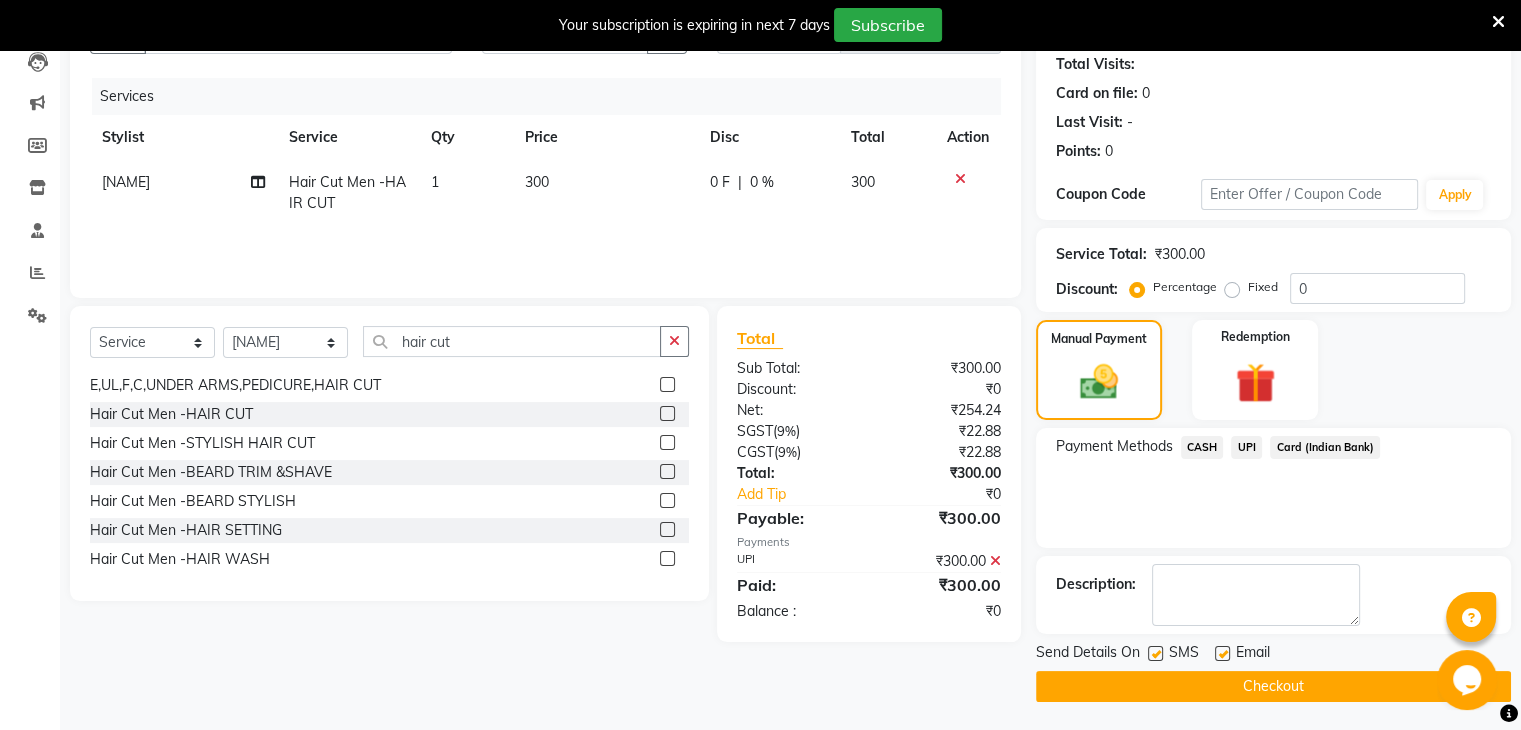 click on "Checkout" 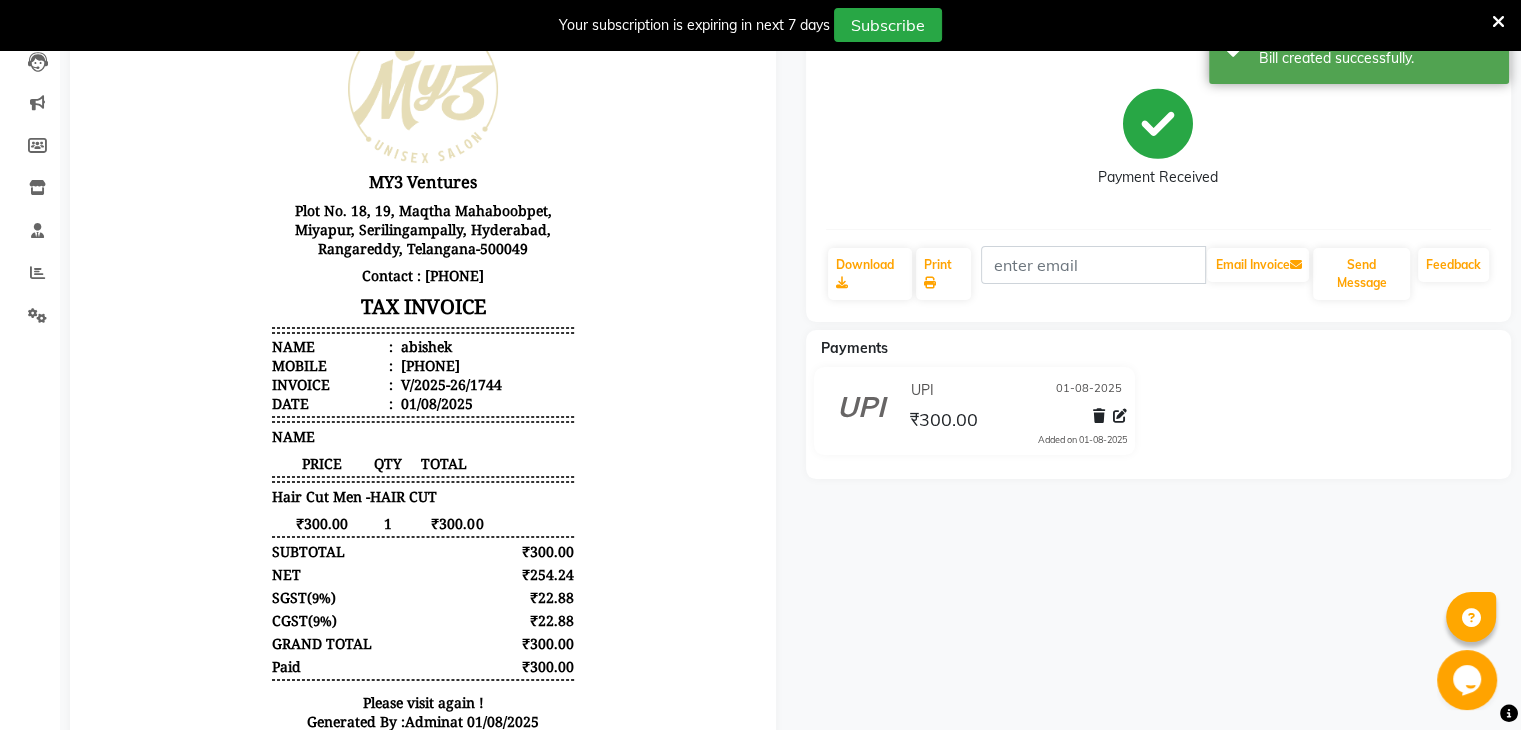 scroll, scrollTop: 0, scrollLeft: 0, axis: both 